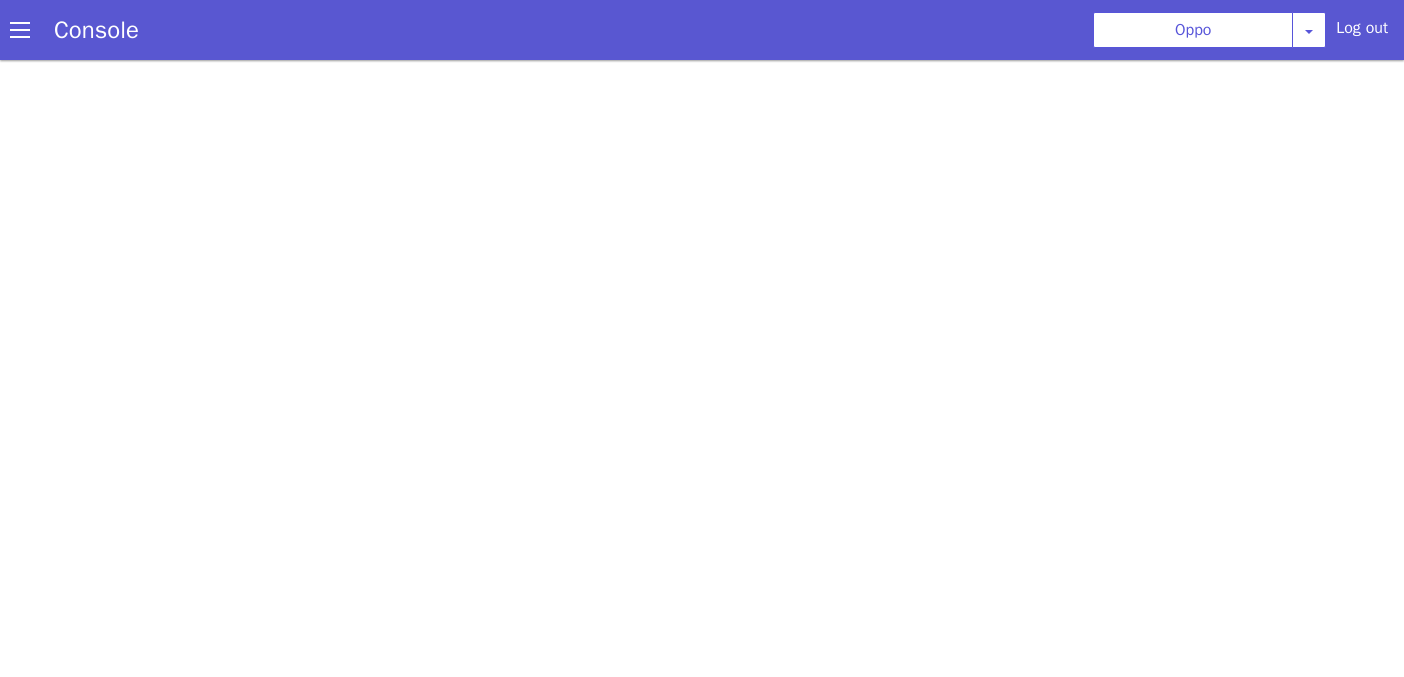 scroll, scrollTop: 0, scrollLeft: 0, axis: both 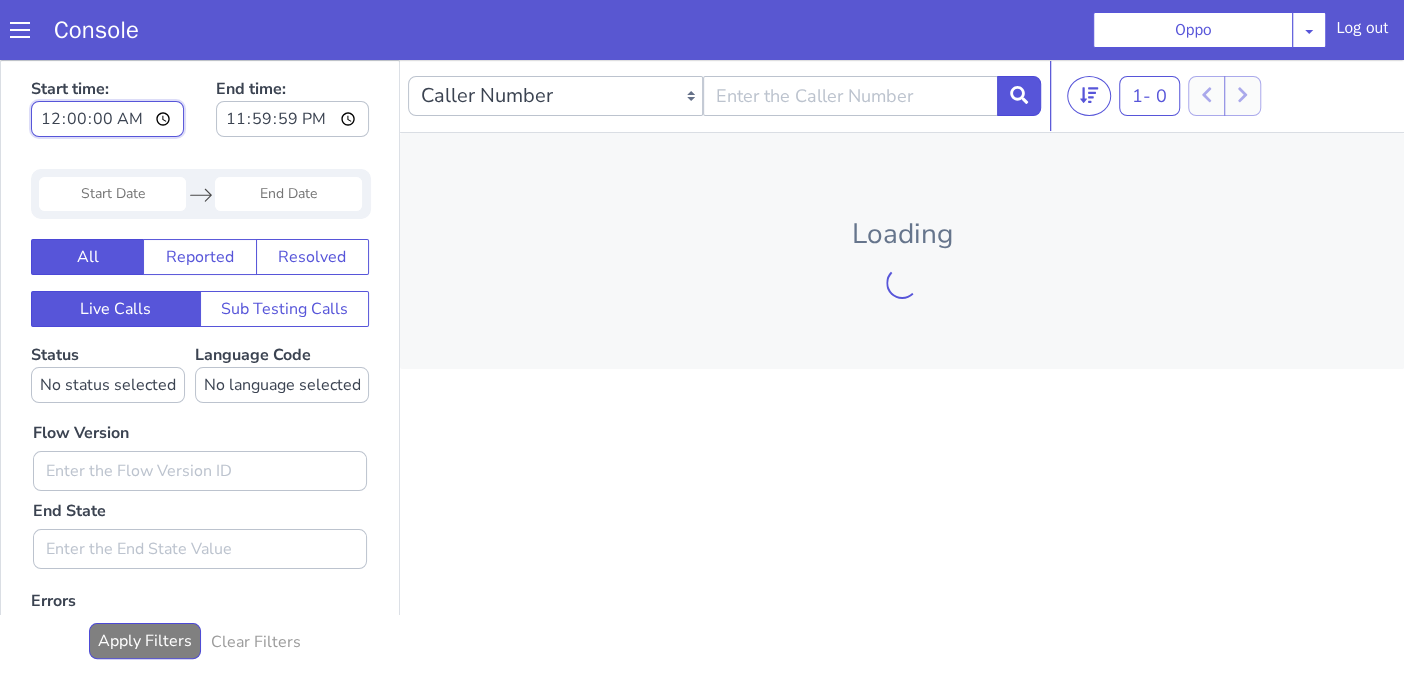 click on "00:00:00" at bounding box center (107, 119) 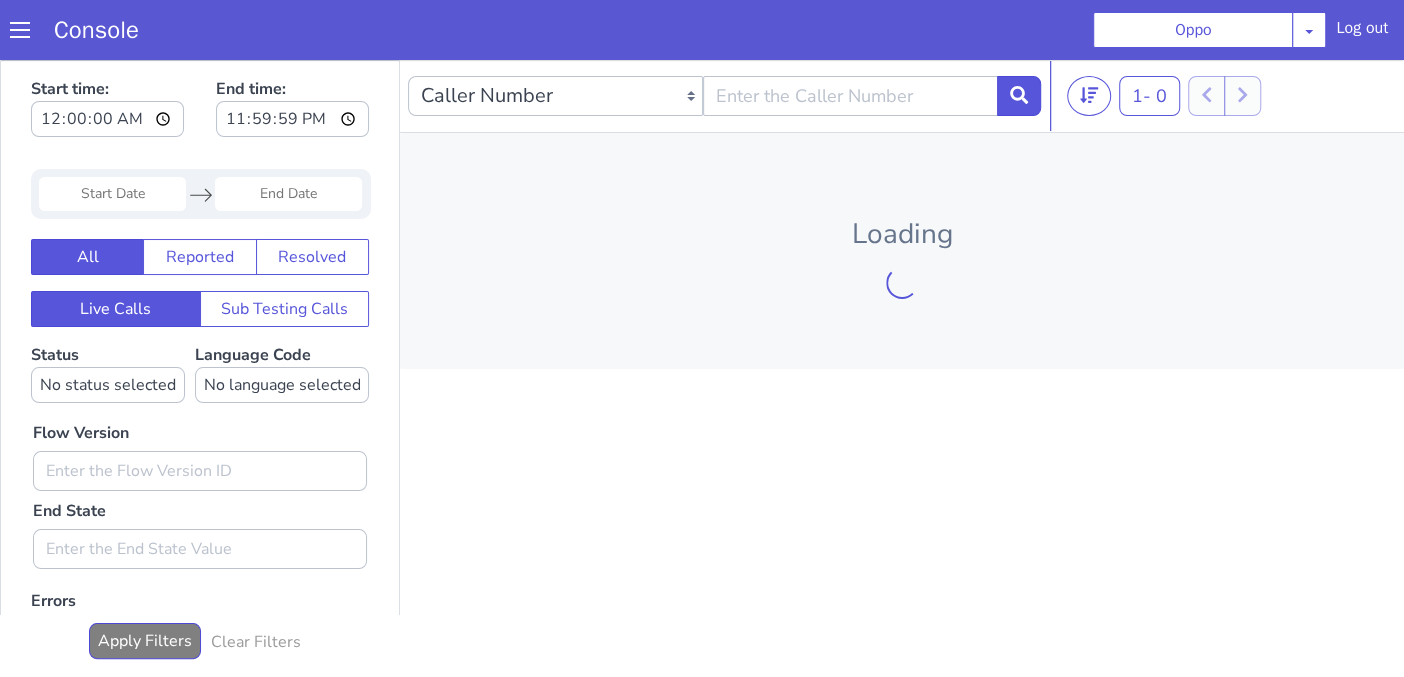 click on "Loading" at bounding box center (902, 234) 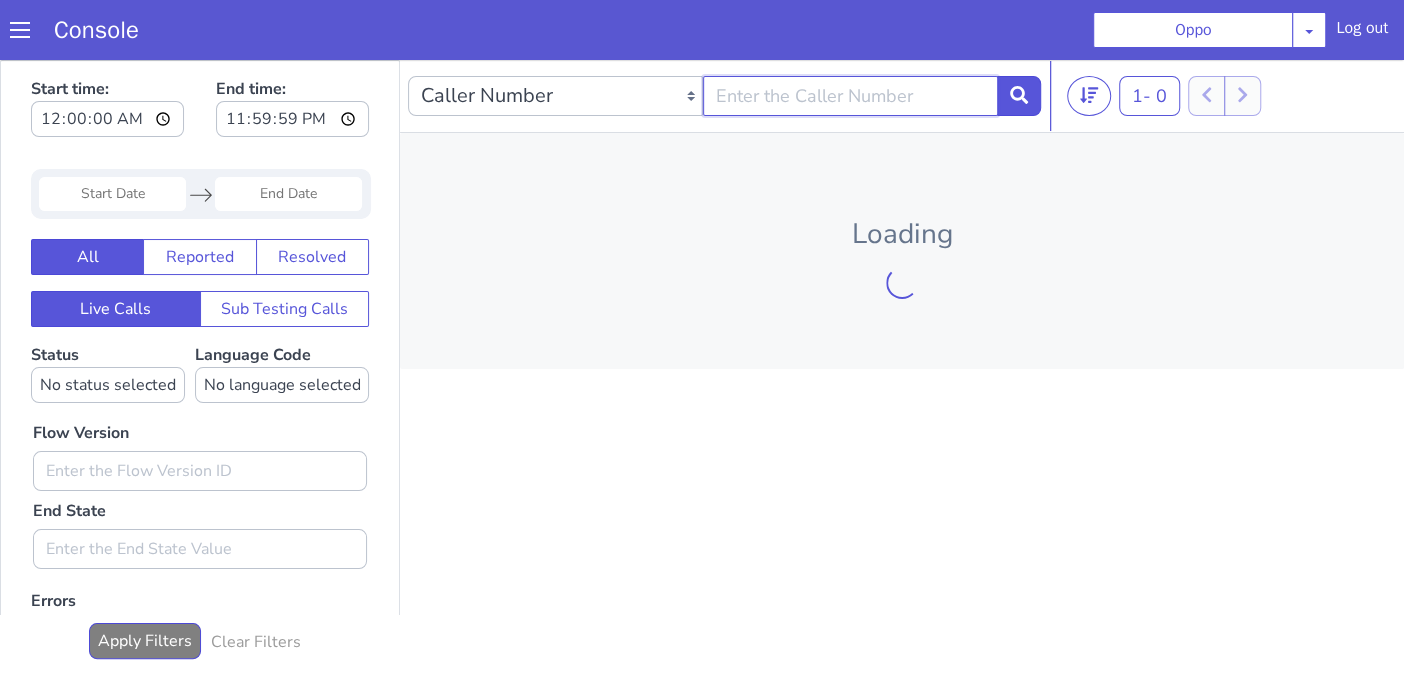 click at bounding box center [850, 96] 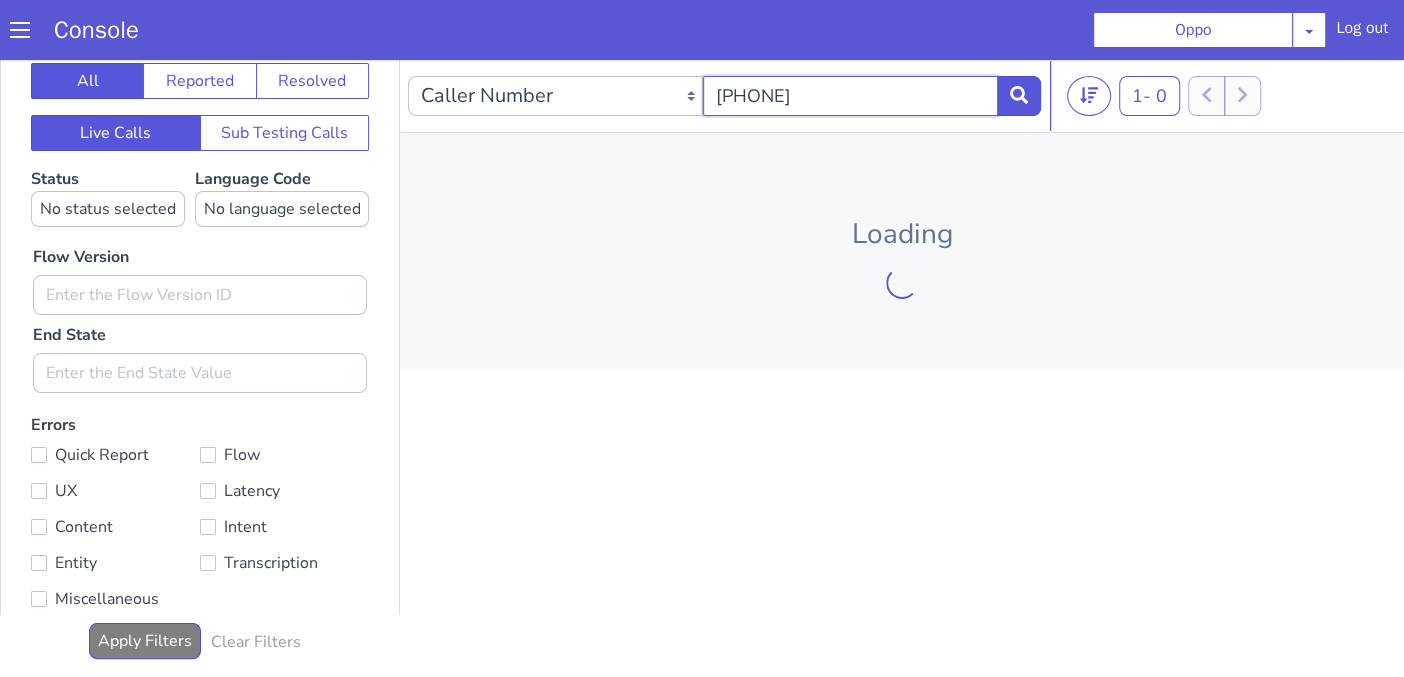 scroll, scrollTop: 0, scrollLeft: 0, axis: both 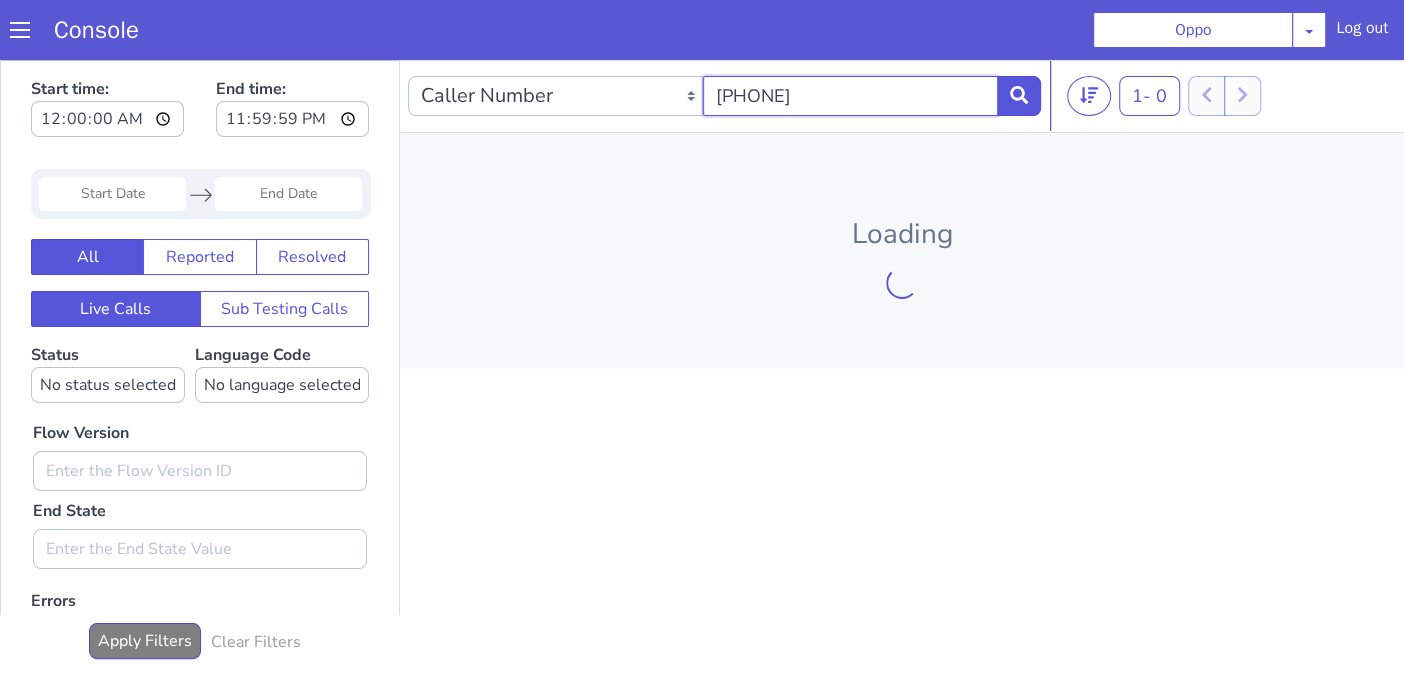 type on "[PHONE]" 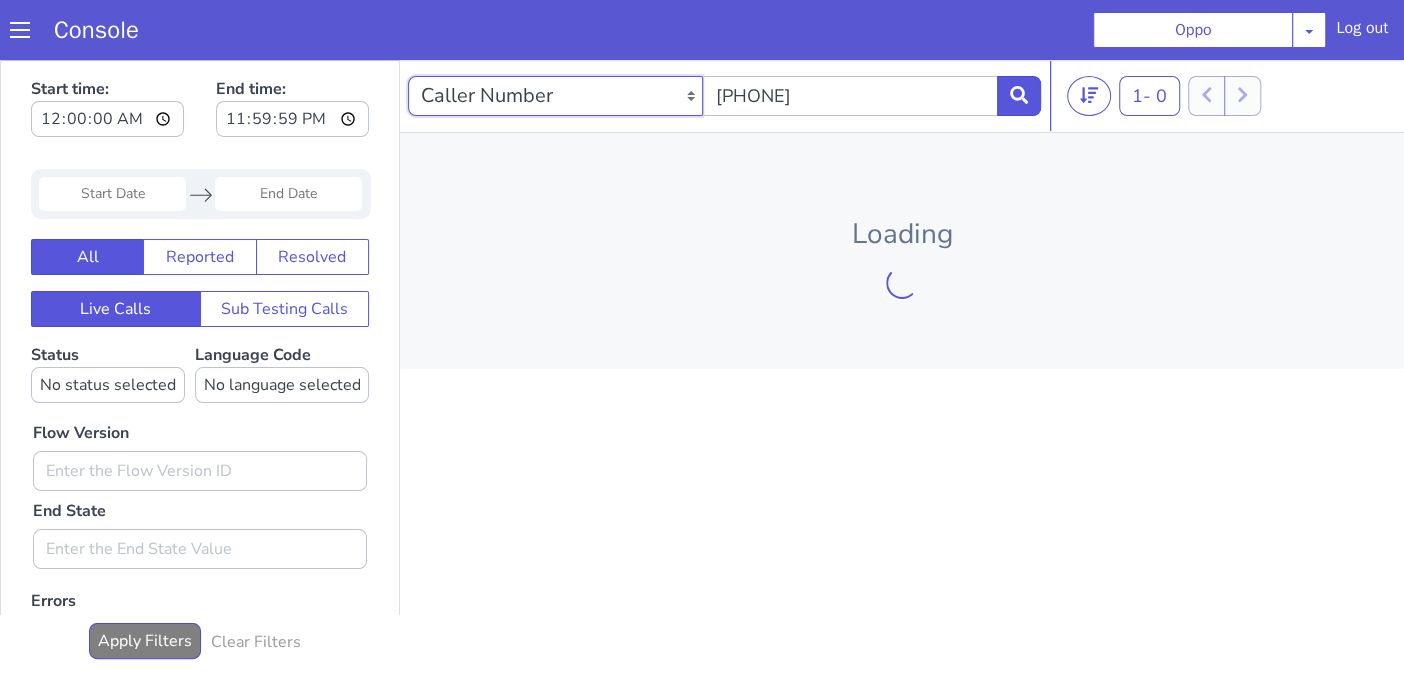 click on "Caller Number Call UUID Custom Parameter" at bounding box center [555, 96] 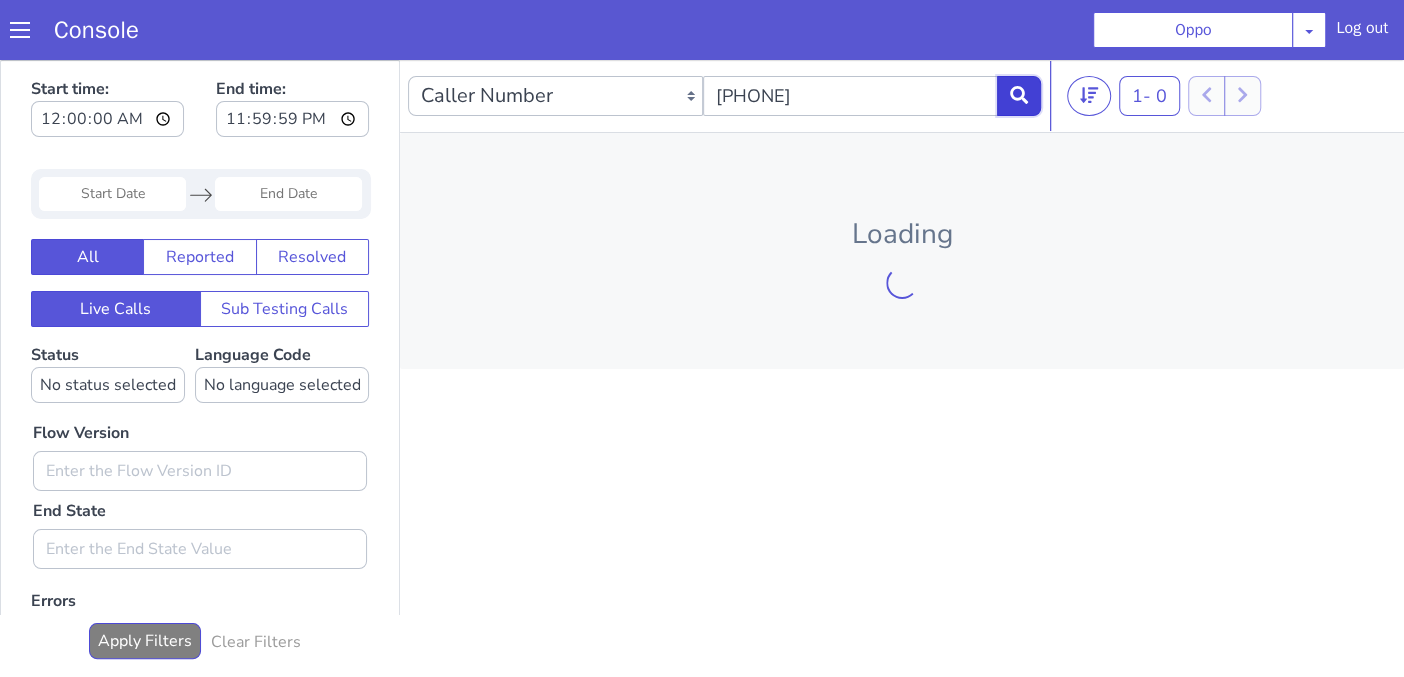 click at bounding box center (1019, 96) 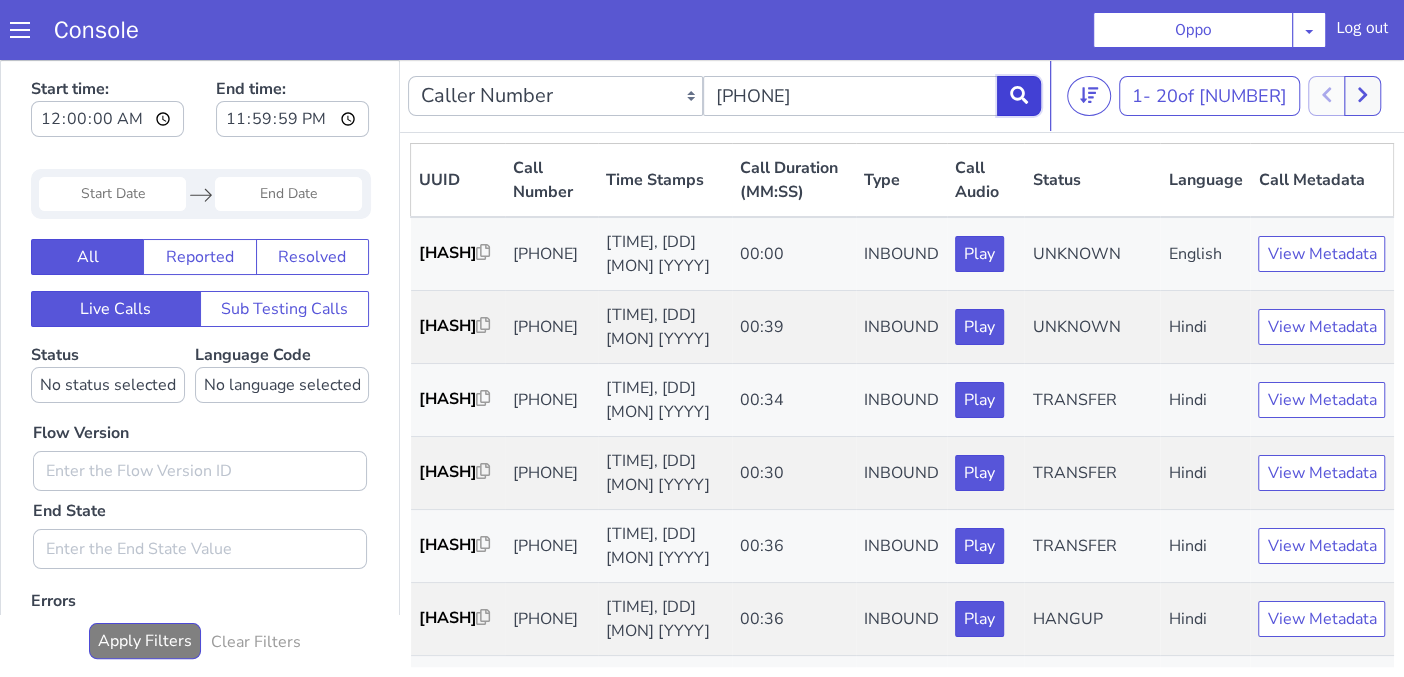 click at bounding box center [1019, 96] 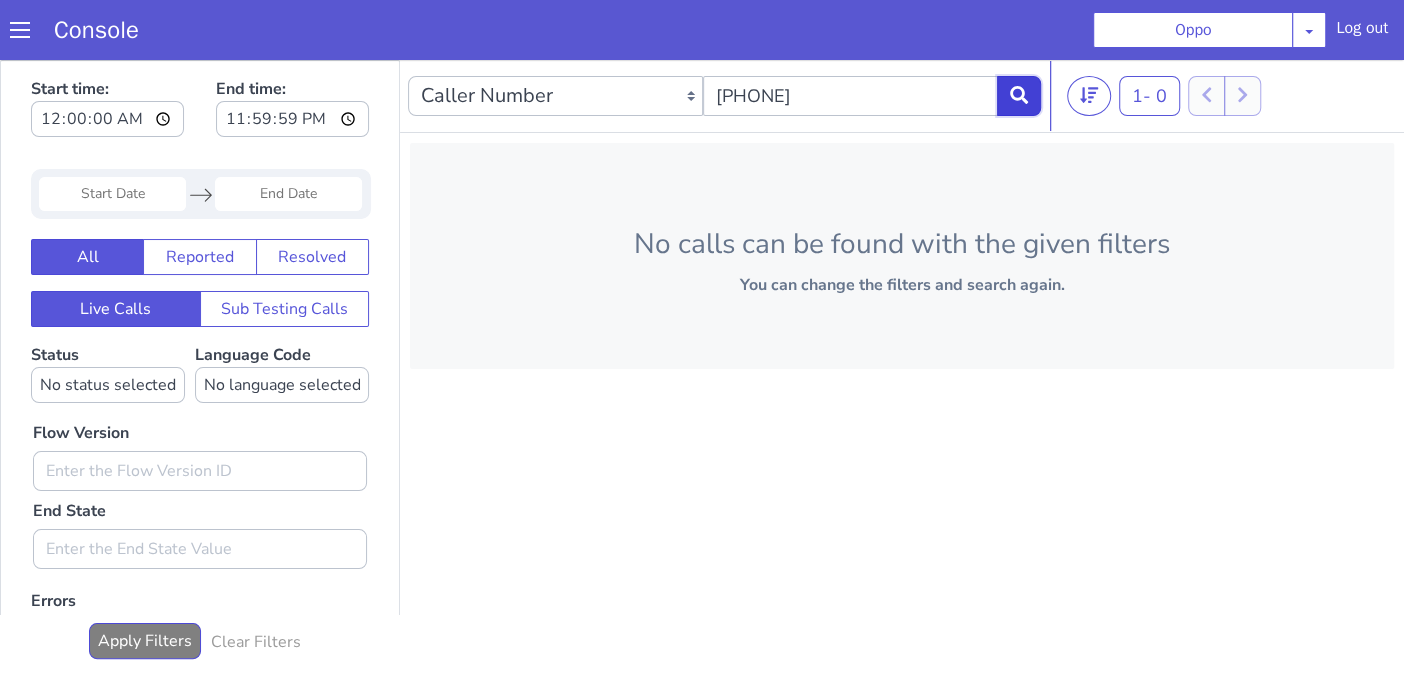 click 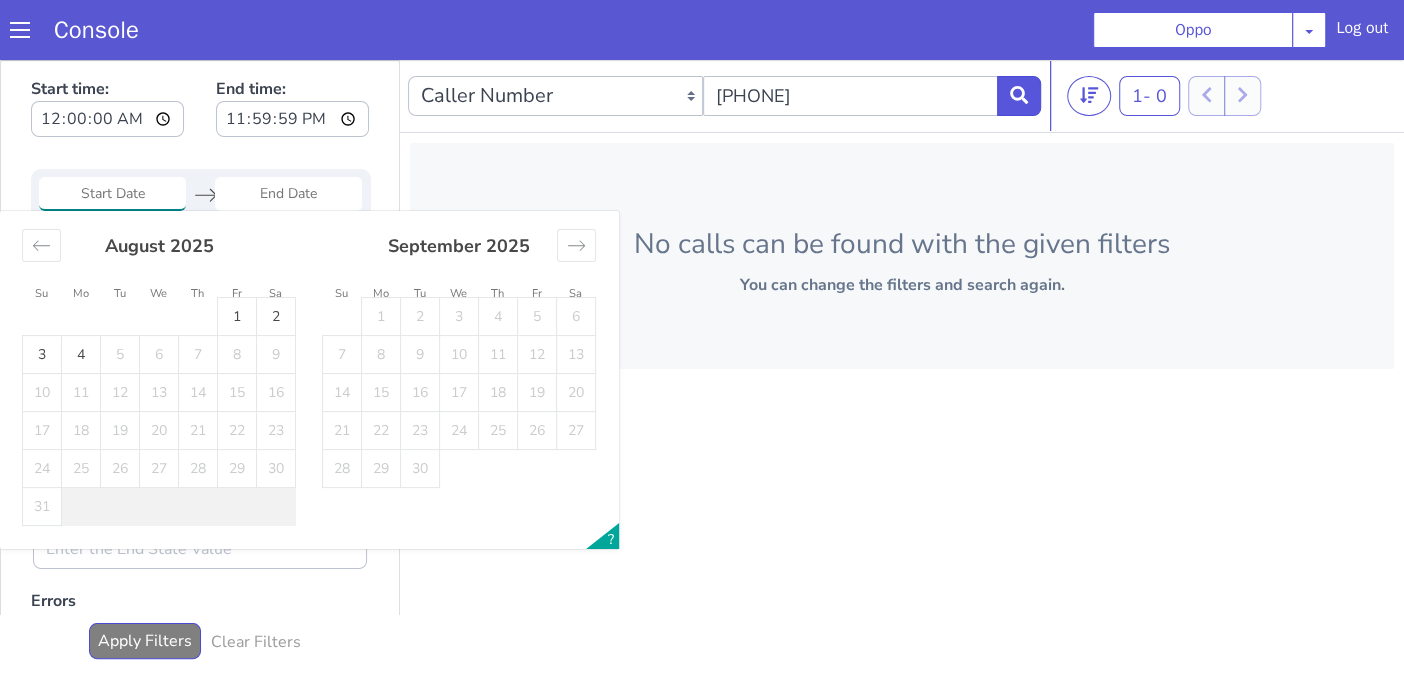 click at bounding box center [112, 194] 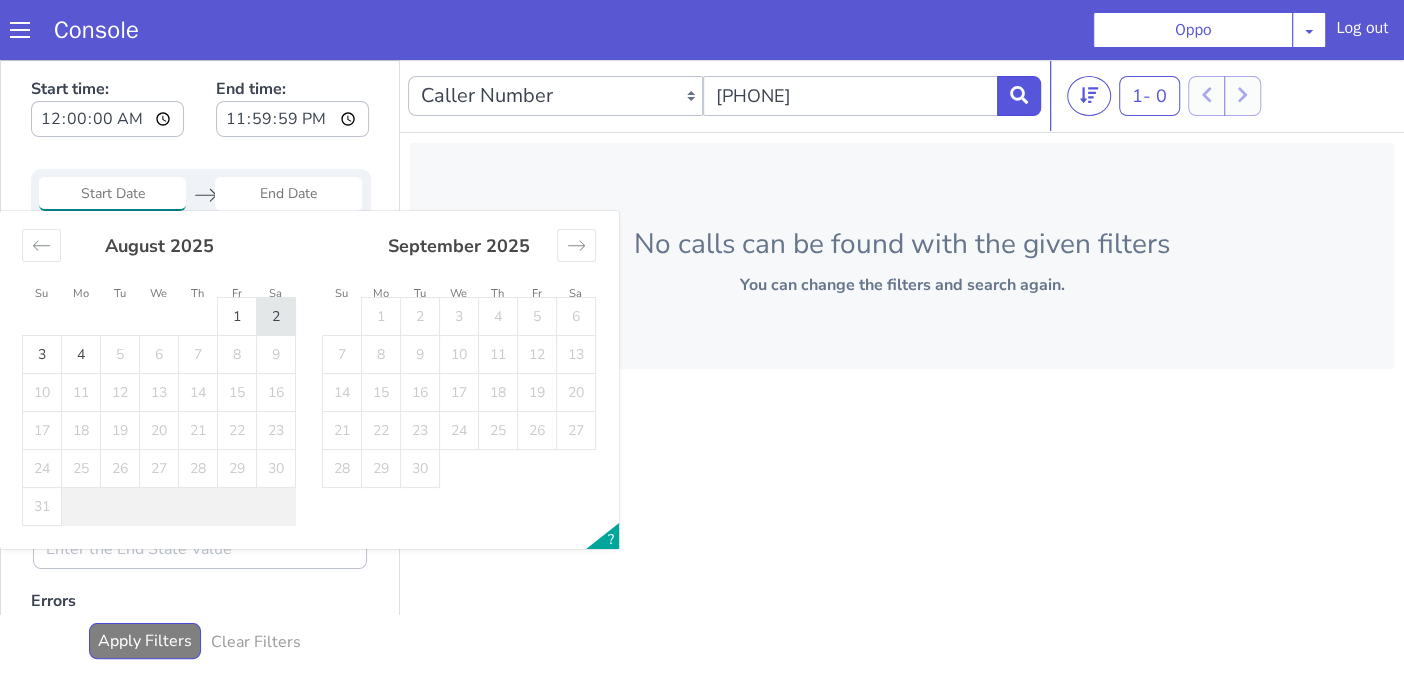 click on "2" at bounding box center [276, 317] 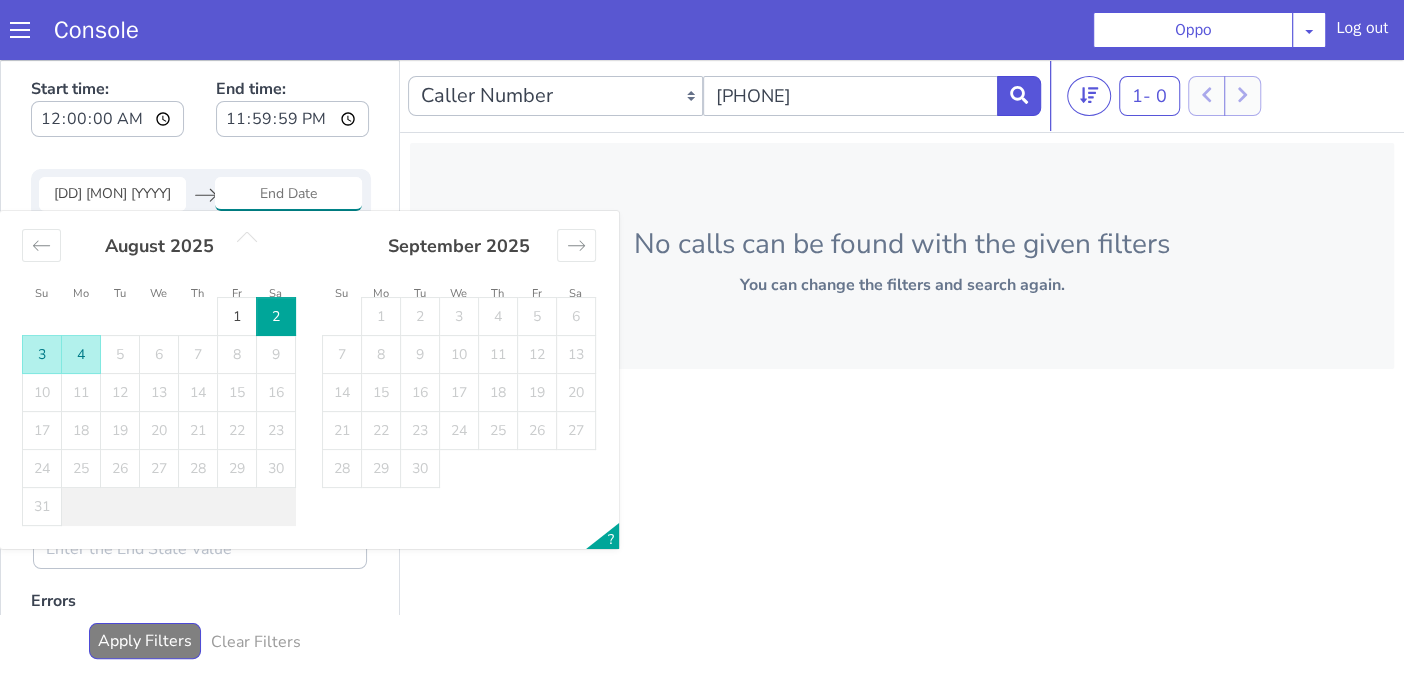 click on "3" at bounding box center (42, 355) 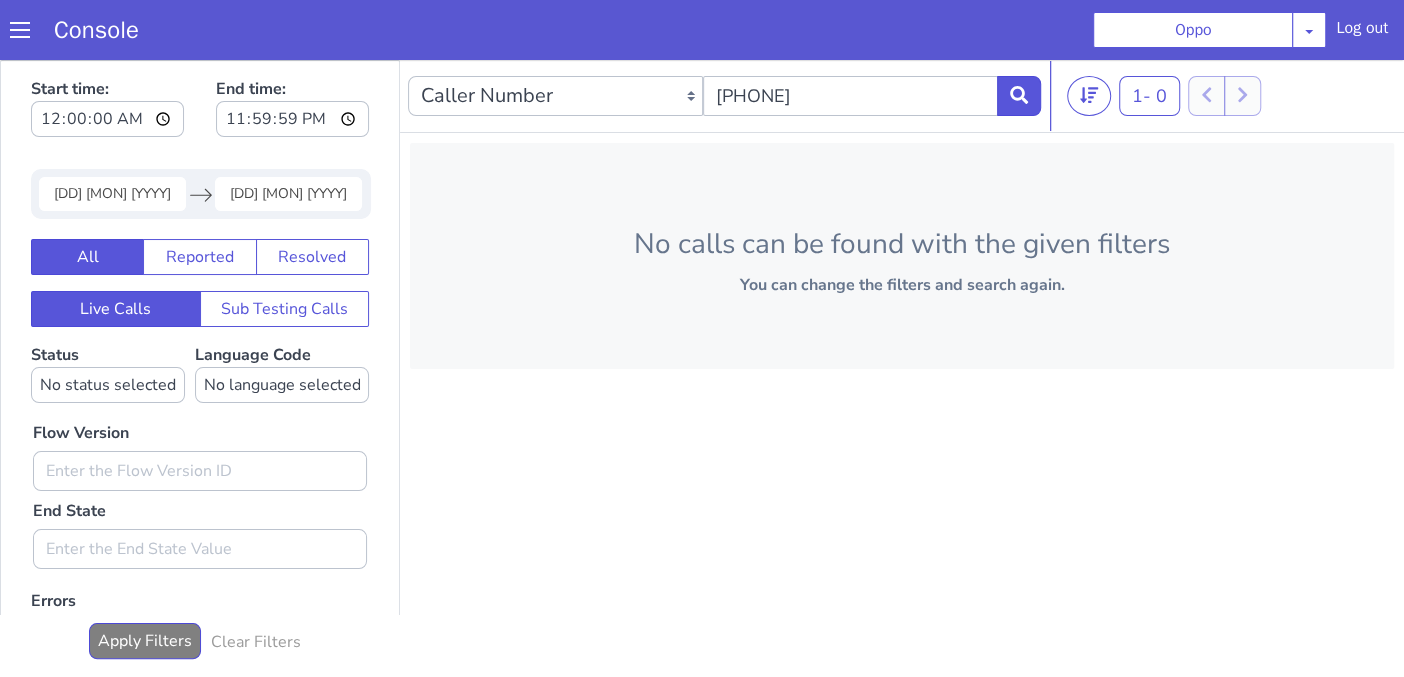 click on "02 Aug 2025 Navigate forward to interact with the calendar and select a date. Press the question mark key to get the keyboard shortcuts for changing dates. 03 Aug 2025 Navigate backward to interact with the calendar and select a date. Press the question mark key to get the keyboard shortcuts for changing dates." at bounding box center (201, 194) 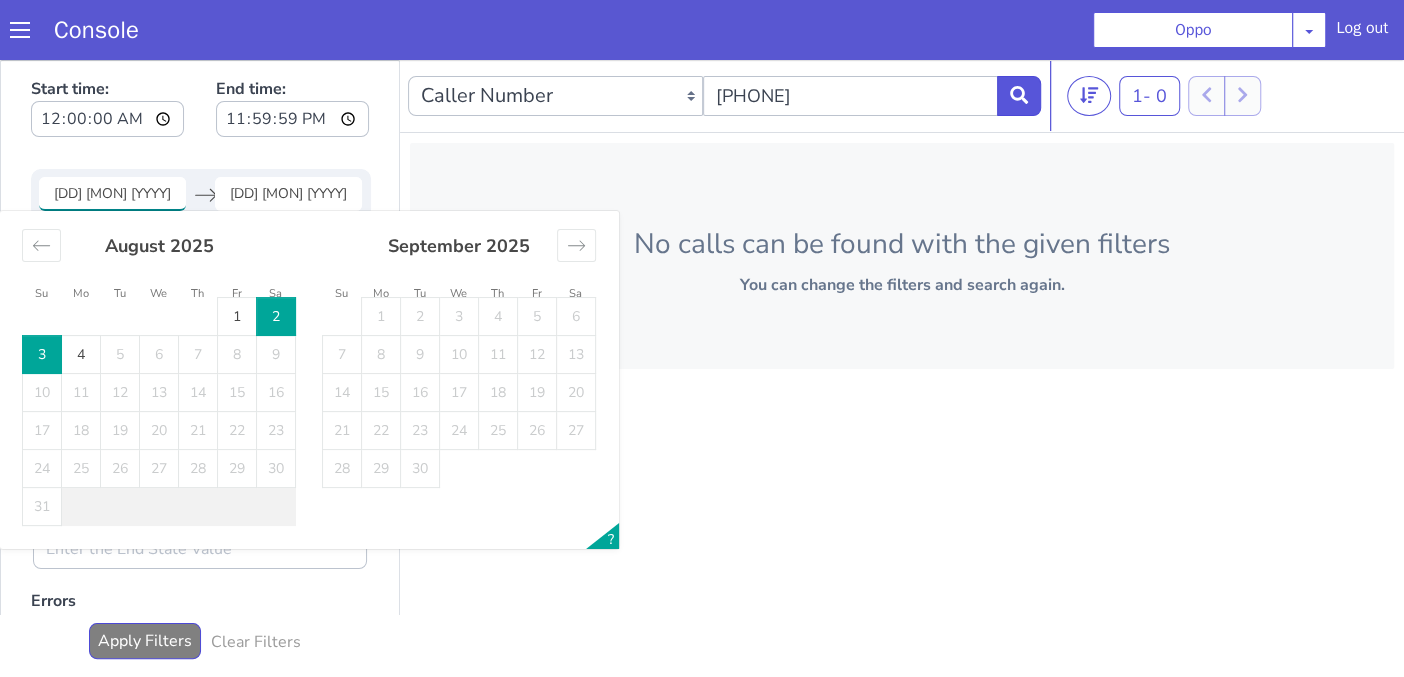 click on "2" at bounding box center [276, 317] 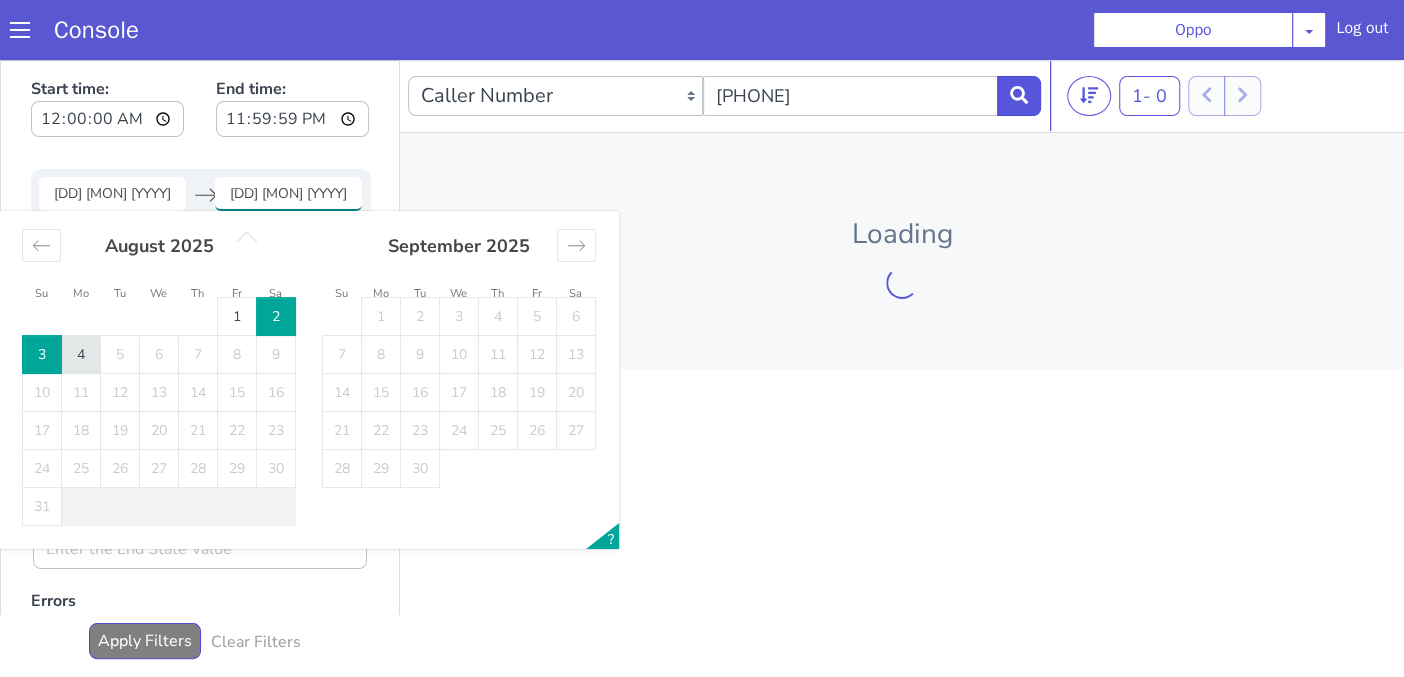 click on "4" at bounding box center [81, 355] 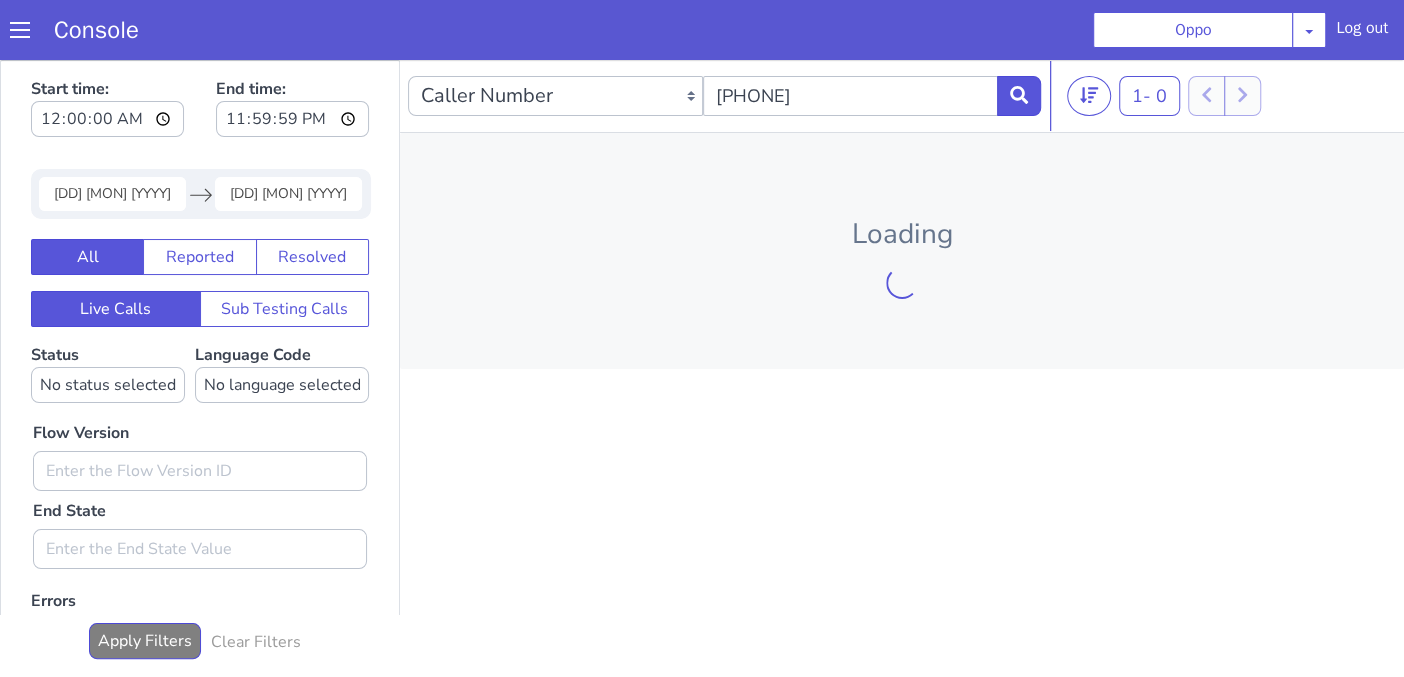 click on "[DAY] [MONTH] [YEAR]" at bounding box center [288, 194] 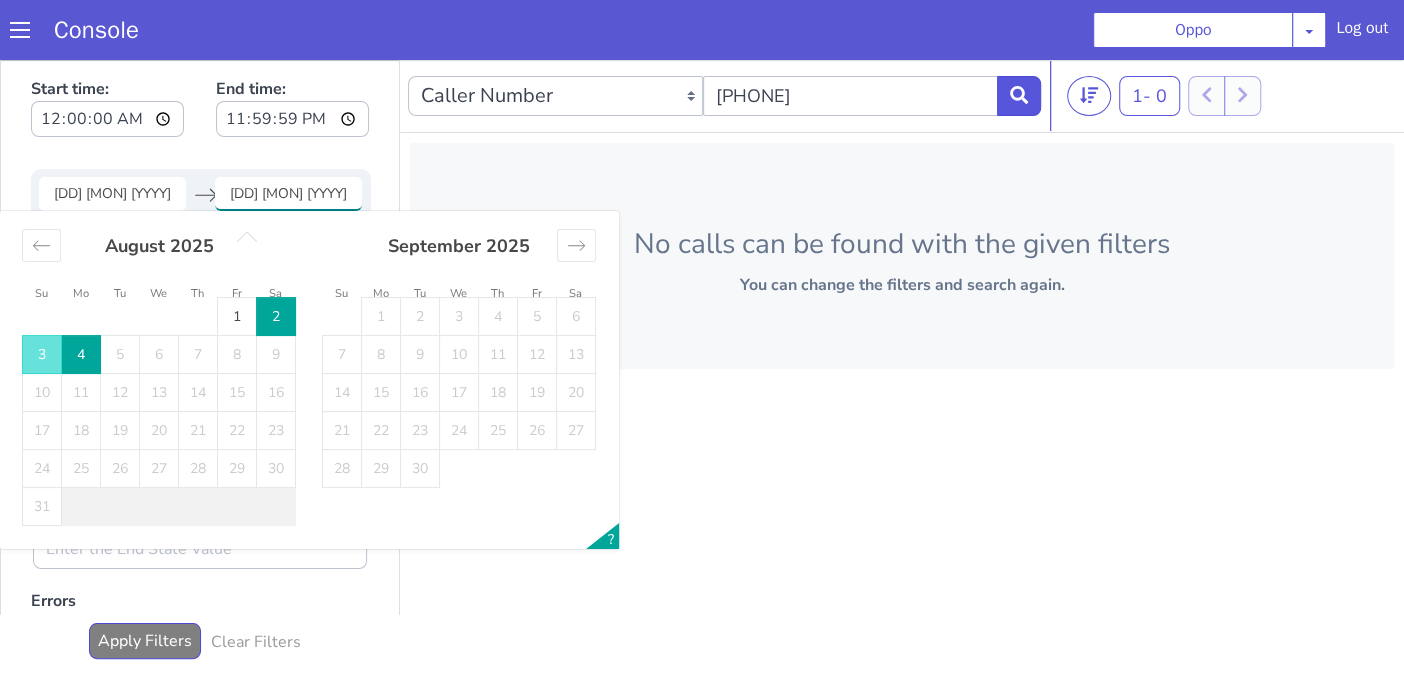 click on "Caller Number Call UUID Custom Parameter 9211895475 1  -   0 20 50 100 No calls can be found with the given filters You can change the filters and search again." at bounding box center (902, 369) 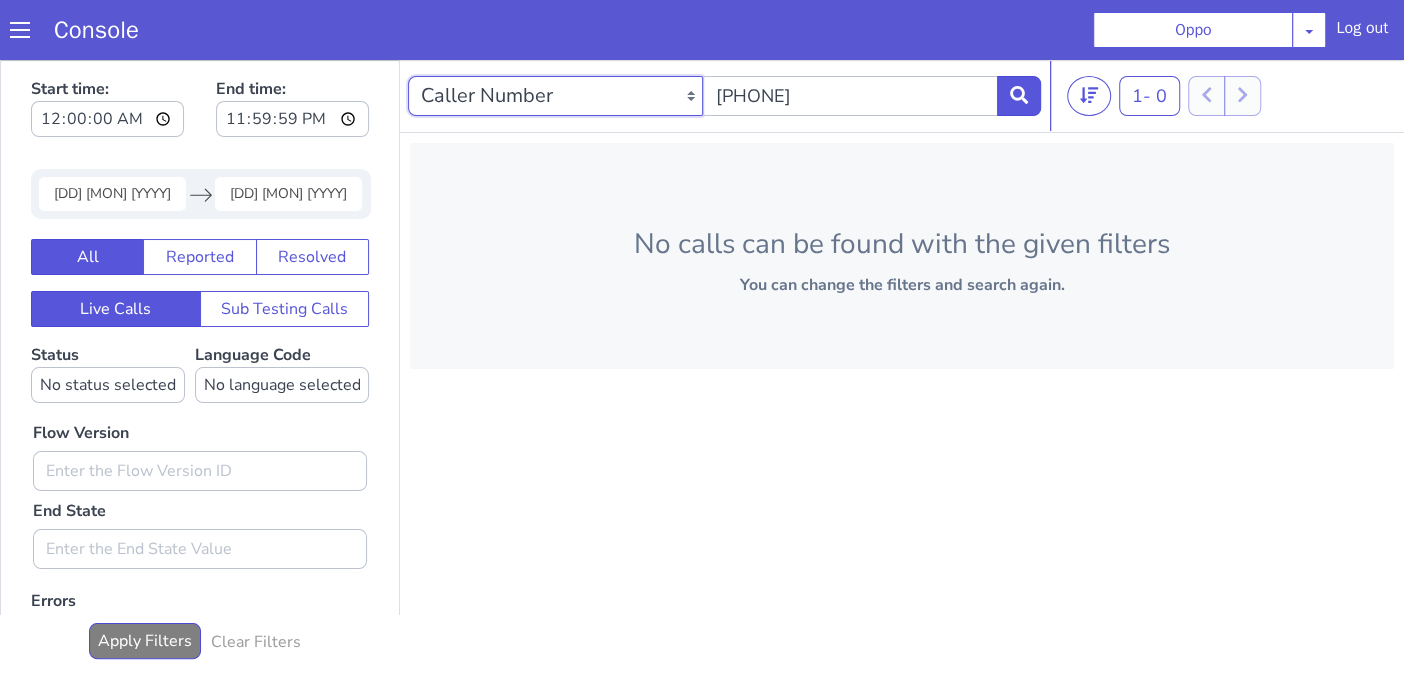 click on "Caller Number Call UUID Custom Parameter" at bounding box center [555, 96] 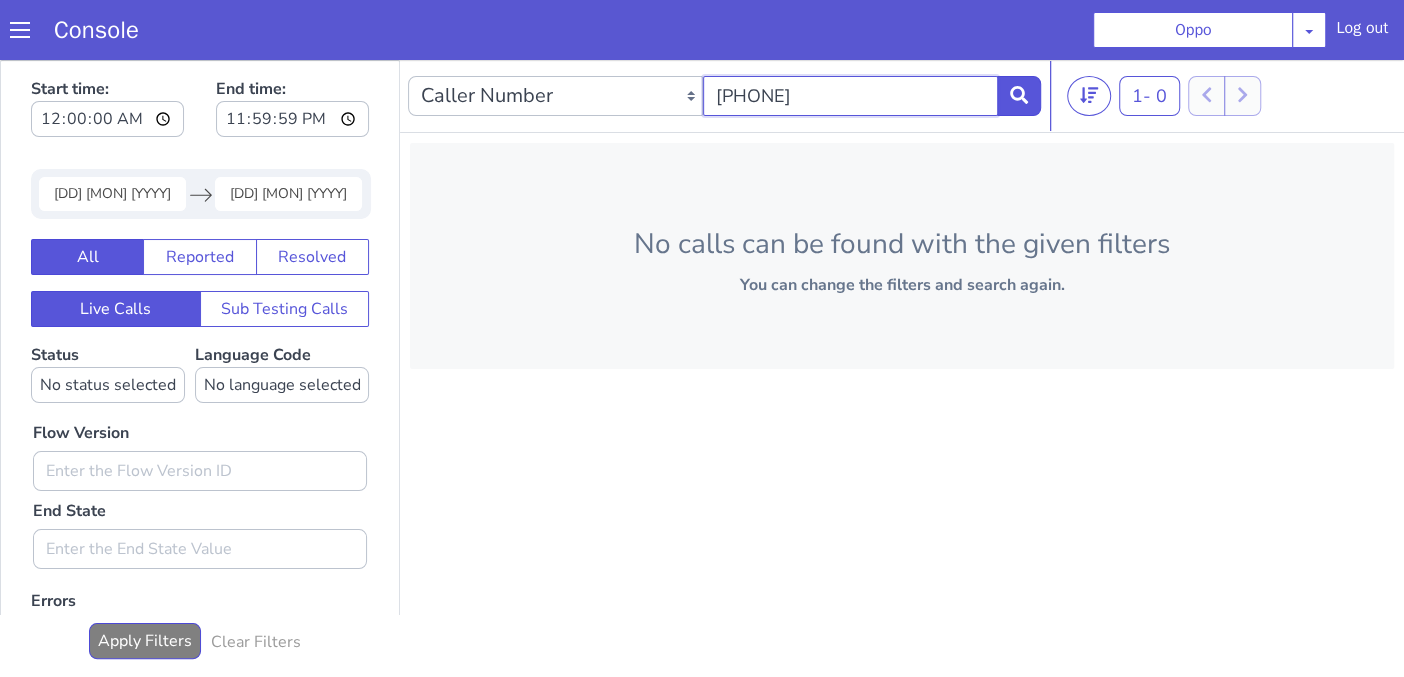 click on "[PHONE]" at bounding box center [850, 96] 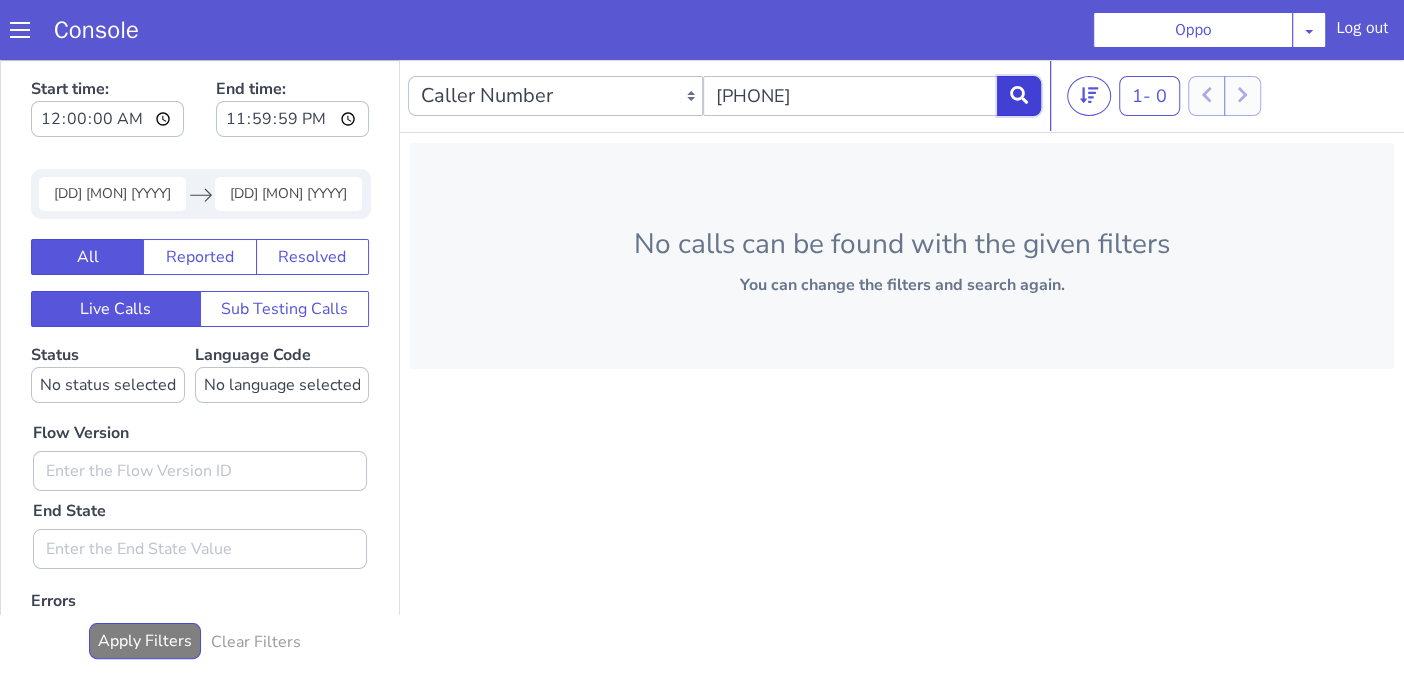 click 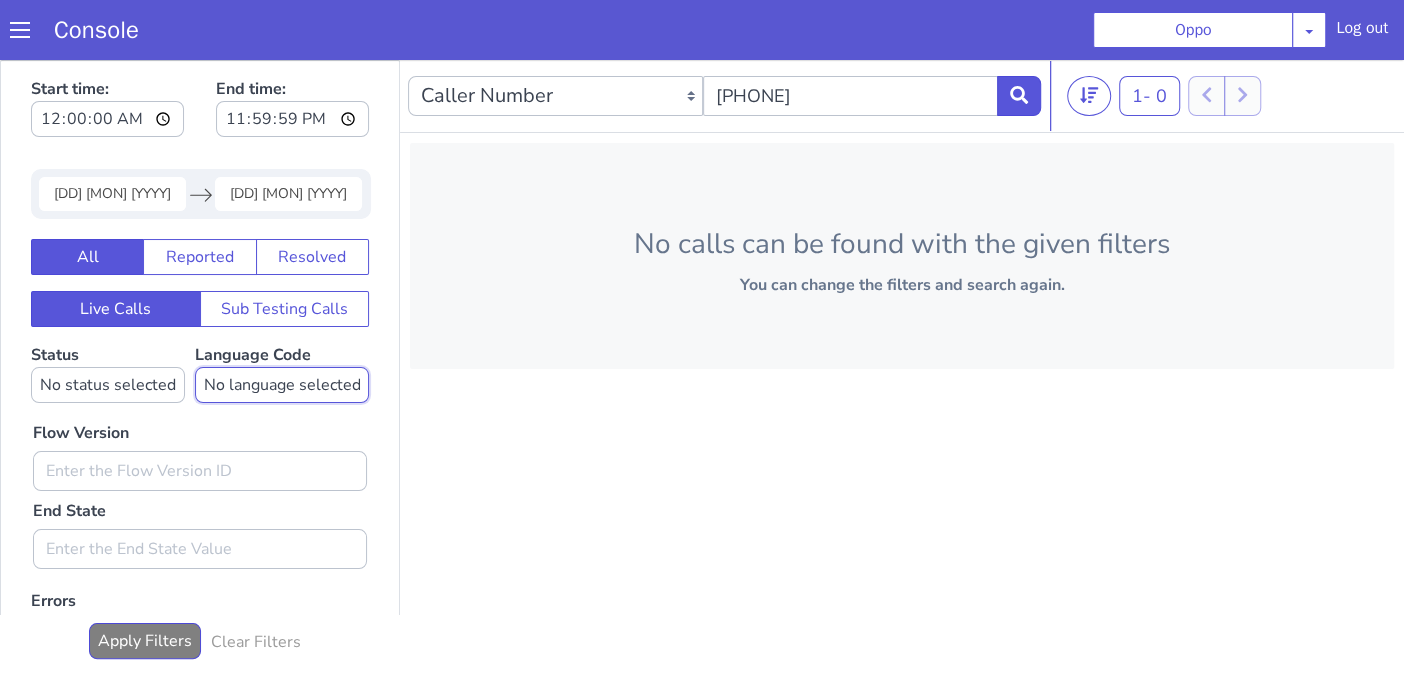 click on "No language selected Hindi English Tamil Telugu Kanada Marathi Malayalam Gujarati Bengali Indonesian Malay English US English GB" at bounding box center (282, 385) 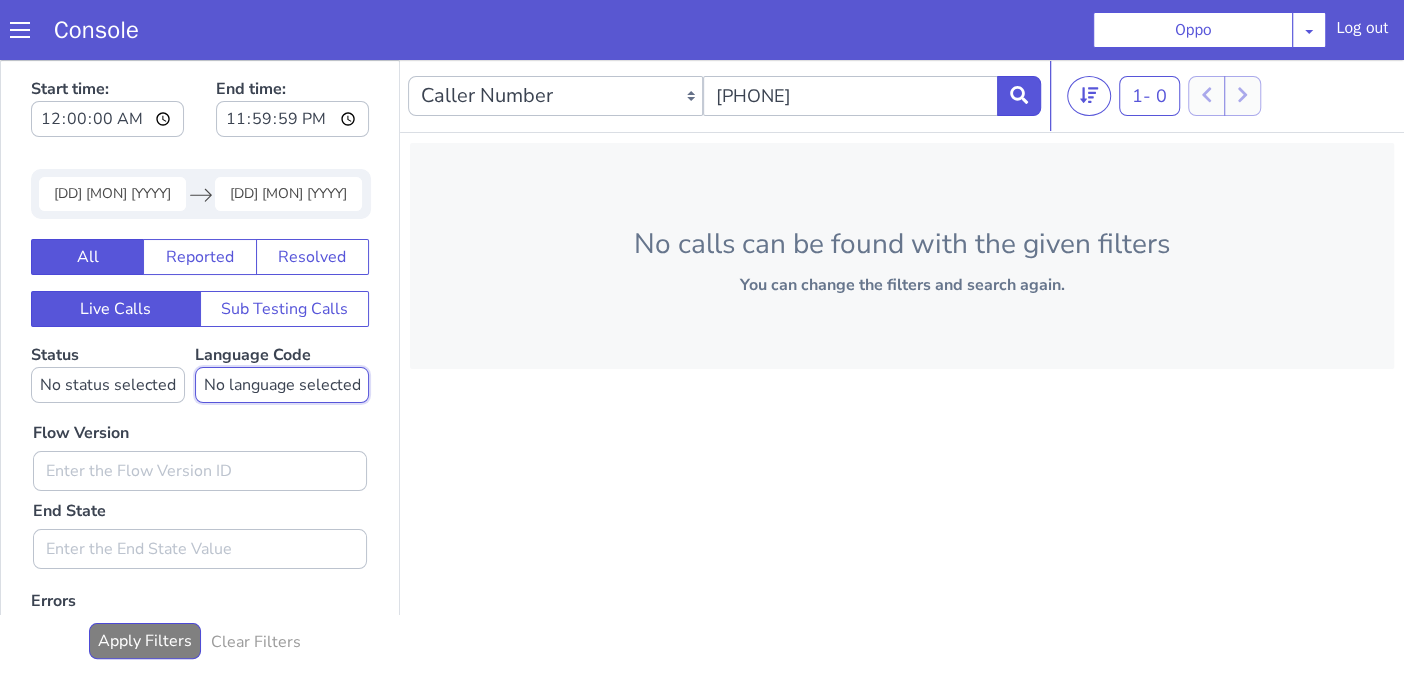 select on "en" 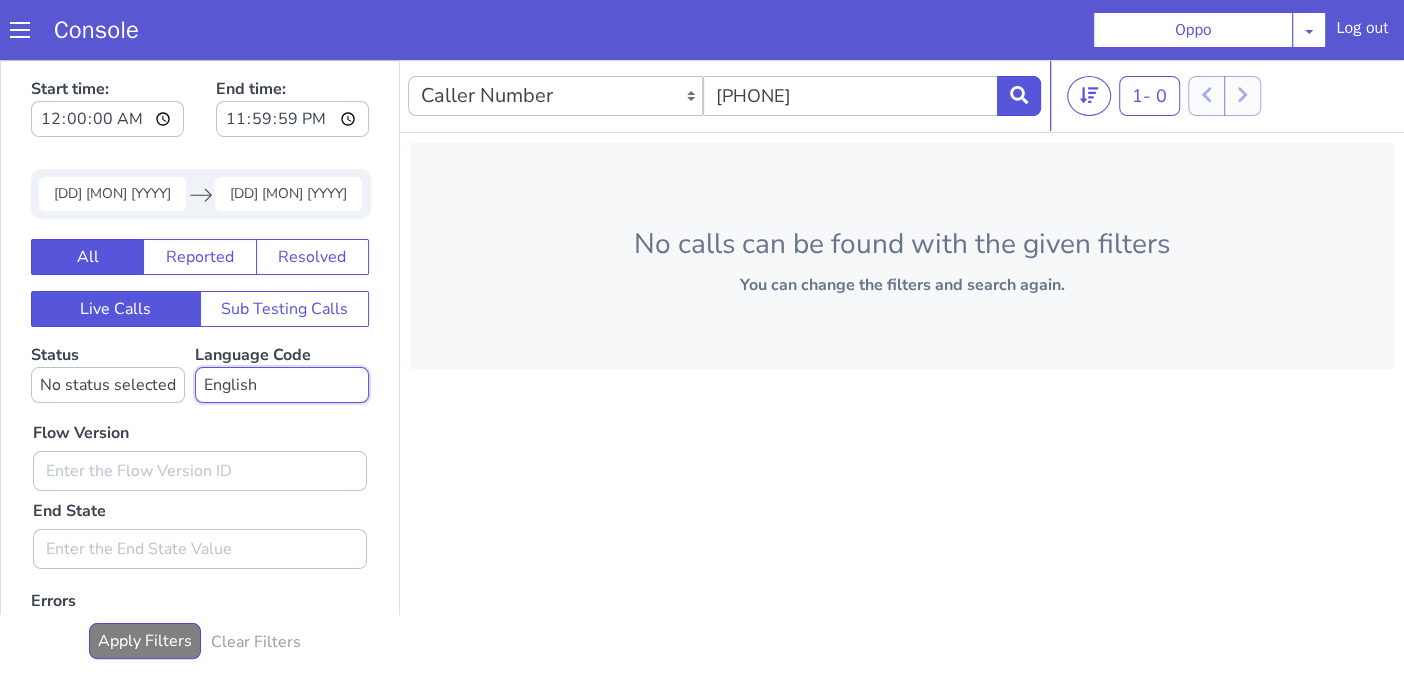click on "No language selected Hindi English Tamil Telugu Kanada Marathi Malayalam Gujarati Bengali Indonesian Malay English US English GB" at bounding box center (282, 385) 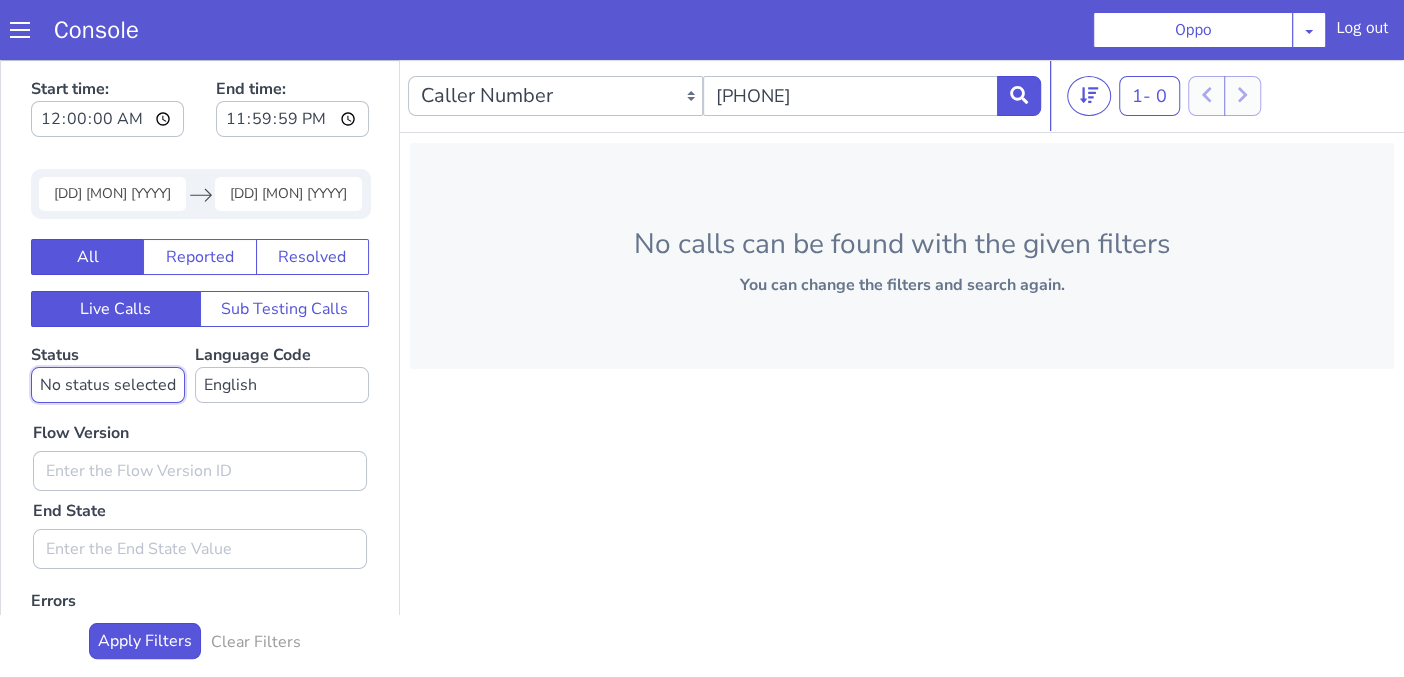 click on "No status selected HANGUP USER_HANGUP TRANSFER UNKNOWN" at bounding box center [108, 385] 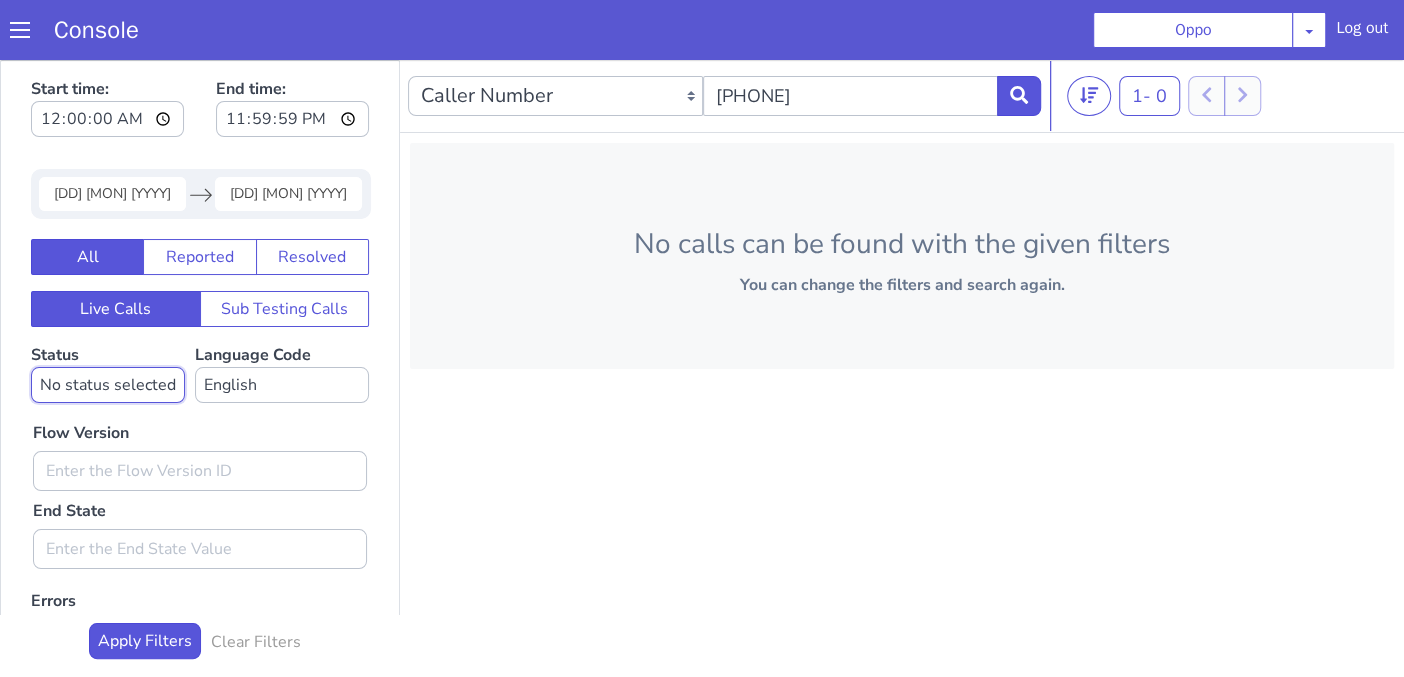 click on "No status selected HANGUP USER_HANGUP TRANSFER UNKNOWN" at bounding box center (108, 385) 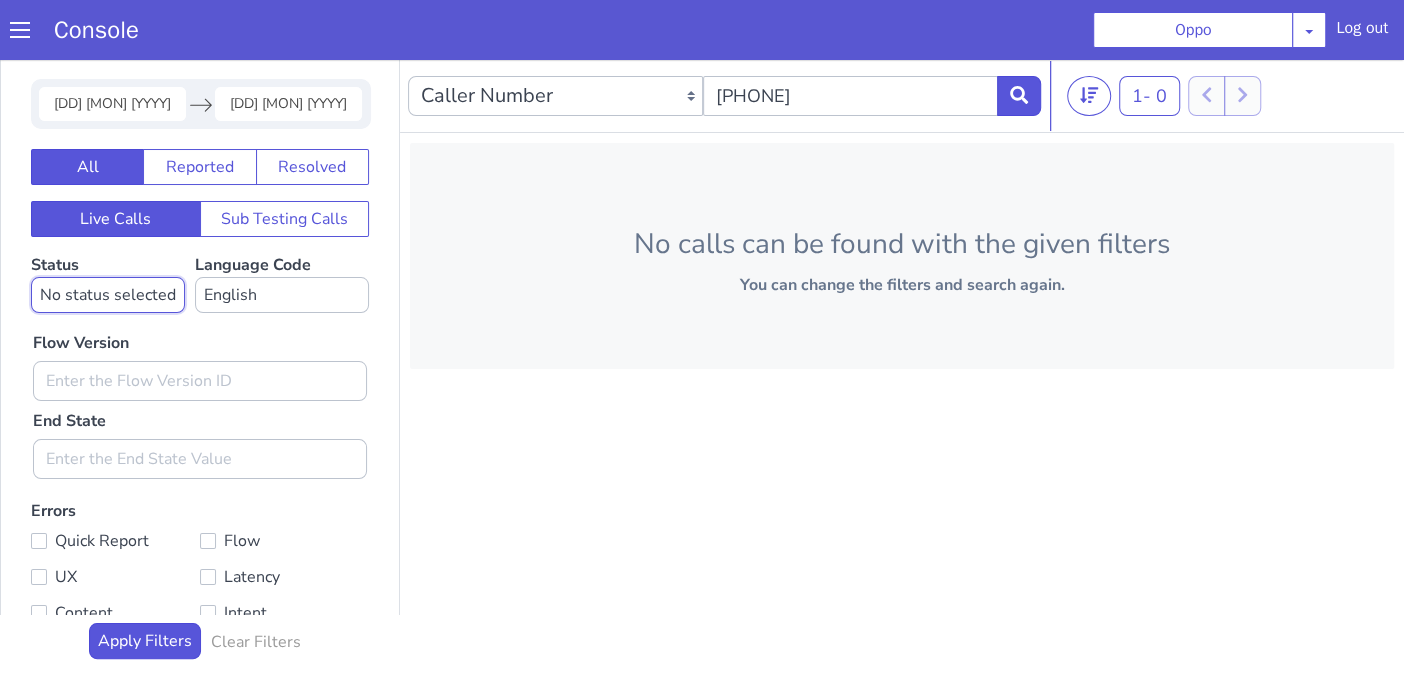 scroll, scrollTop: 176, scrollLeft: 0, axis: vertical 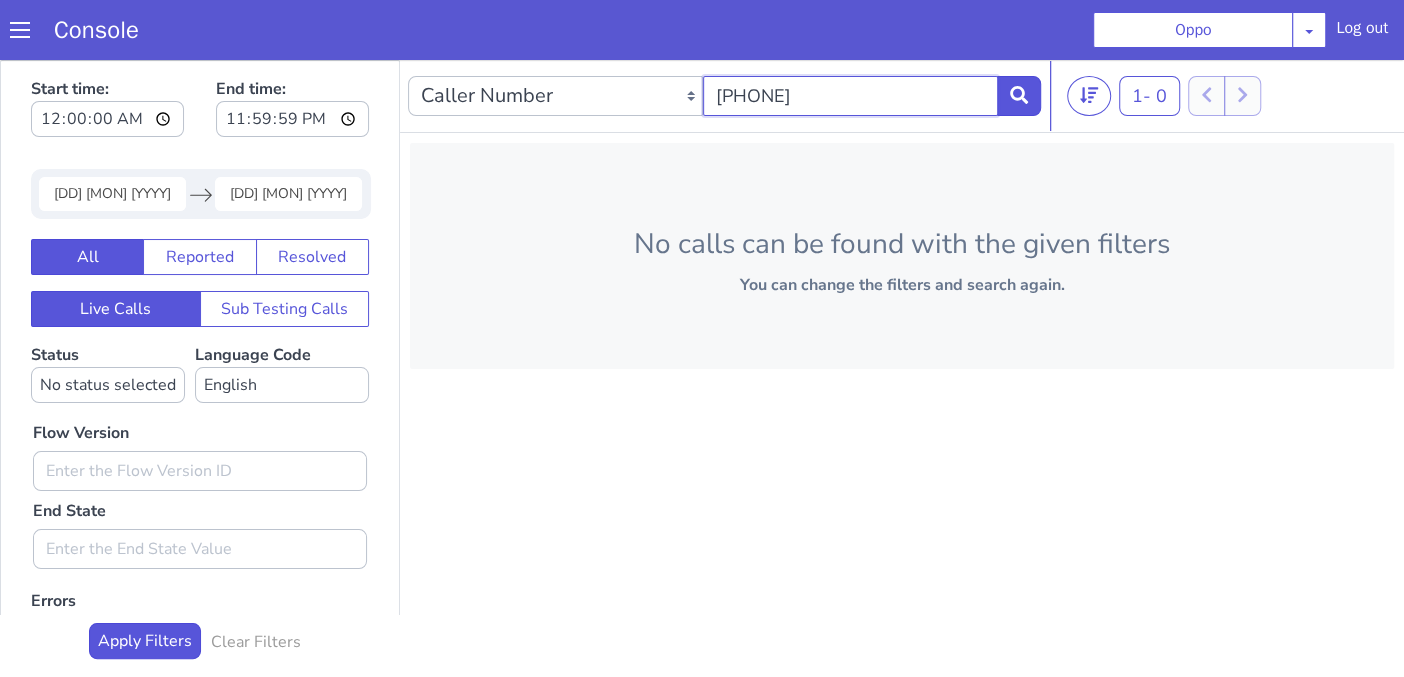 drag, startPoint x: 834, startPoint y: 98, endPoint x: 672, endPoint y: 98, distance: 162 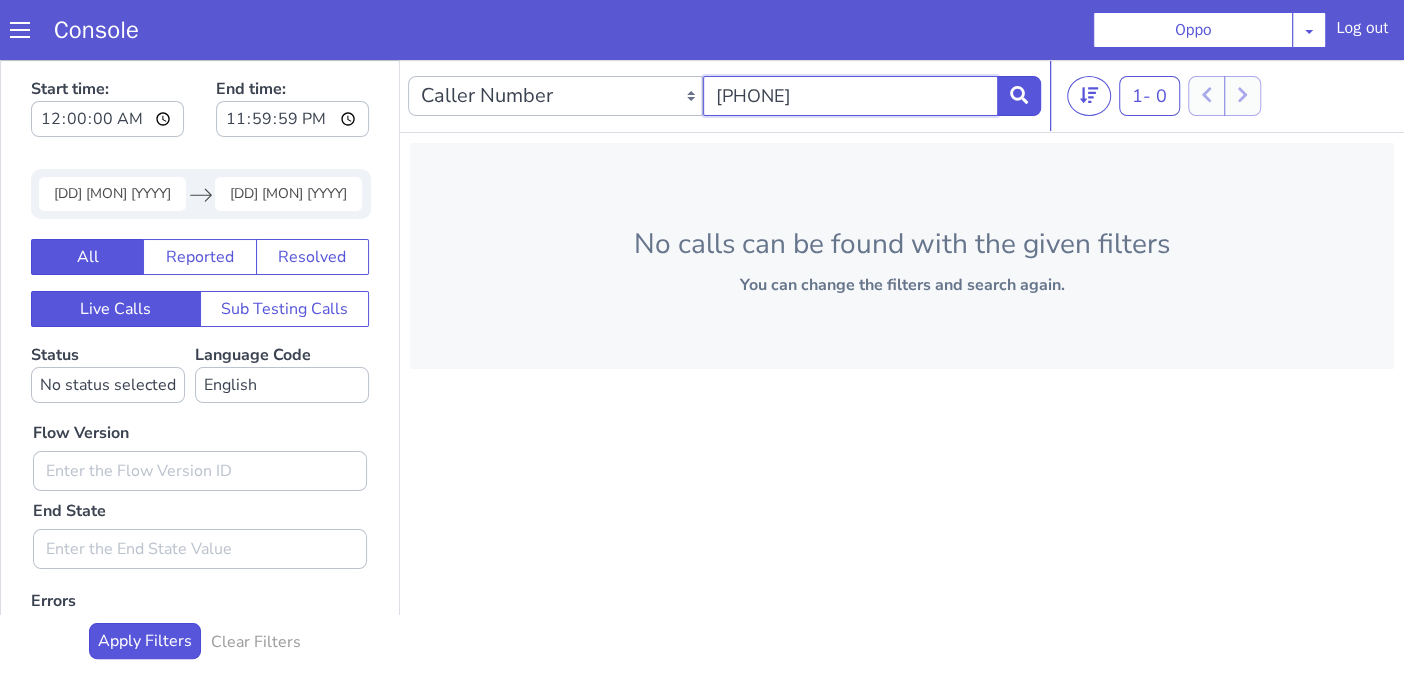 click on "Caller Number Call UUID Custom Parameter [PHONE]" at bounding box center [724, 96] 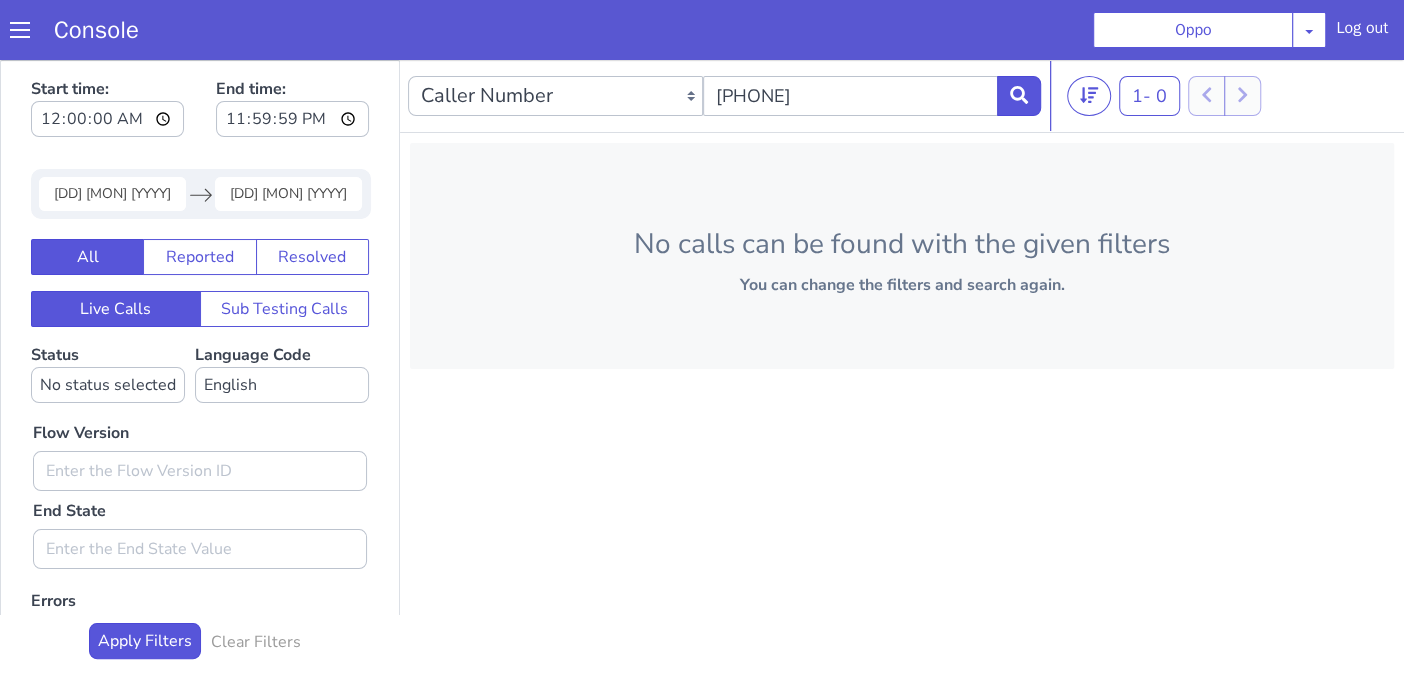 click on "No calls can be found with the given filters You can change the filters and search again." at bounding box center (902, 256) 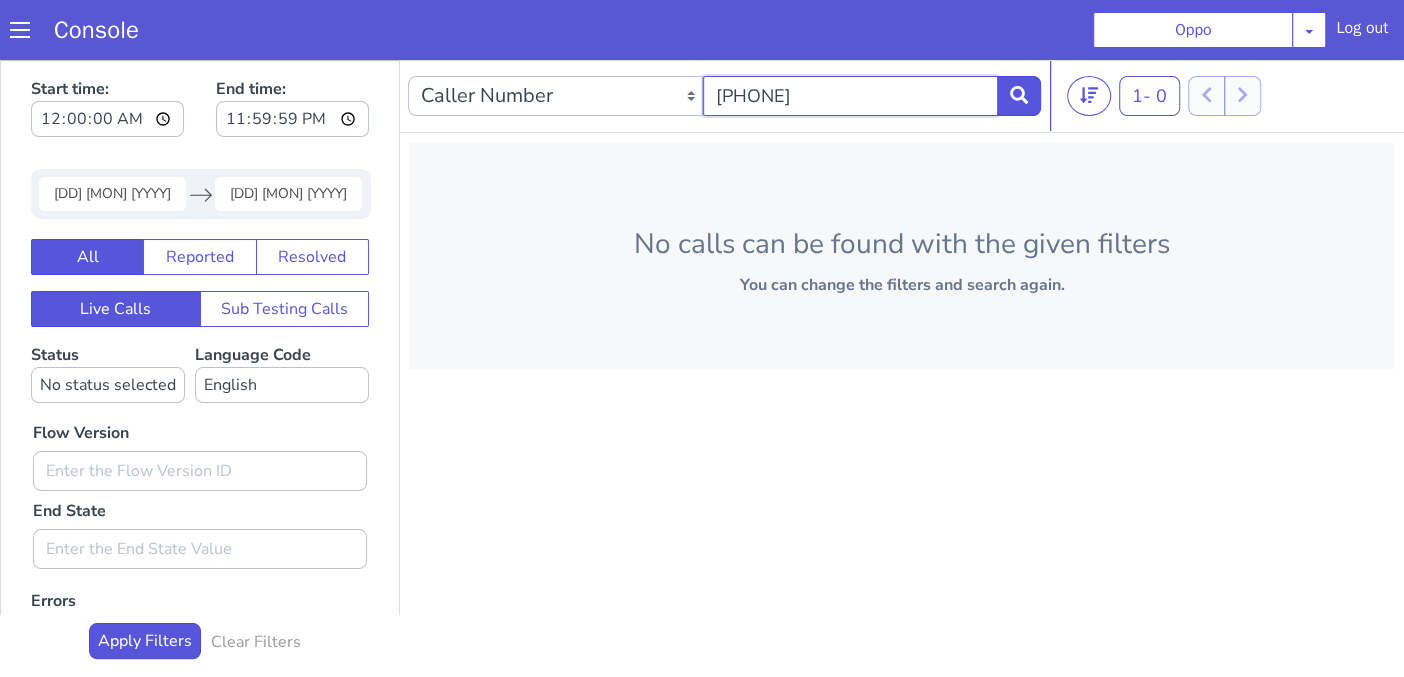 drag, startPoint x: 825, startPoint y: 94, endPoint x: 704, endPoint y: 87, distance: 121.20231 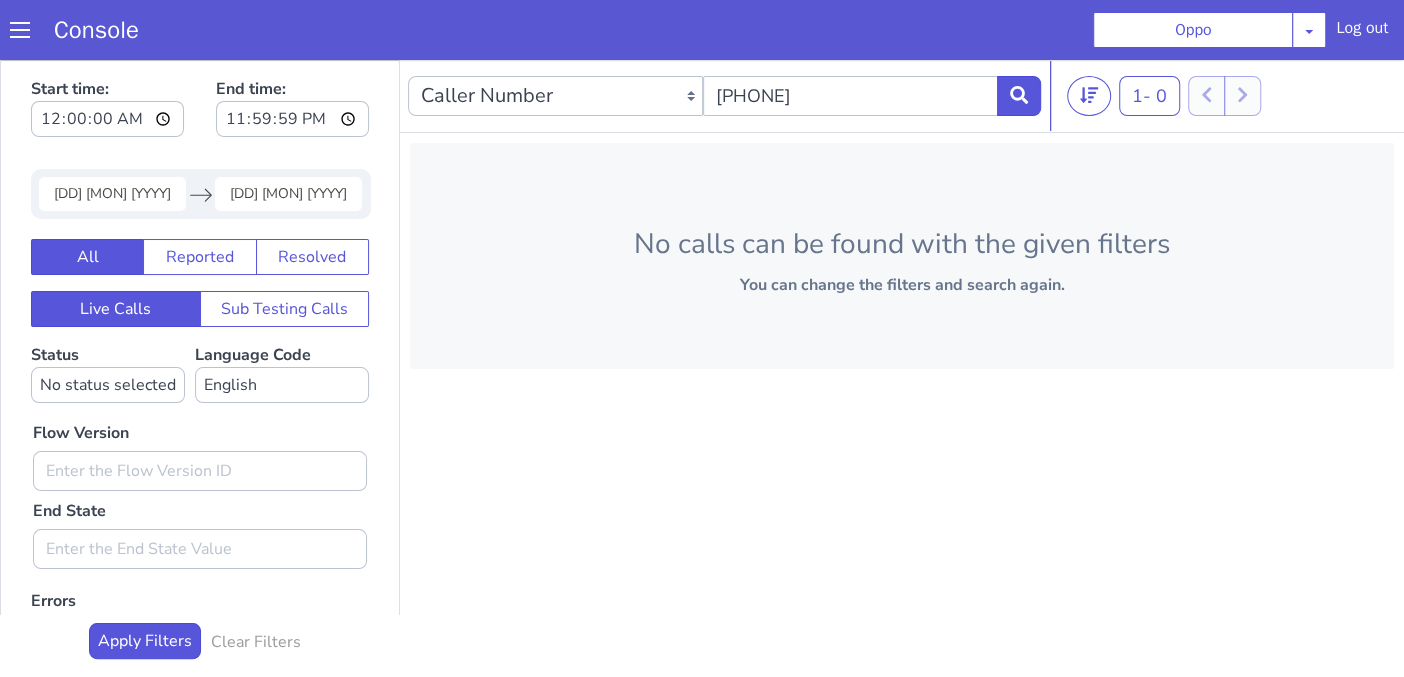 click on "No calls can be found with the given filters You can change the filters and search again." at bounding box center (902, 256) 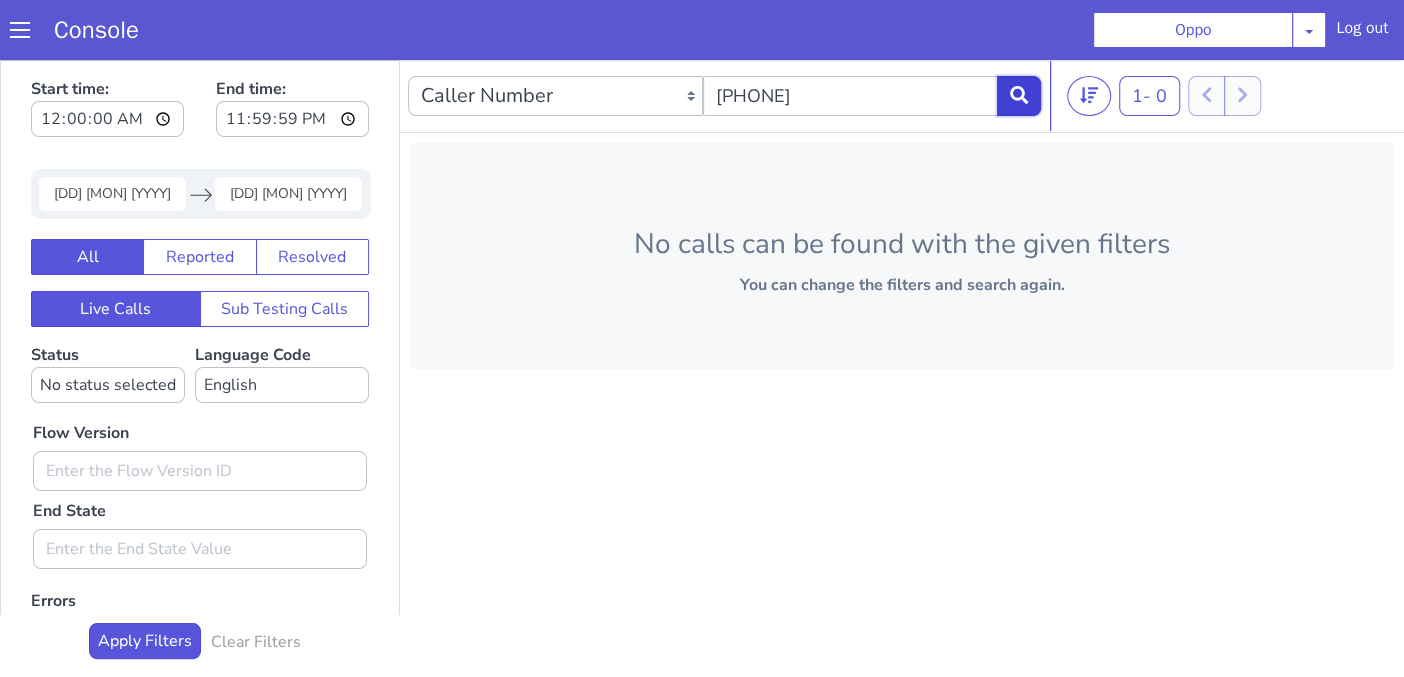 click at bounding box center (1019, 96) 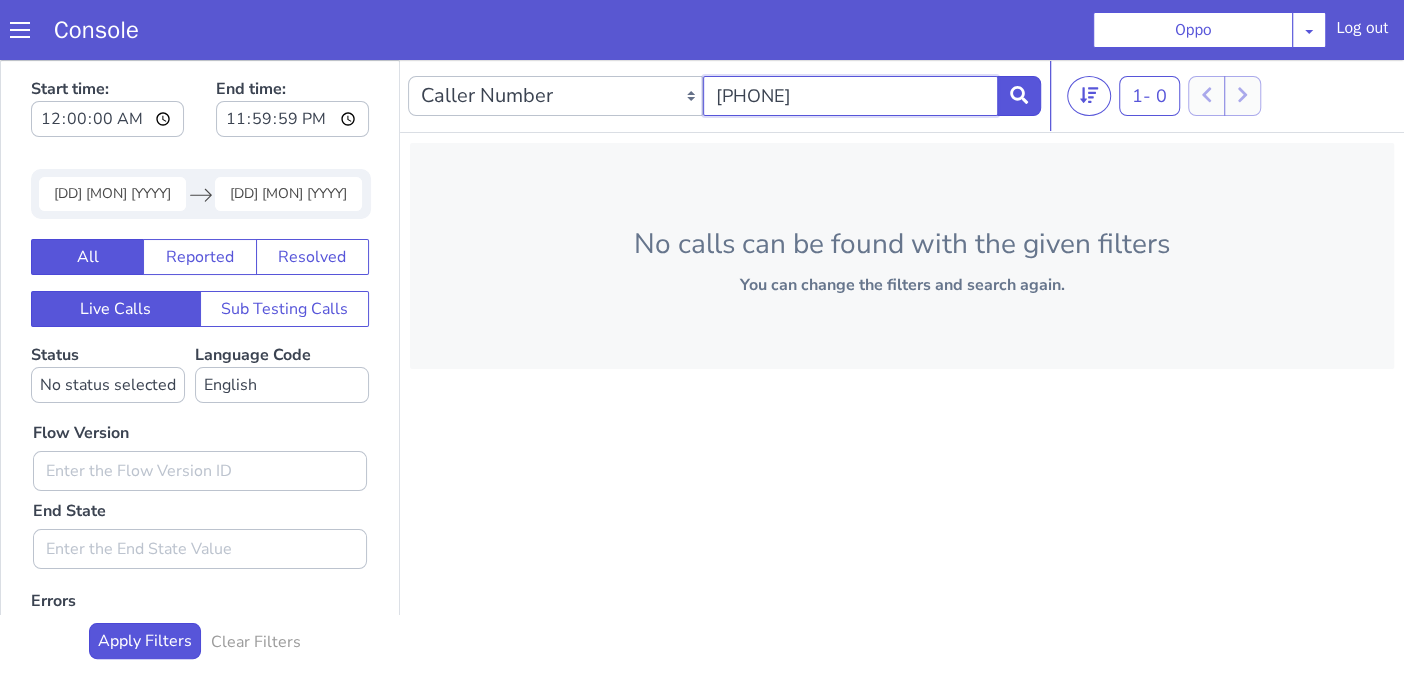 drag, startPoint x: 845, startPoint y: 102, endPoint x: 740, endPoint y: 100, distance: 105.01904 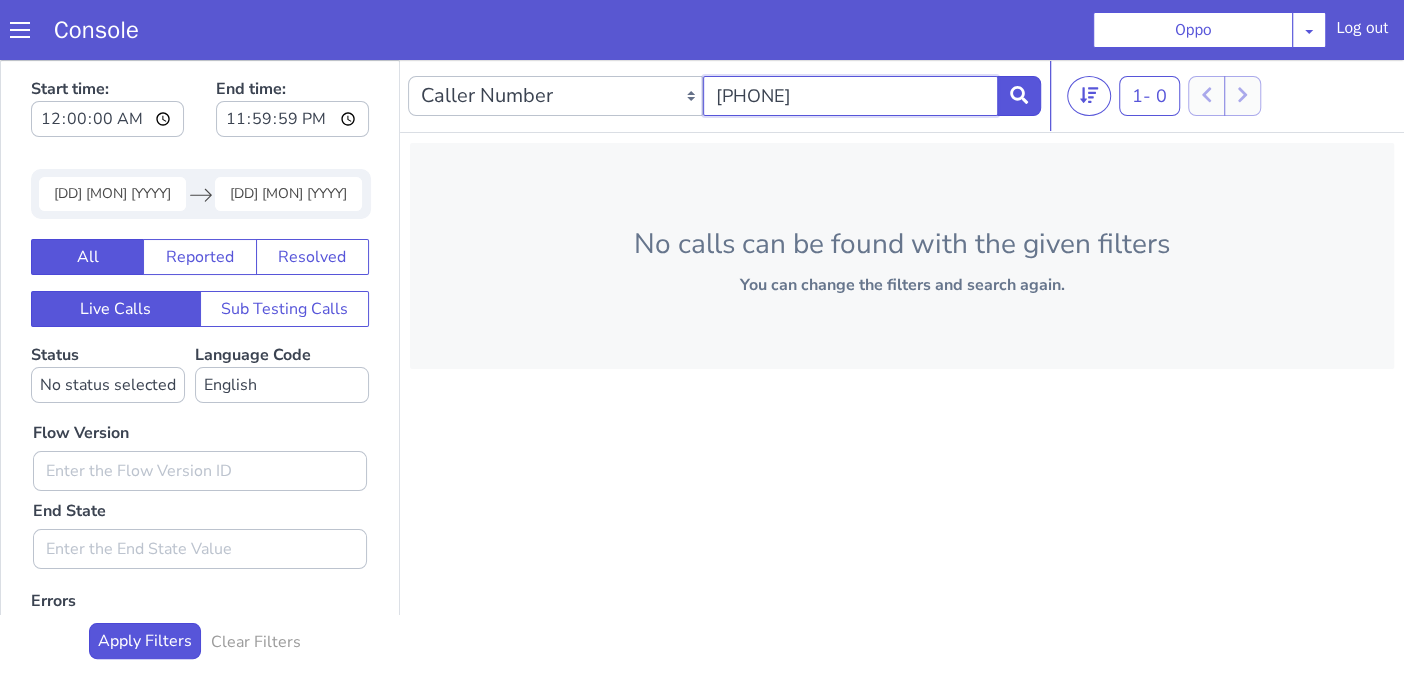click on "[PHONE]" at bounding box center [850, 96] 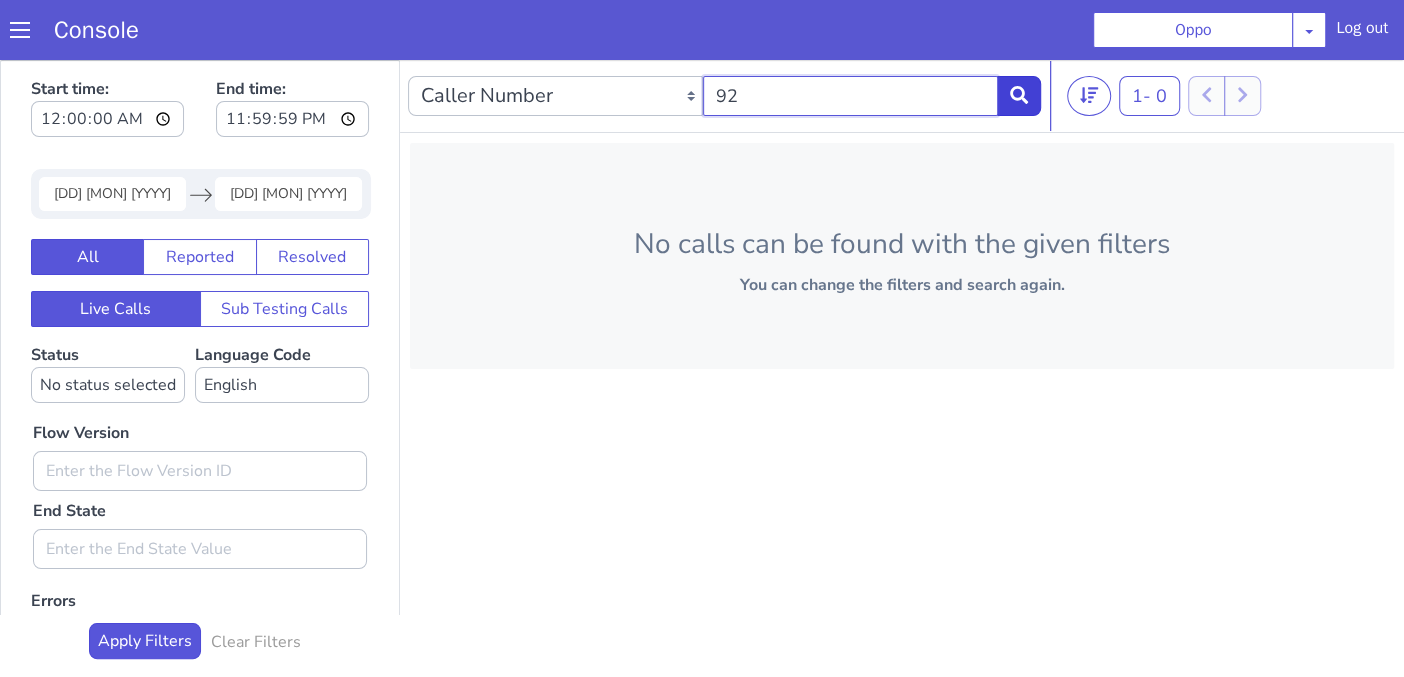 type on "92" 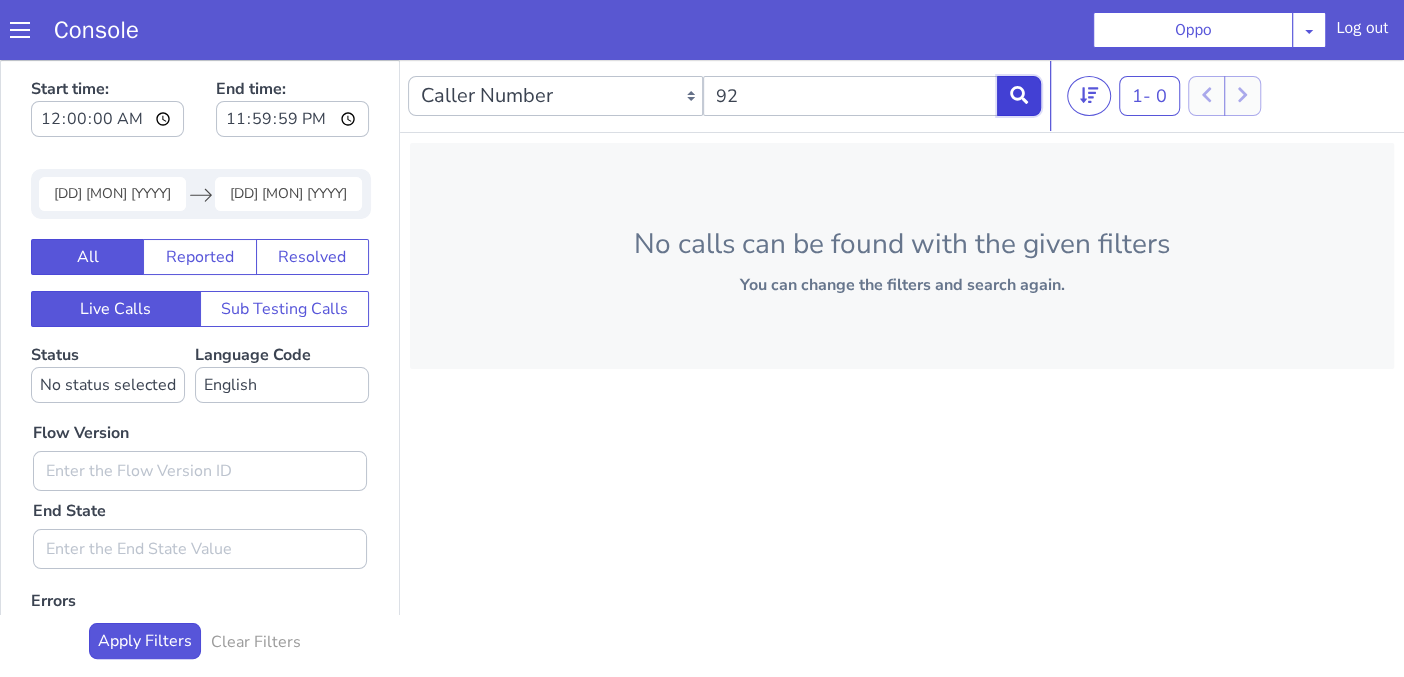click 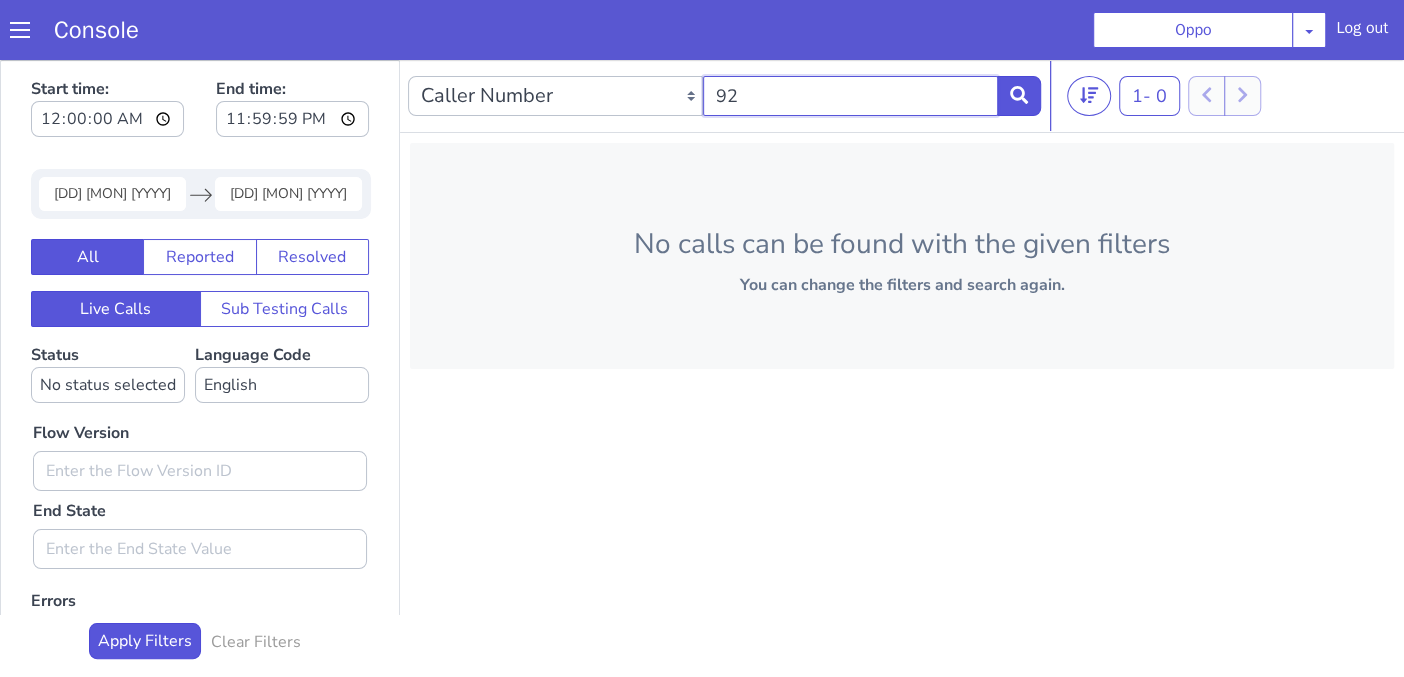 drag, startPoint x: 739, startPoint y: 101, endPoint x: 696, endPoint y: 101, distance: 43 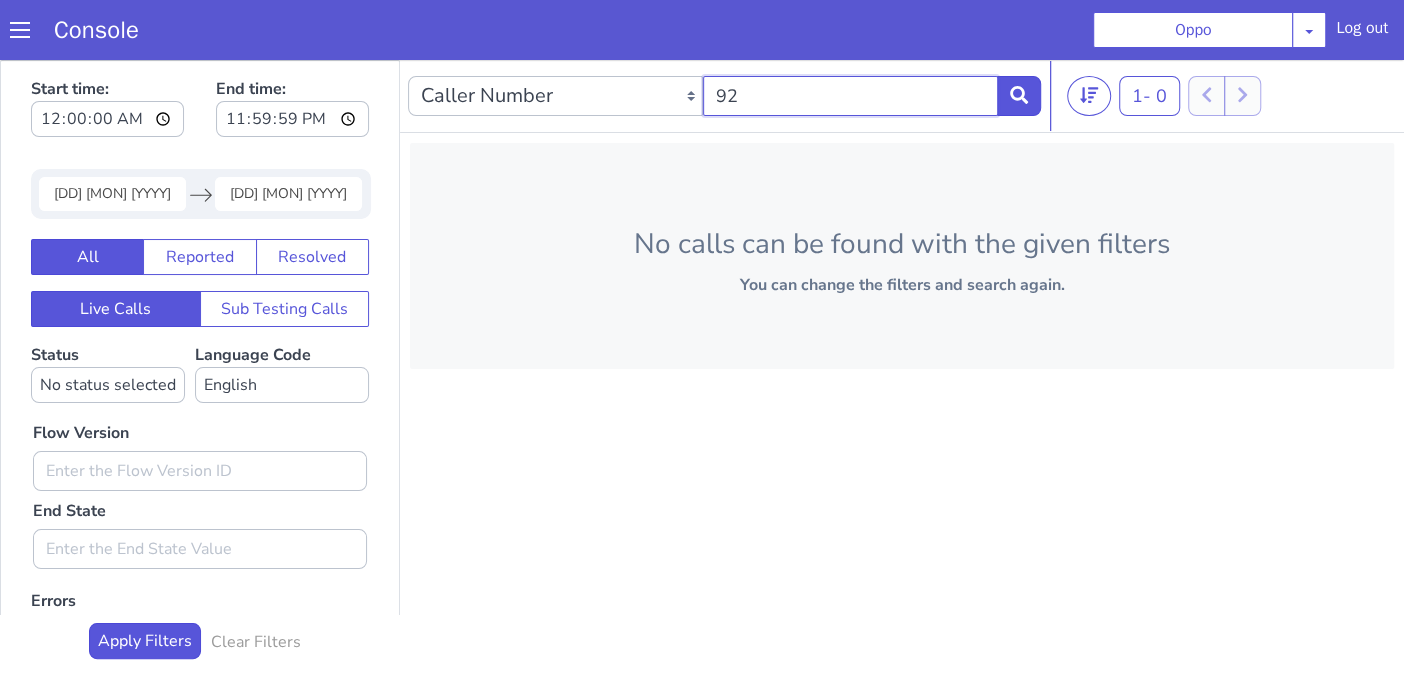 click on "Caller Number Call UUID Custom Parameter 92" at bounding box center [724, 96] 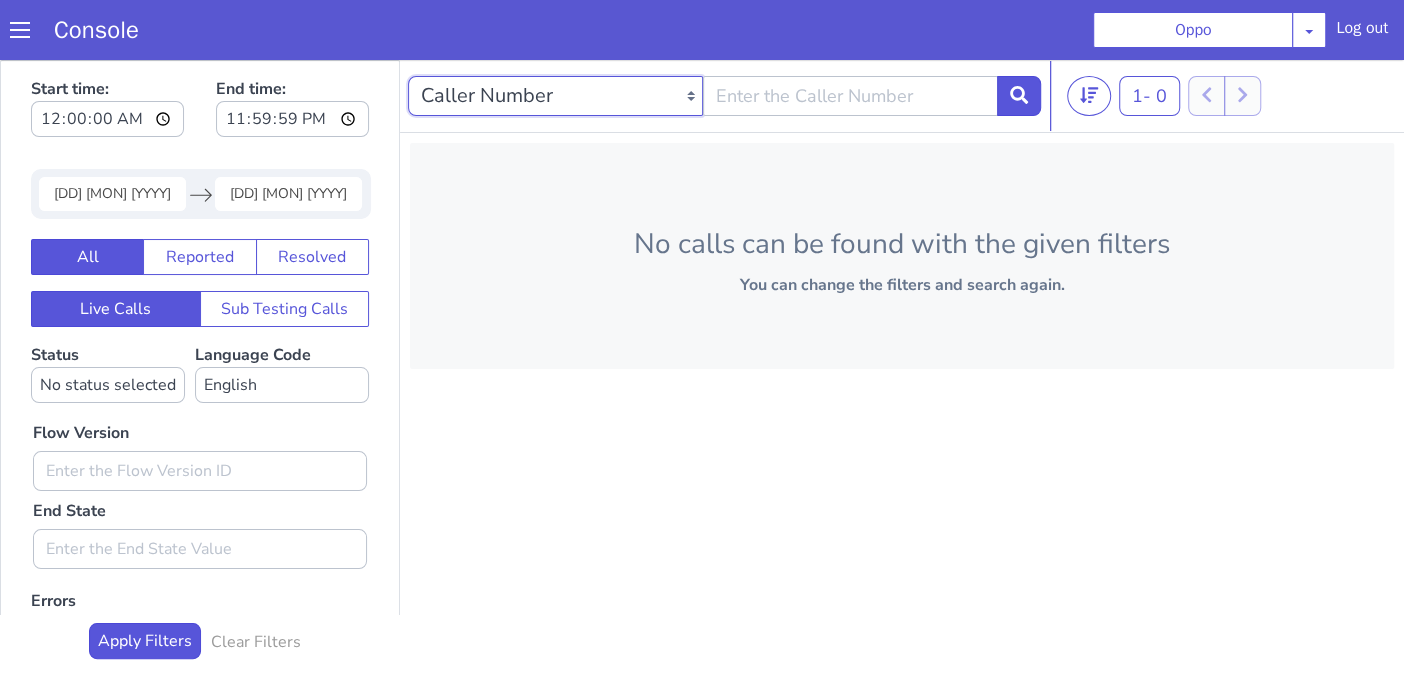 click on "Caller Number Call UUID Custom Parameter" at bounding box center (555, 96) 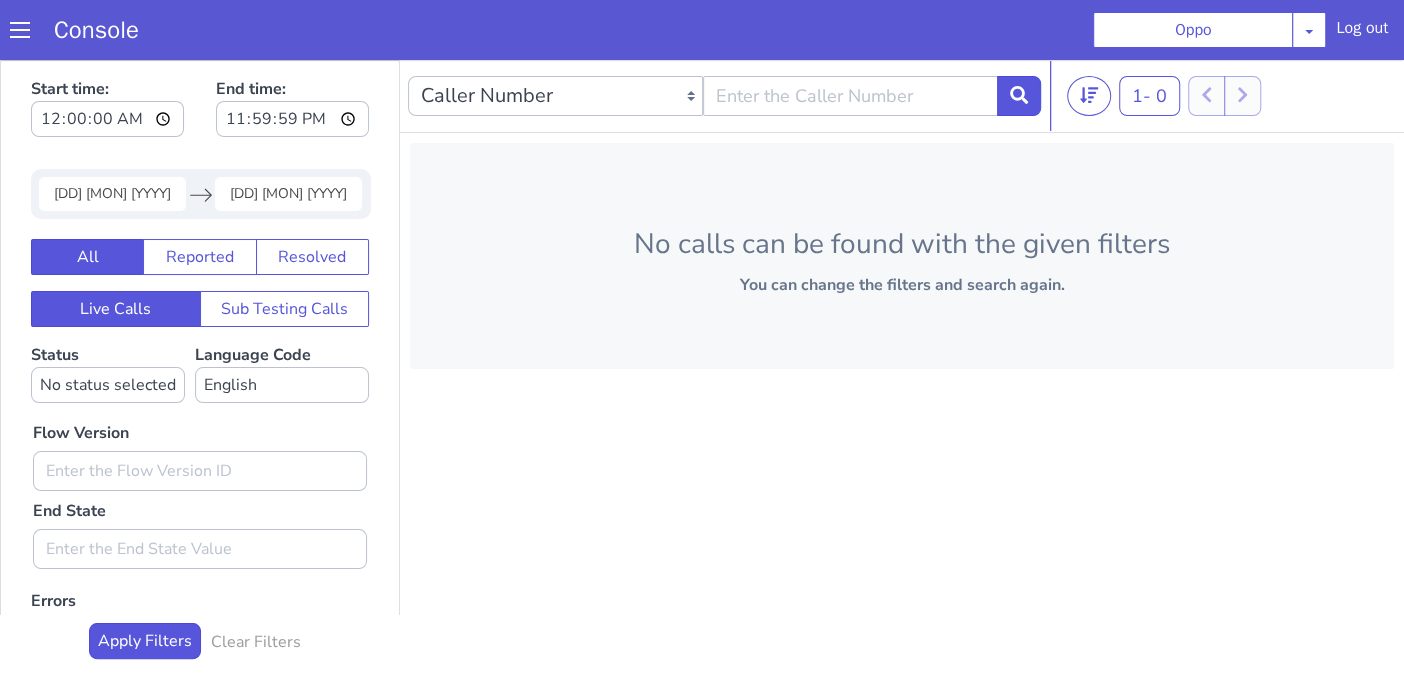 click on "No calls can be found with the given filters" at bounding box center (902, 244) 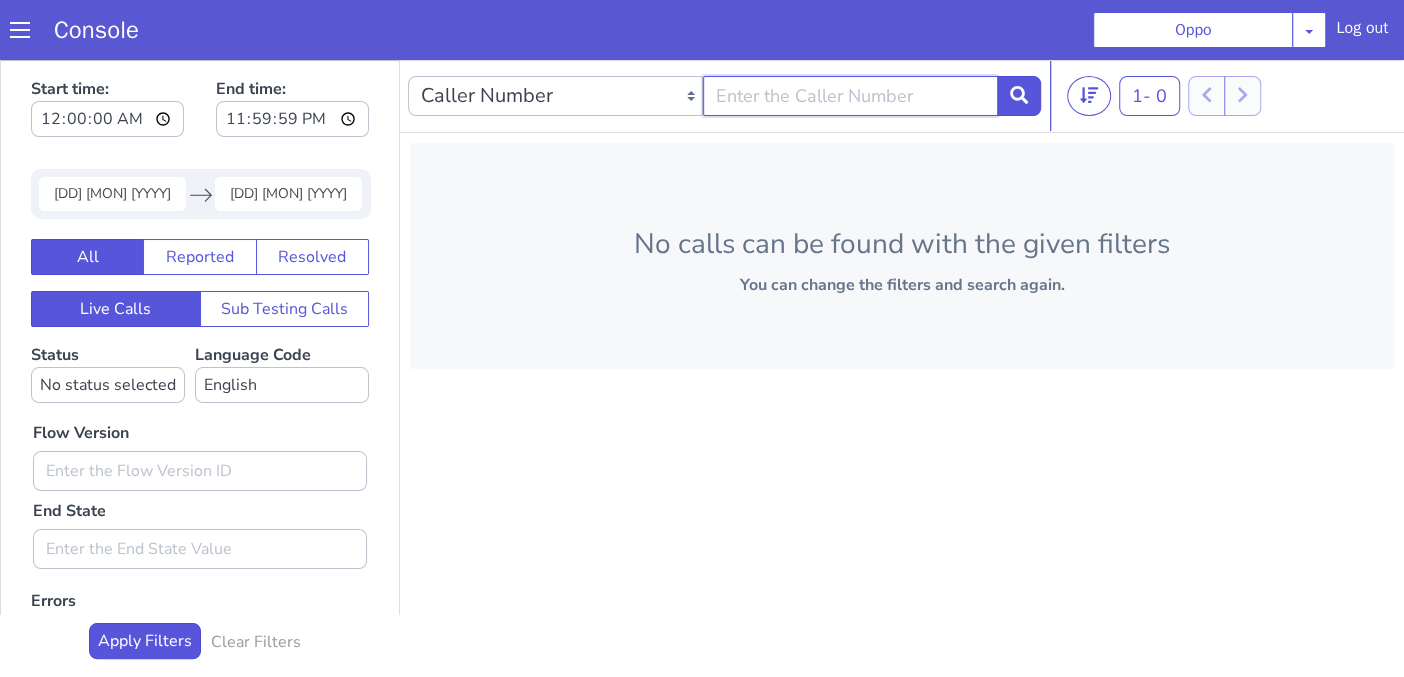 click at bounding box center (850, 96) 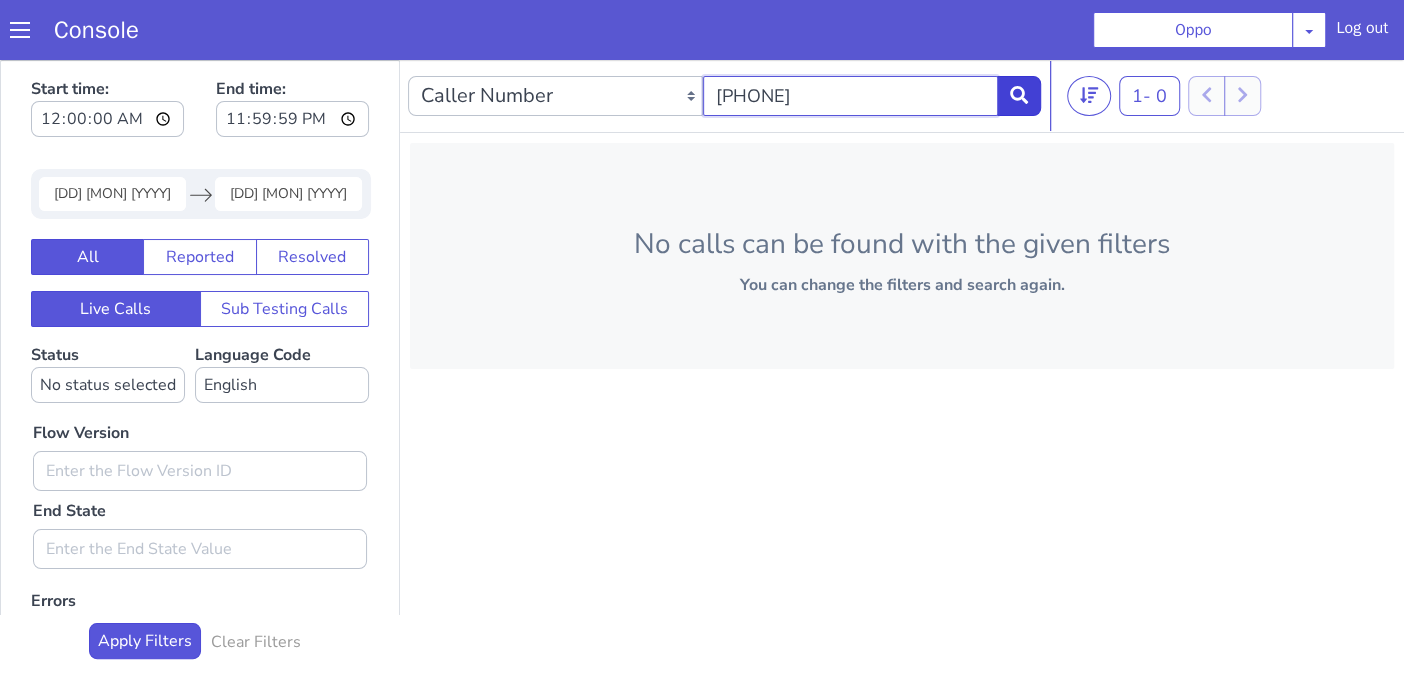 type on "[PHONE]" 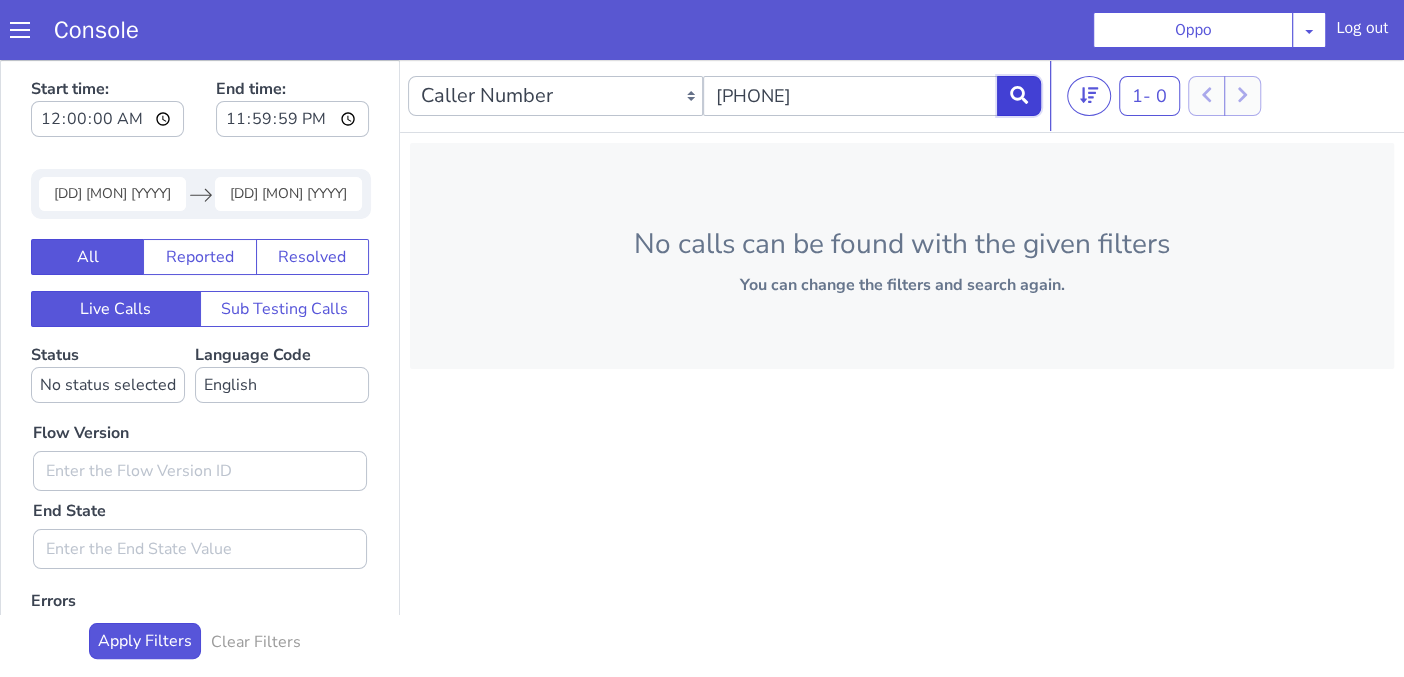 click at bounding box center [1019, 96] 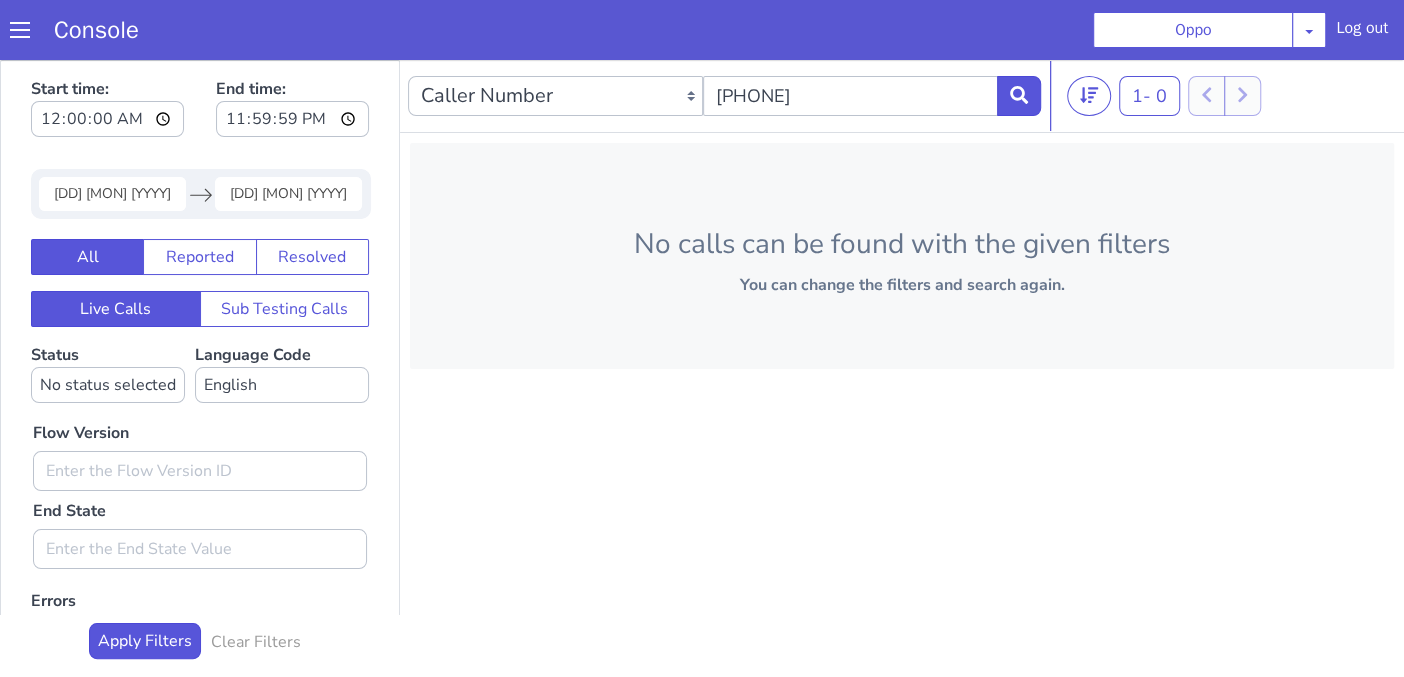 click on "02 Aug 2025" at bounding box center [112, 194] 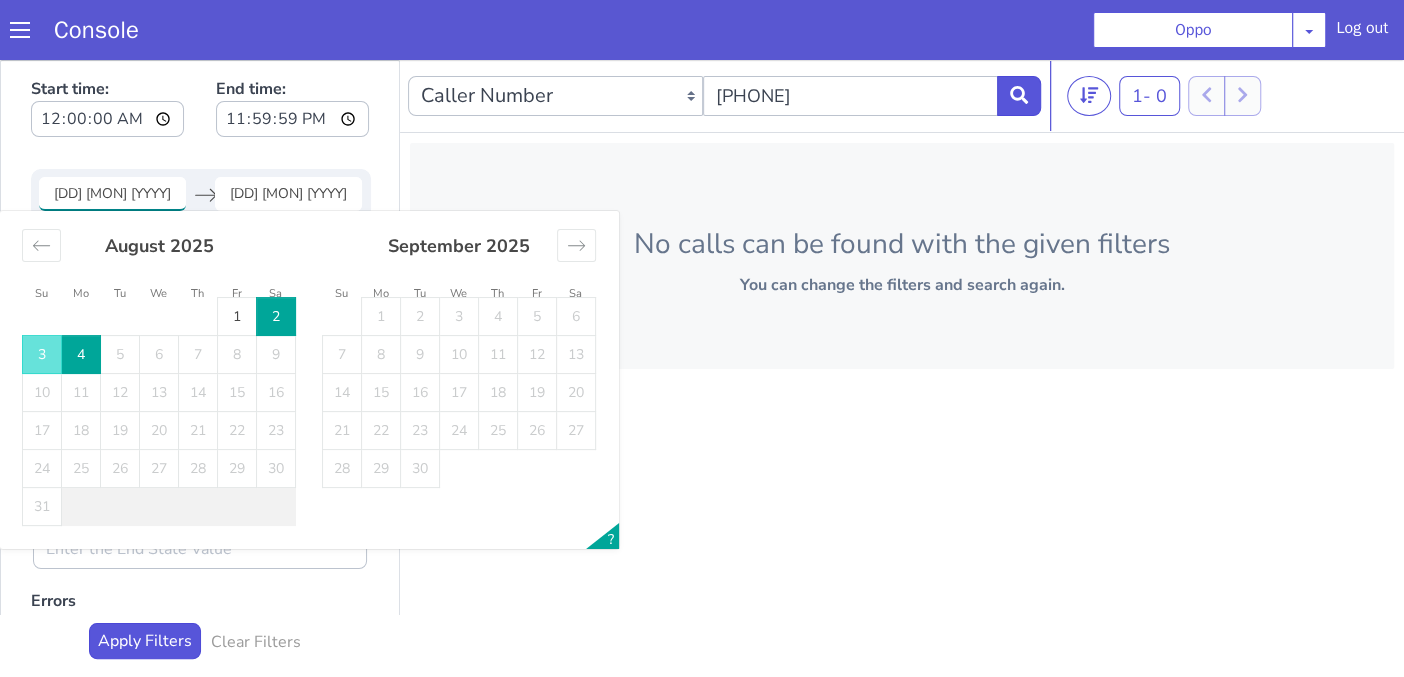 click on "2" at bounding box center (276, 317) 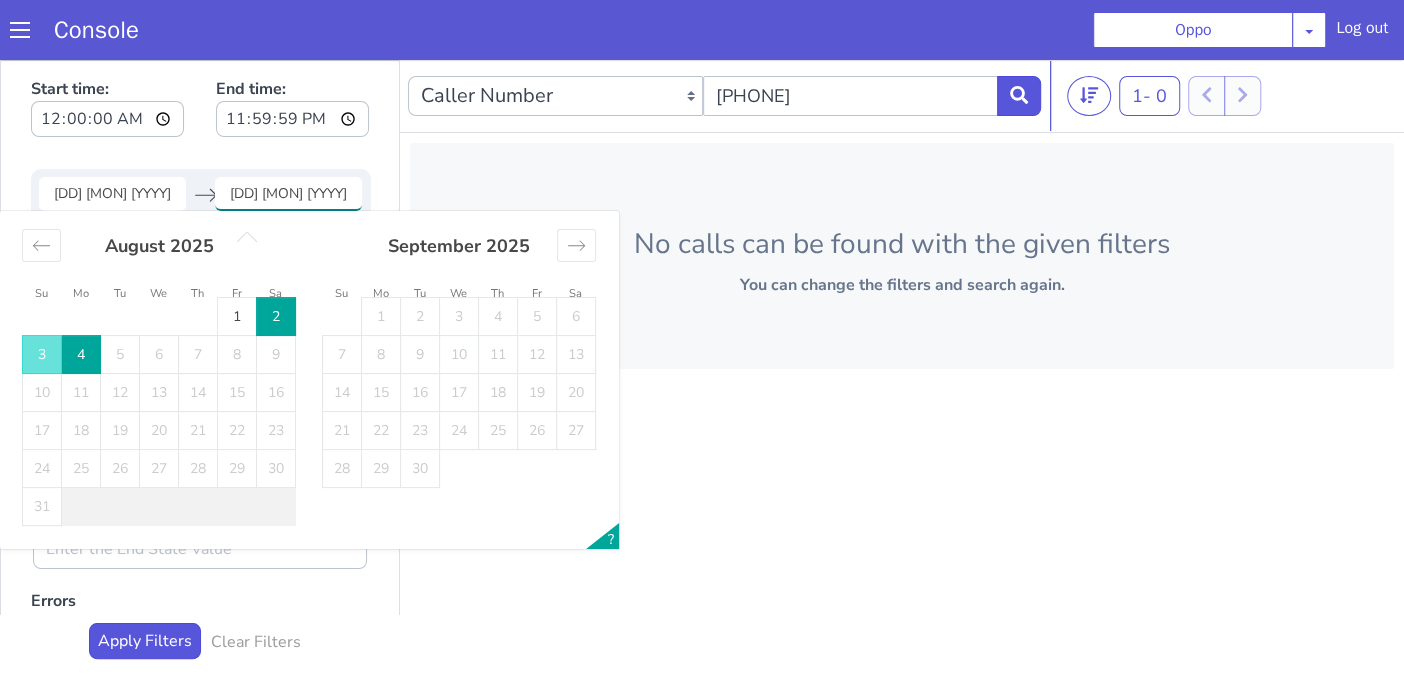 scroll, scrollTop: 0, scrollLeft: 0, axis: both 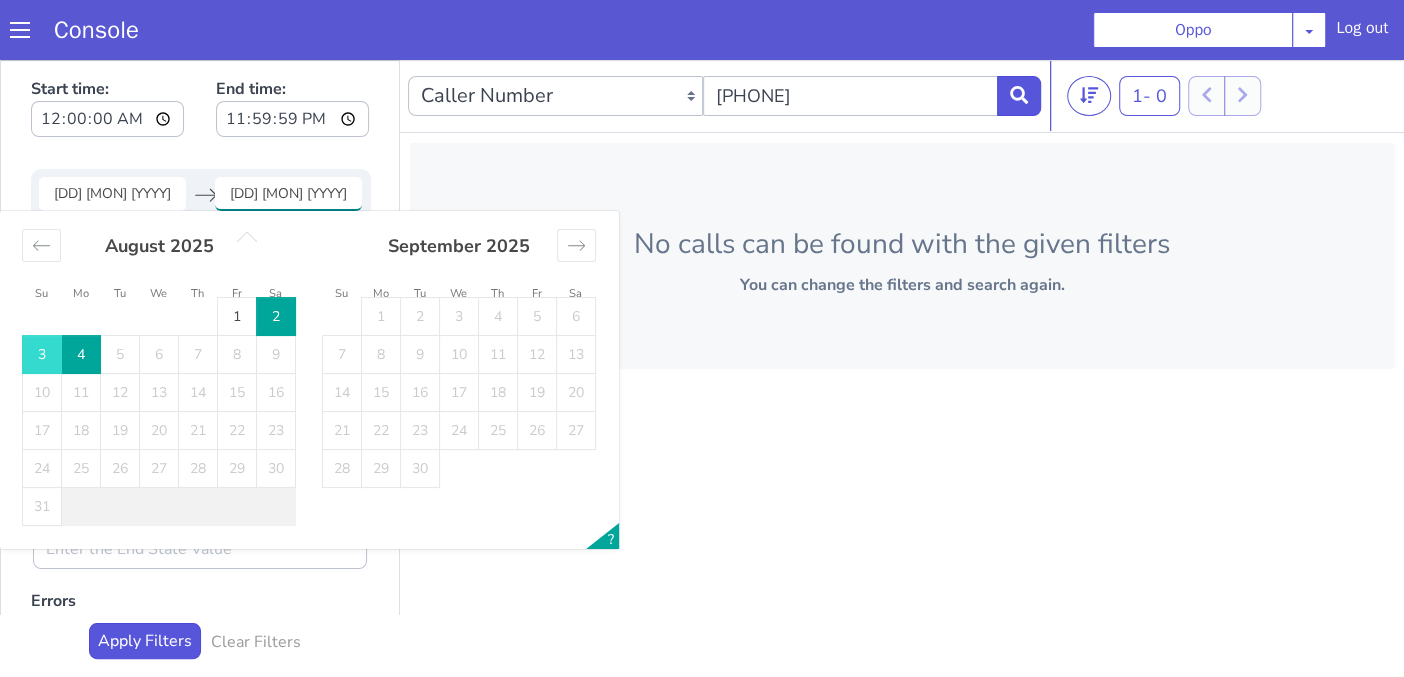 click on "3" at bounding box center (42, 355) 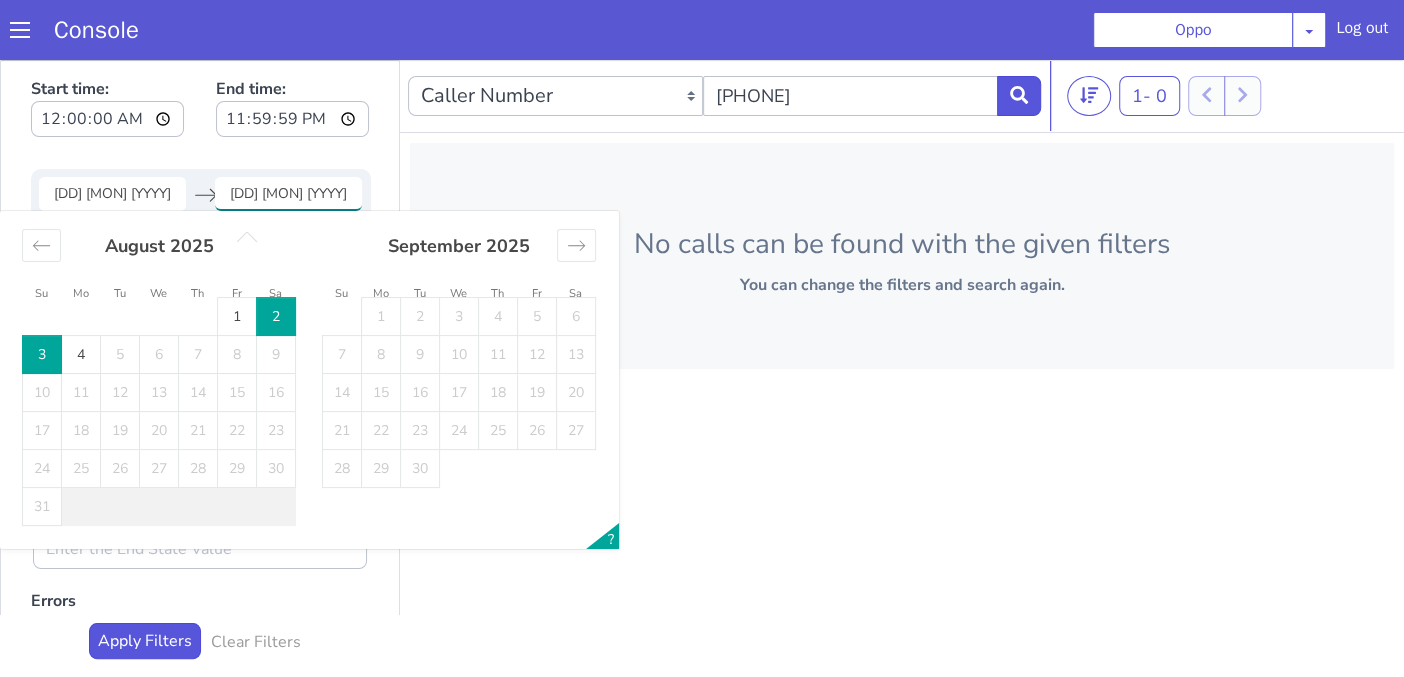 click on "[DAY] [MONTH] [YEAR]" at bounding box center (288, 194) 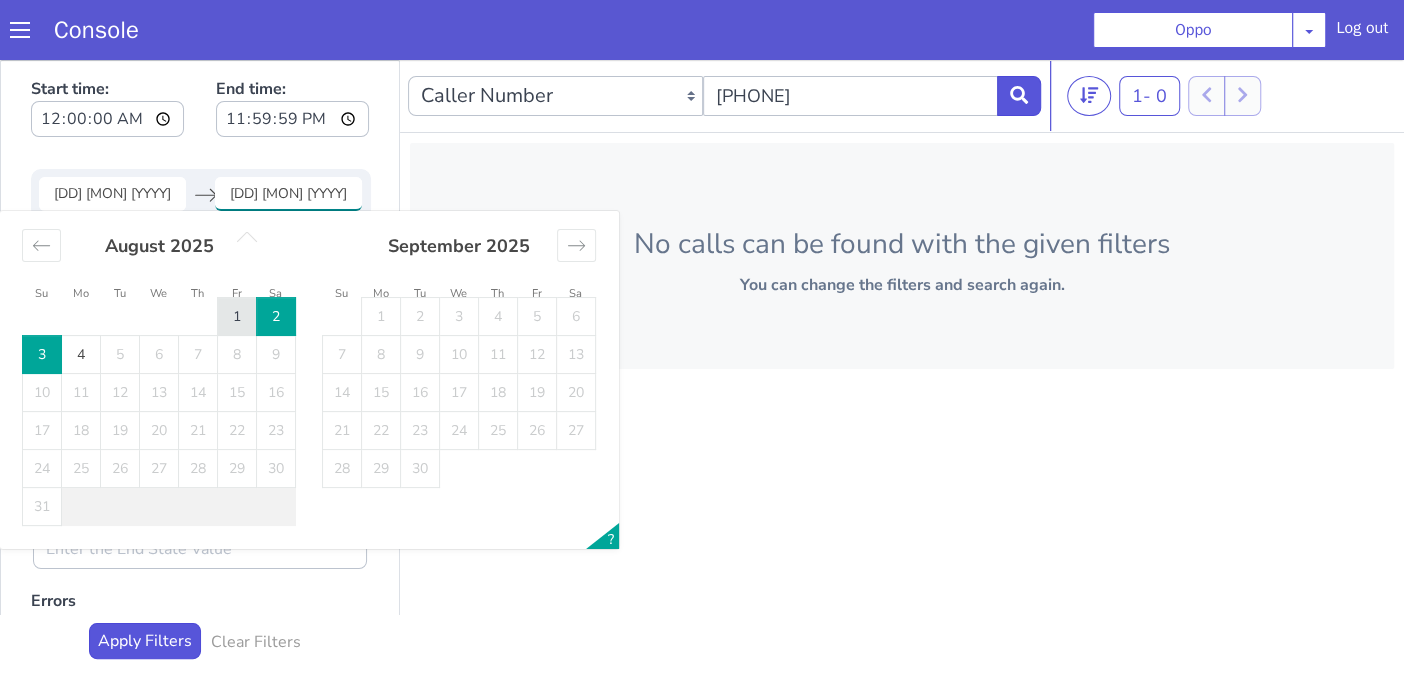 click on "1" at bounding box center [237, 317] 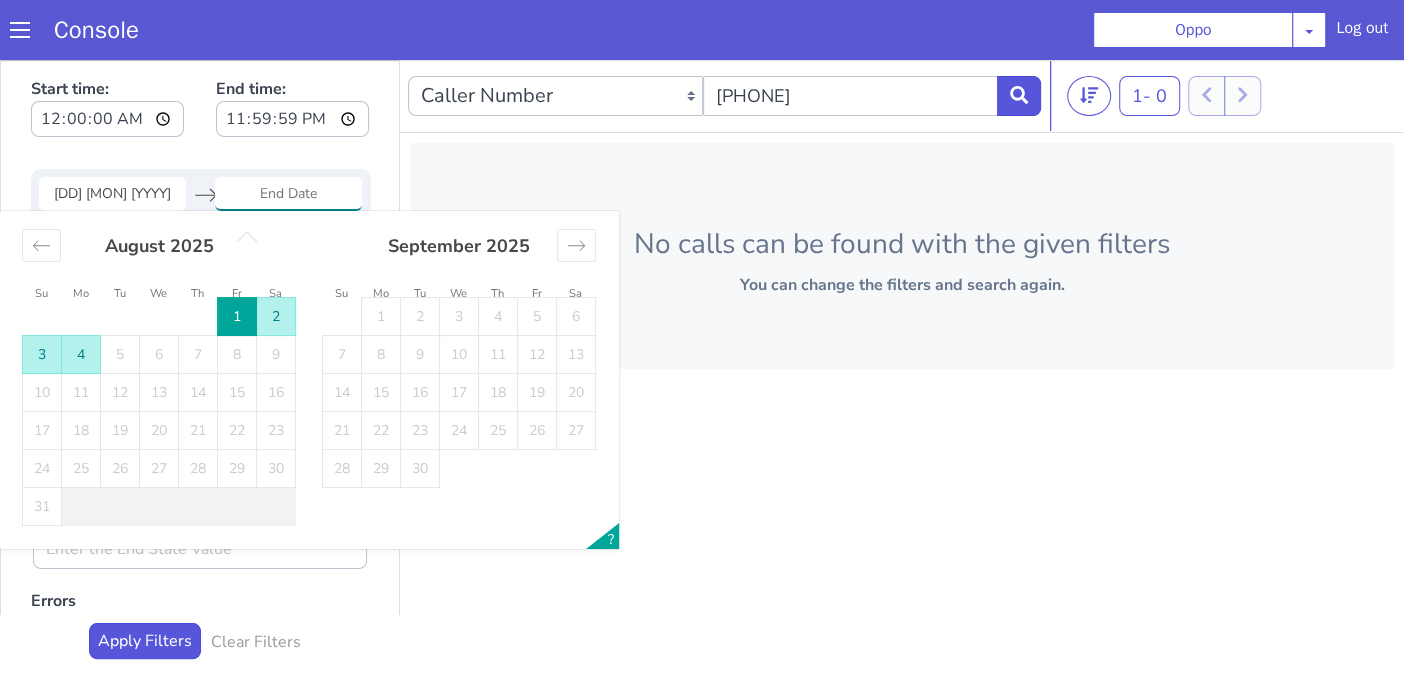click on "4" at bounding box center (81, 355) 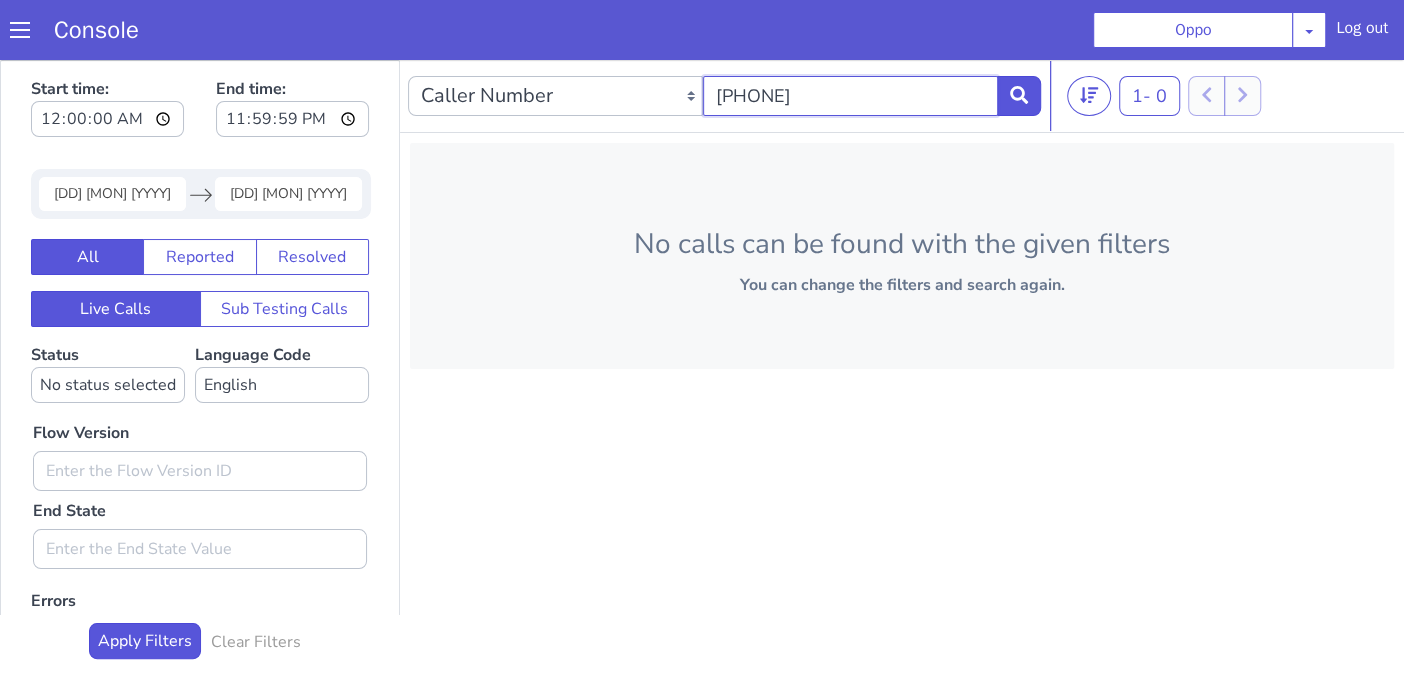 drag, startPoint x: 720, startPoint y: 101, endPoint x: 820, endPoint y: 91, distance: 100.49876 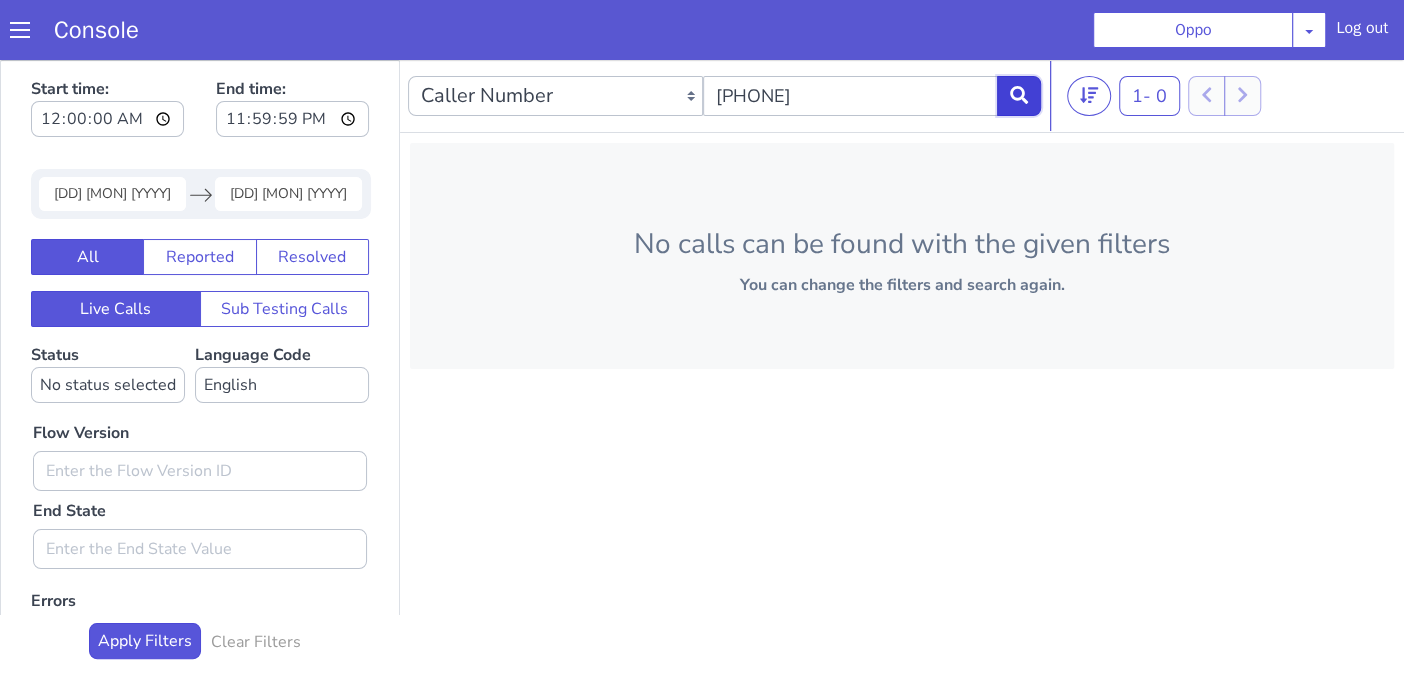 click 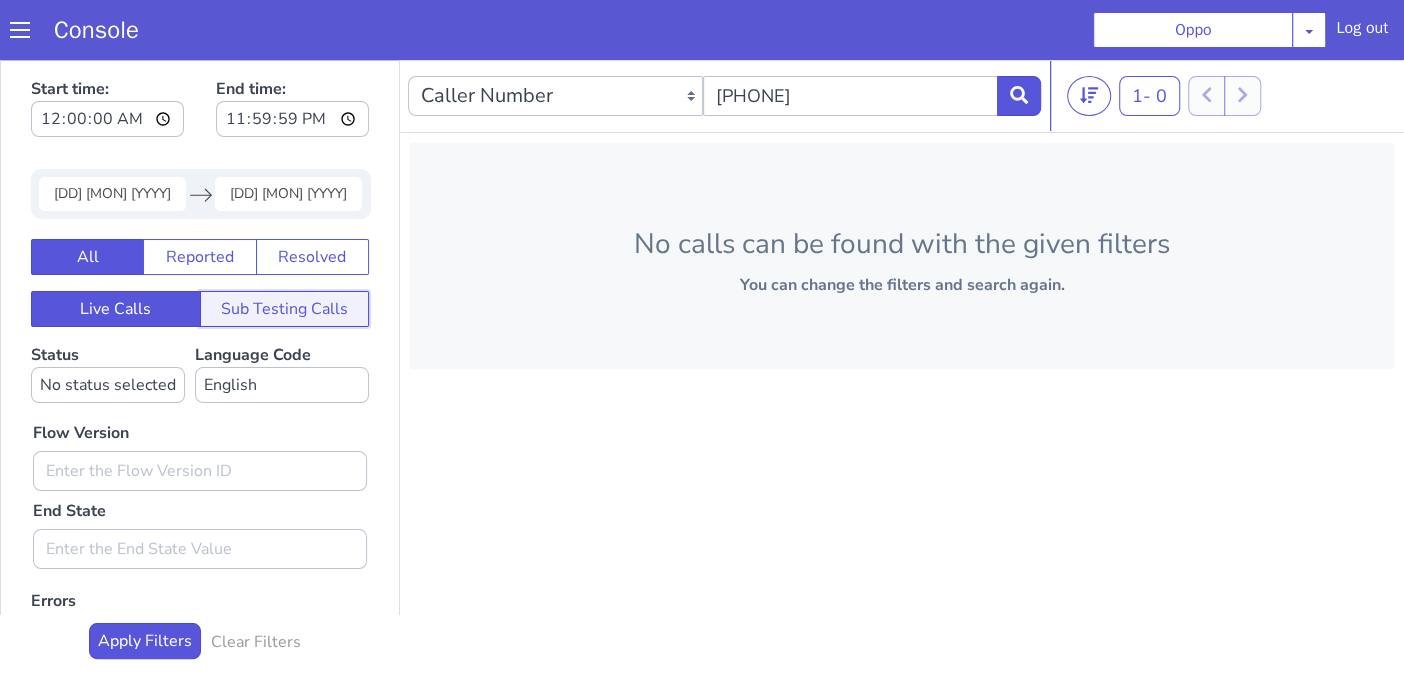 click on "Sub Testing Calls" at bounding box center (285, 309) 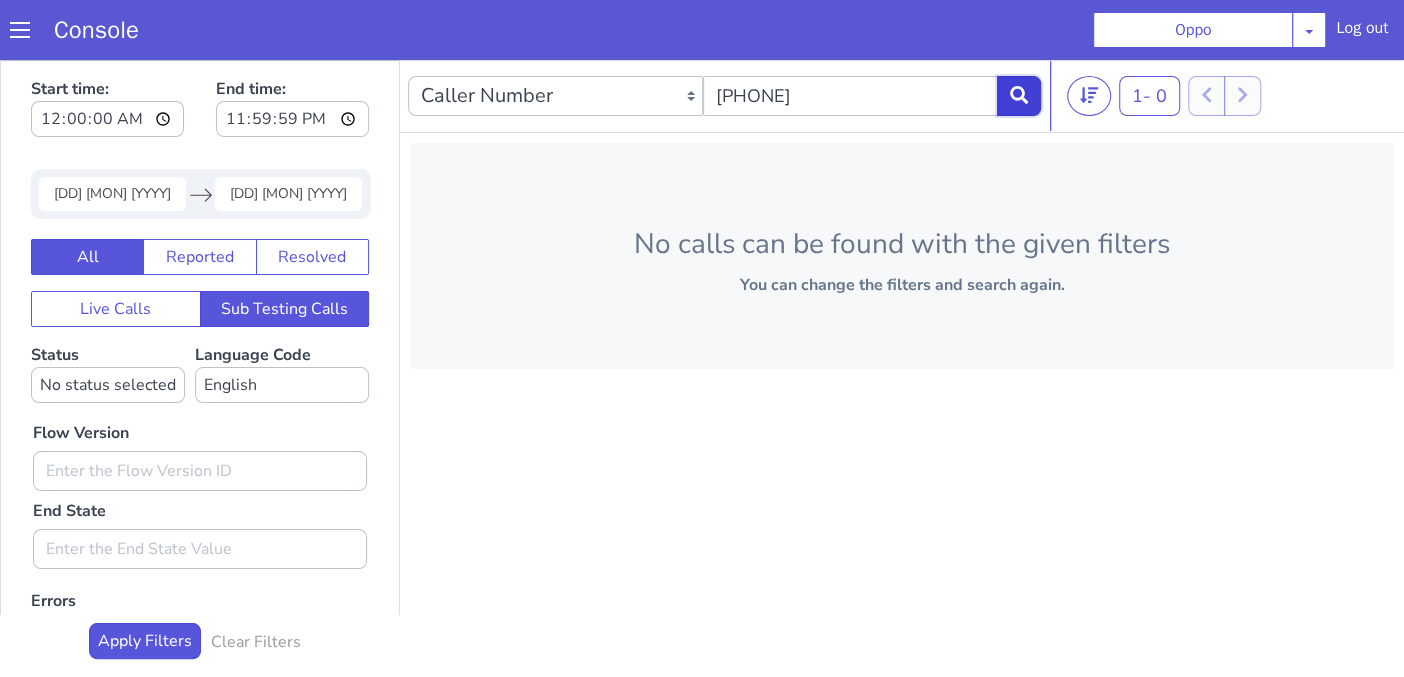 click at bounding box center [1019, 96] 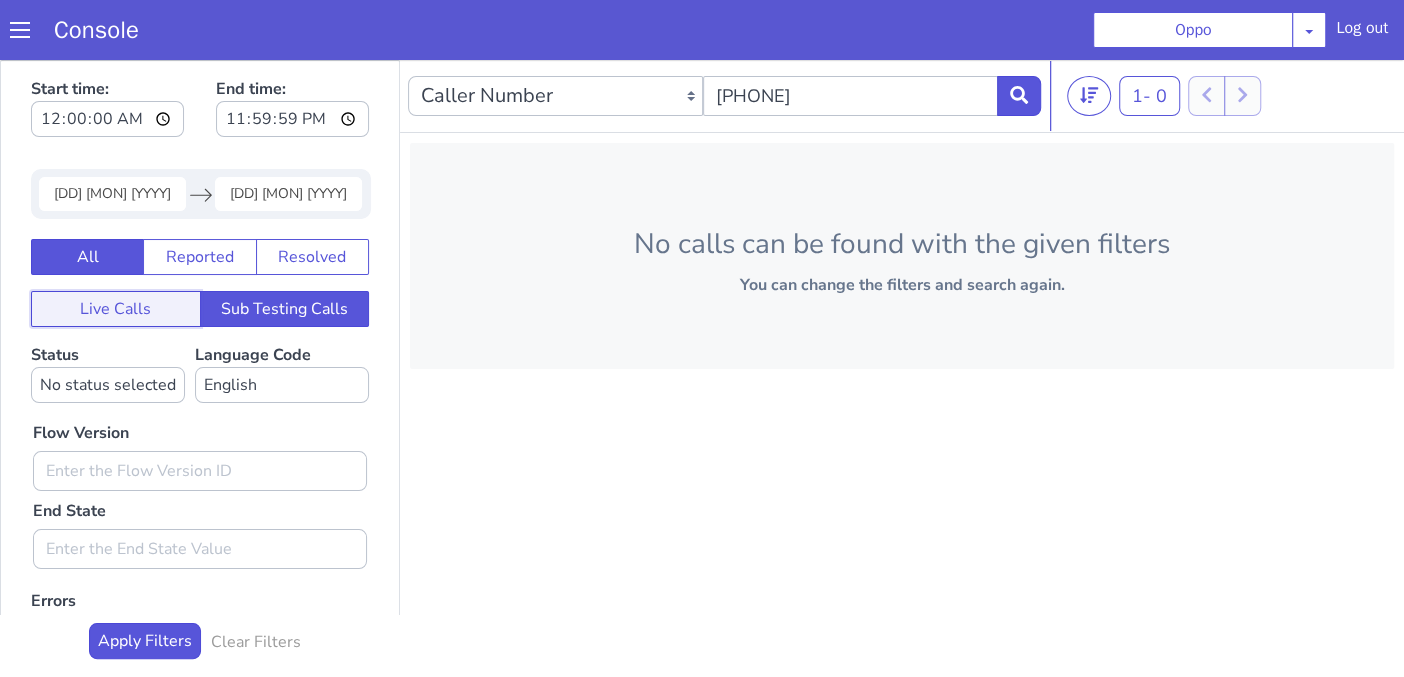 click on "Live Calls" at bounding box center (116, 309) 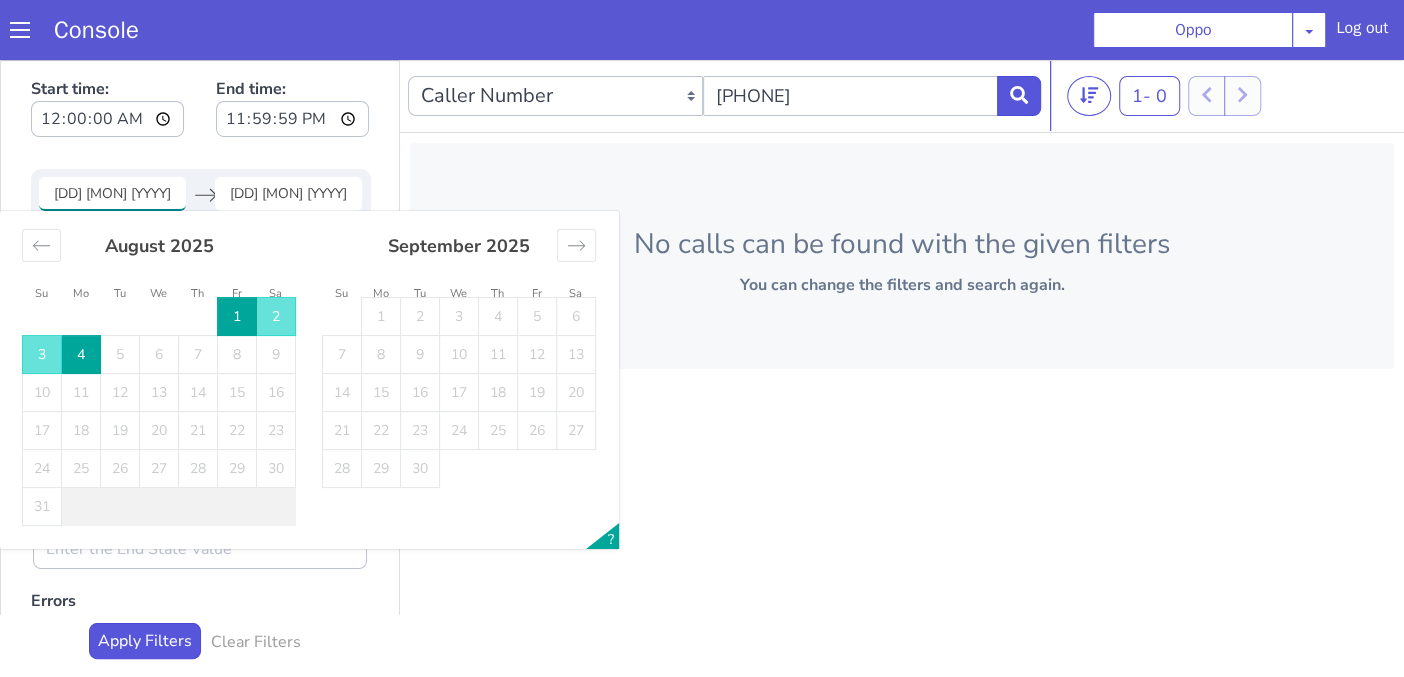 click on "01 Aug 2025" at bounding box center [112, 194] 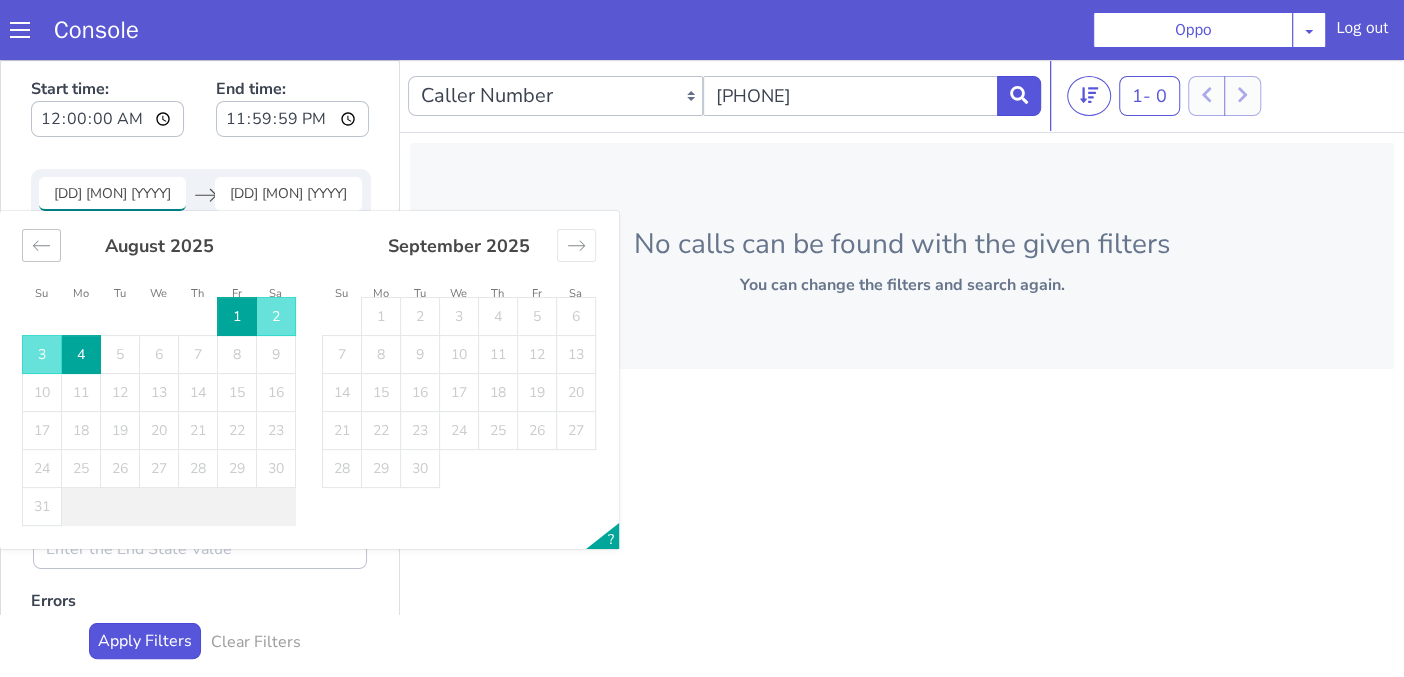 click on "July 2025 1 2 3 4 5 6 7 8 9 10 11 12 13 14 15 16 17 18 19 20 21 22 23 24 25 26 27 28 29 30 31 August 2025 1 2 3 4 5 6 7 8 9 10 11 12 13 14 15 16 17 18 19 20 21 22 23 24 25 26 27 28 29 30 31 September 2025 1 2 3 4 5 6 7 8 9 10 11 12 13 14 15 16 17 18 19 20 21 22 23 24 25 26 27 28 29 30 October 2025 1 2 3 4 5 6 7 8 9 10 11 12 13 14 15 16 17 18 19 20 21 22 23 24 25 26 27 28 29 30 31 ?" at bounding box center [309, 380] 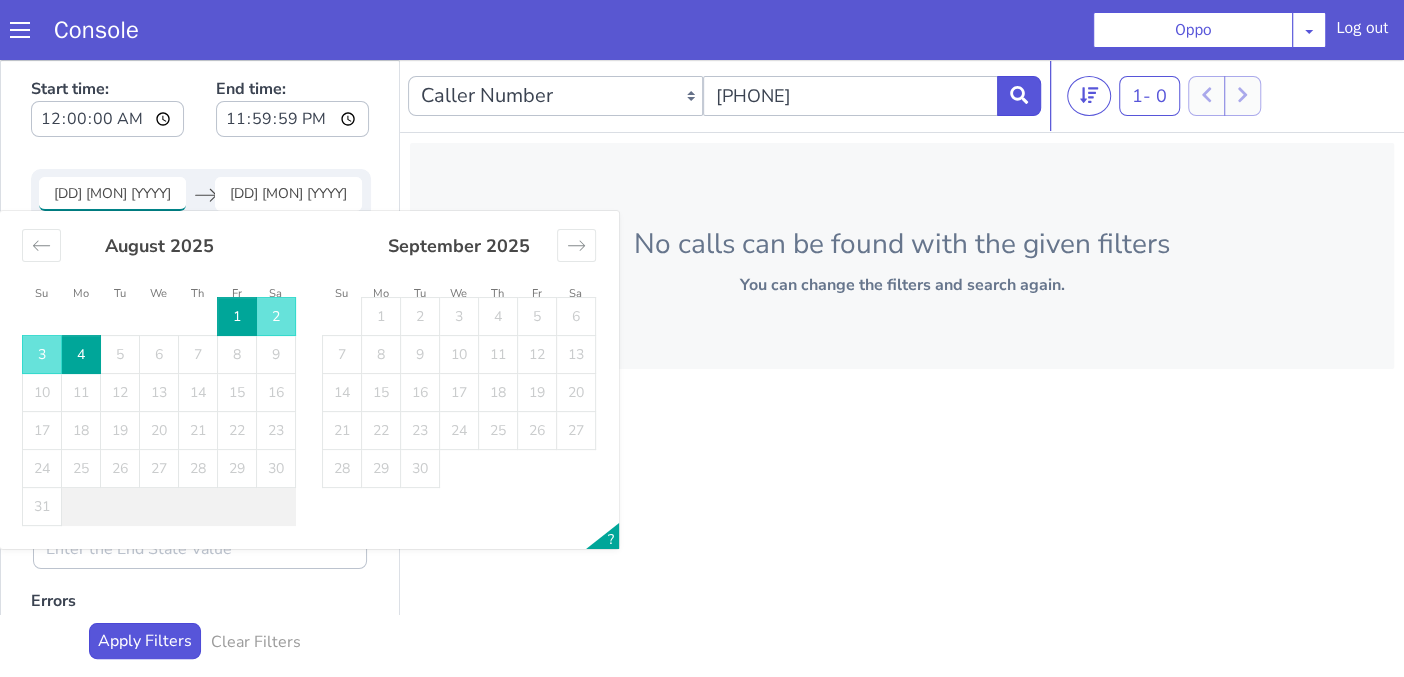 click on "August 2025" at bounding box center [159, 254] 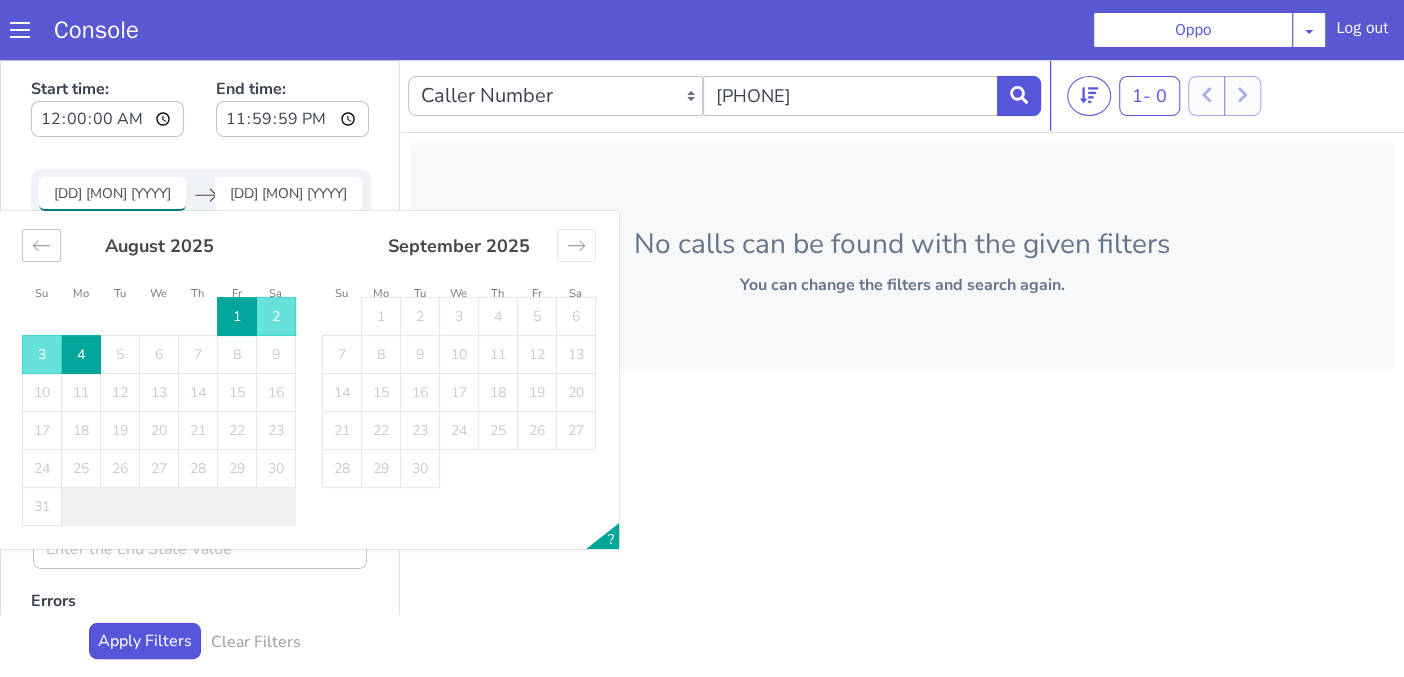 click at bounding box center (41, 245) 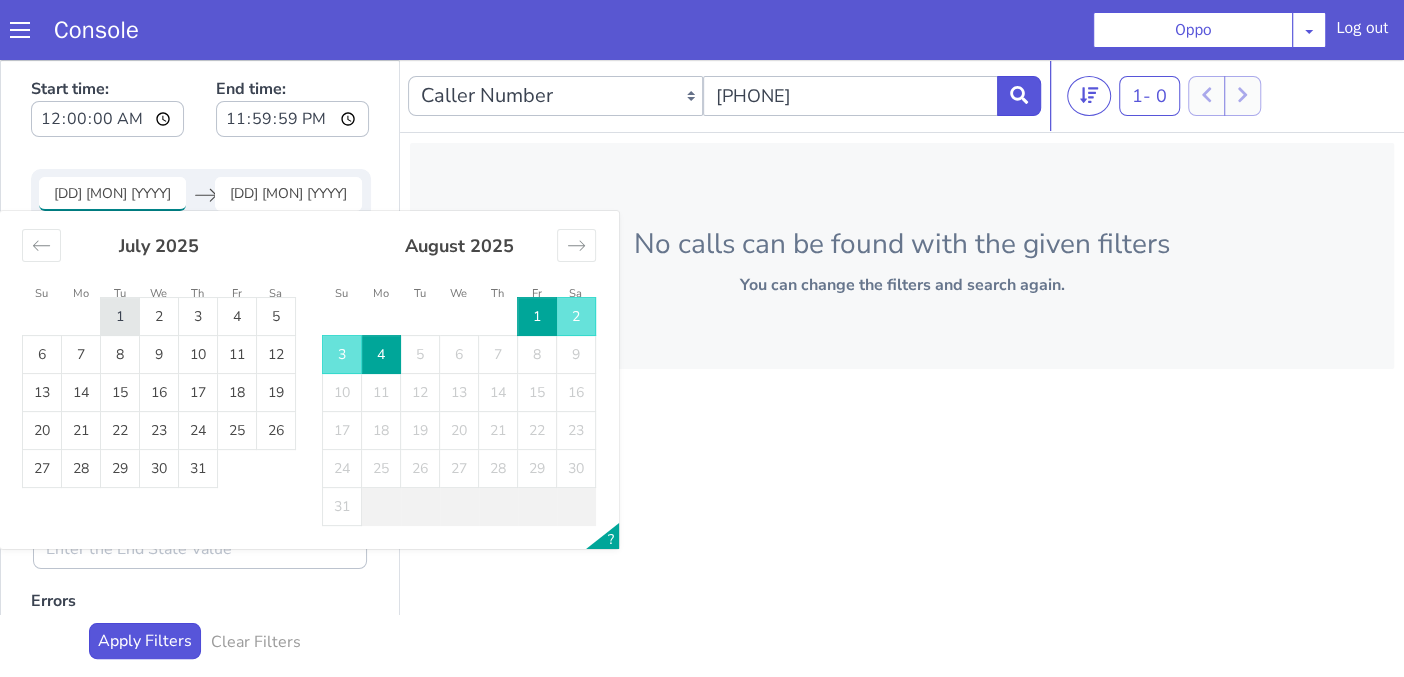 click on "1" at bounding box center [120, 317] 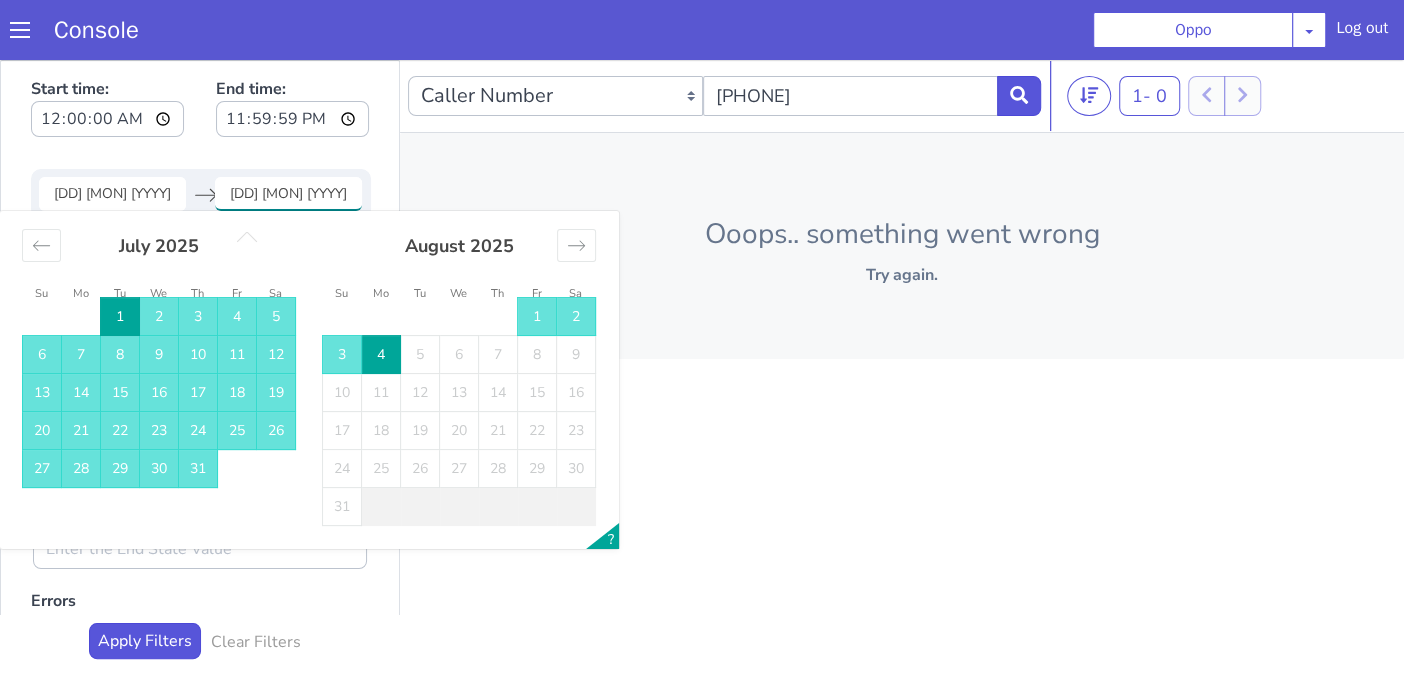 click on "Try again." at bounding box center (902, 275) 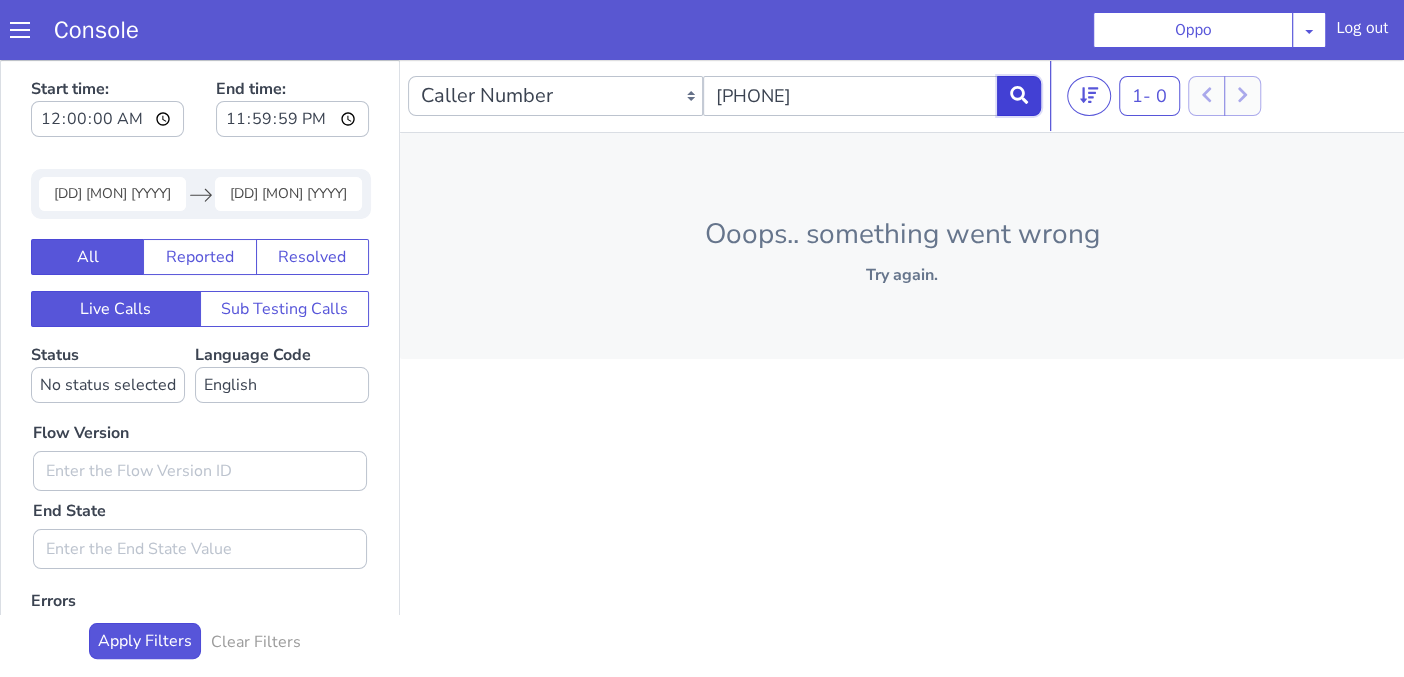 click 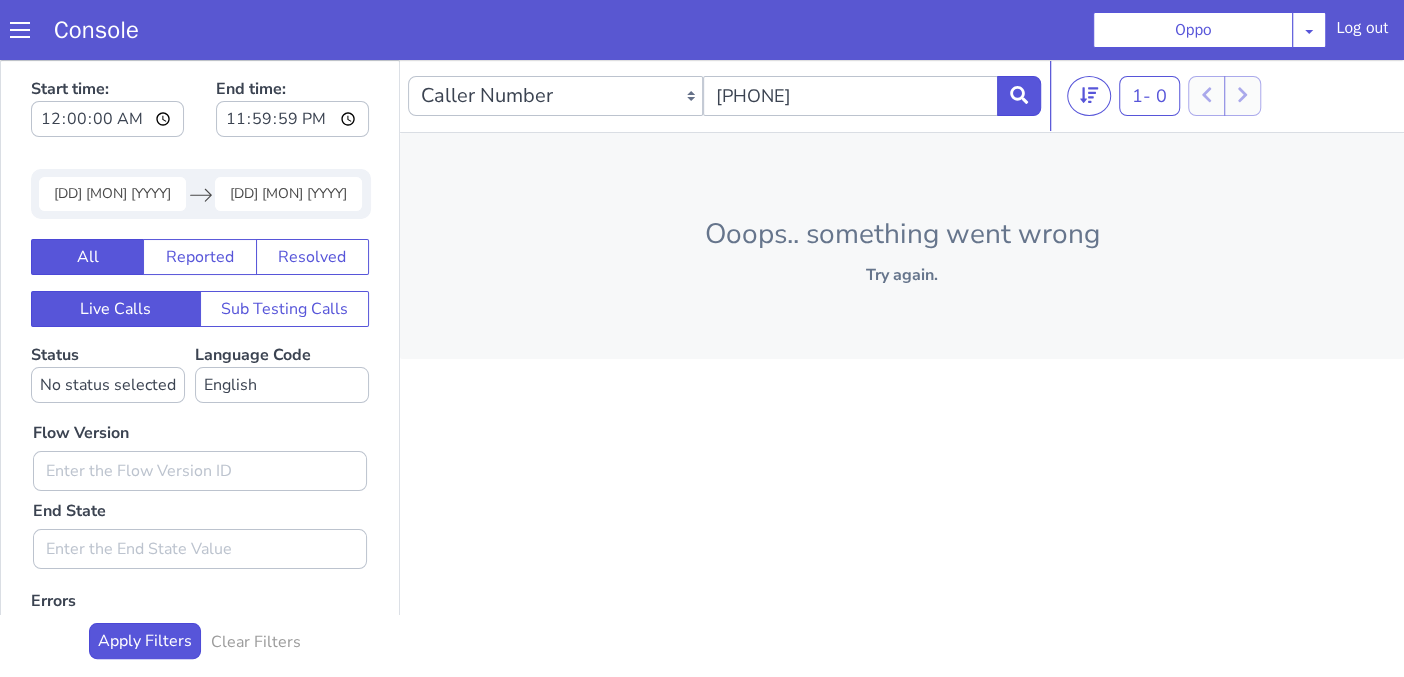click on "[DAY] [MONTH] [YEAR]" at bounding box center (112, 194) 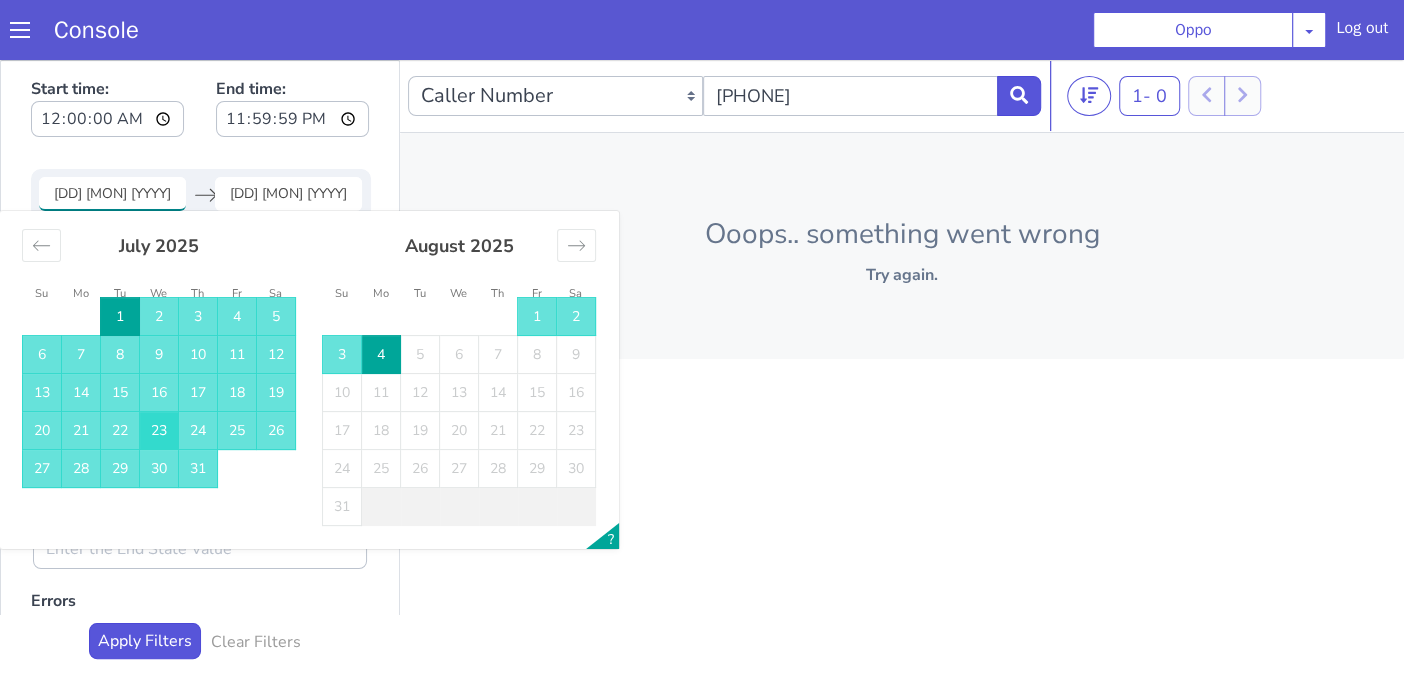 click on "23" at bounding box center (159, 431) 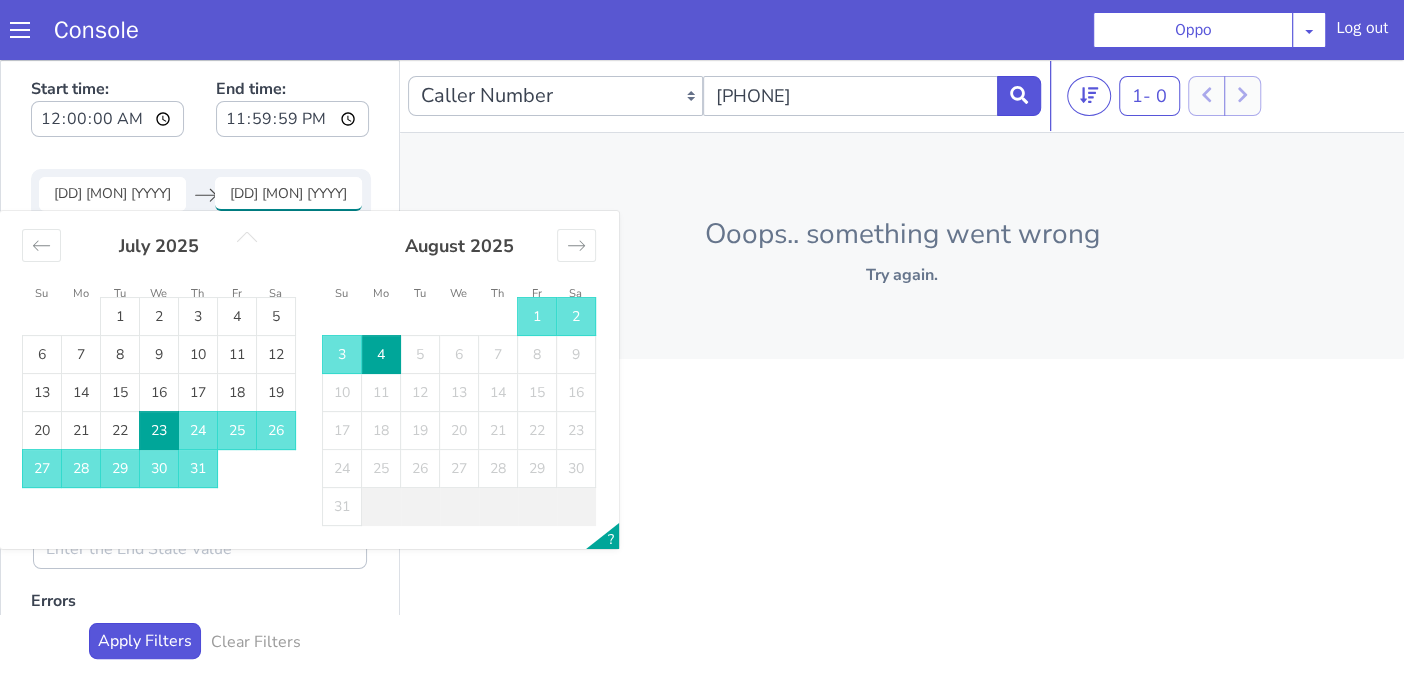 click on "Try again." at bounding box center (902, 275) 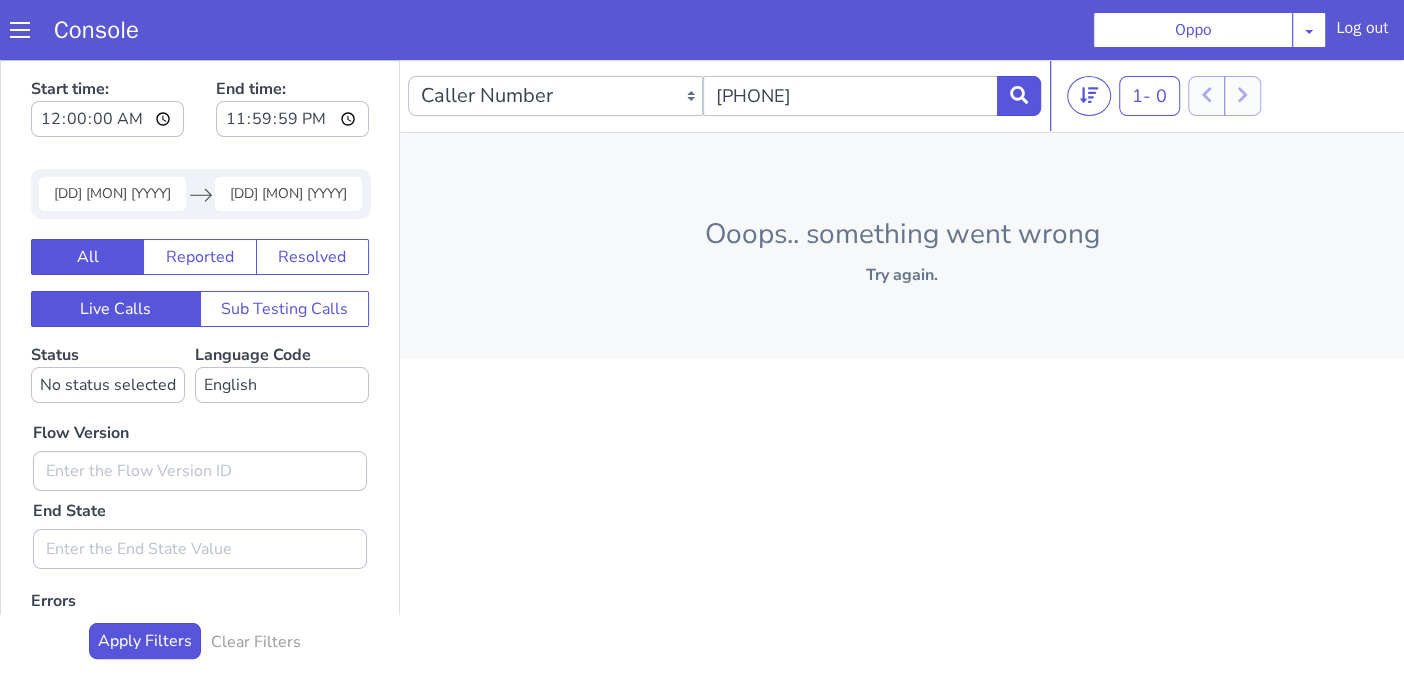 click on "Try again." at bounding box center [902, 275] 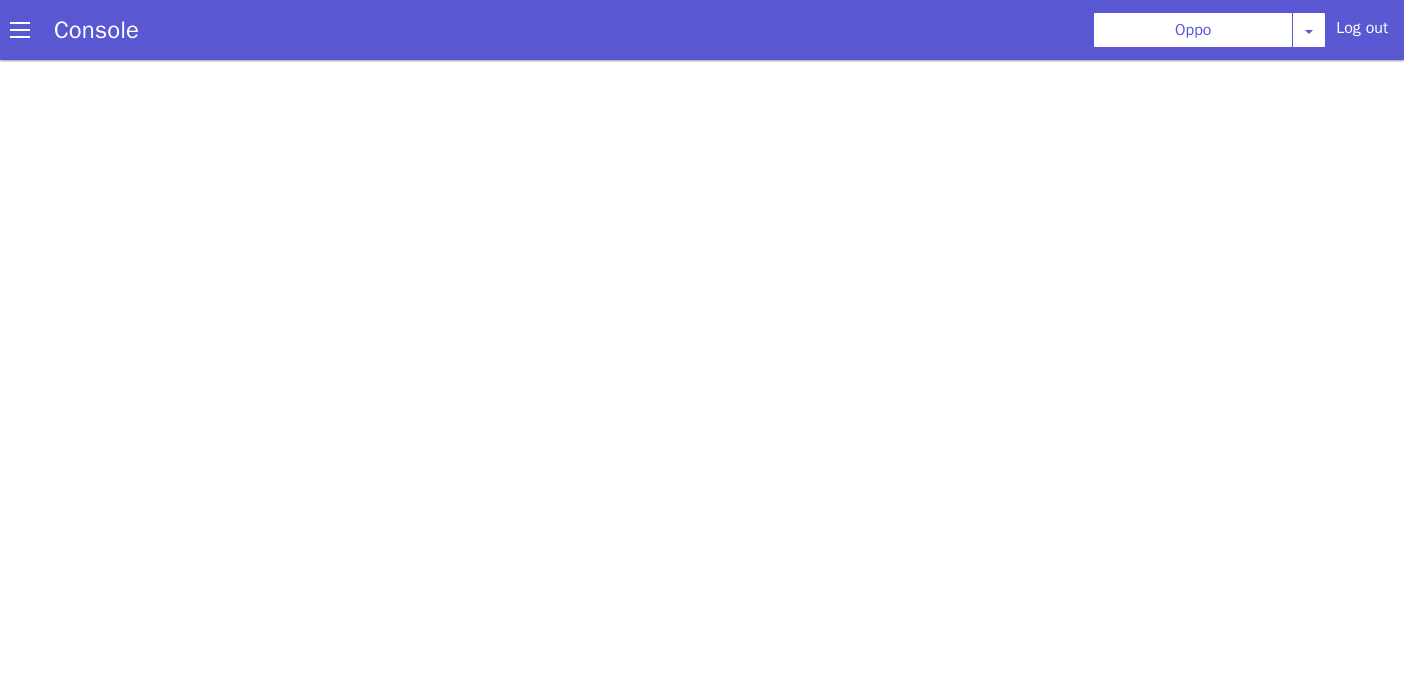 scroll, scrollTop: 0, scrollLeft: 0, axis: both 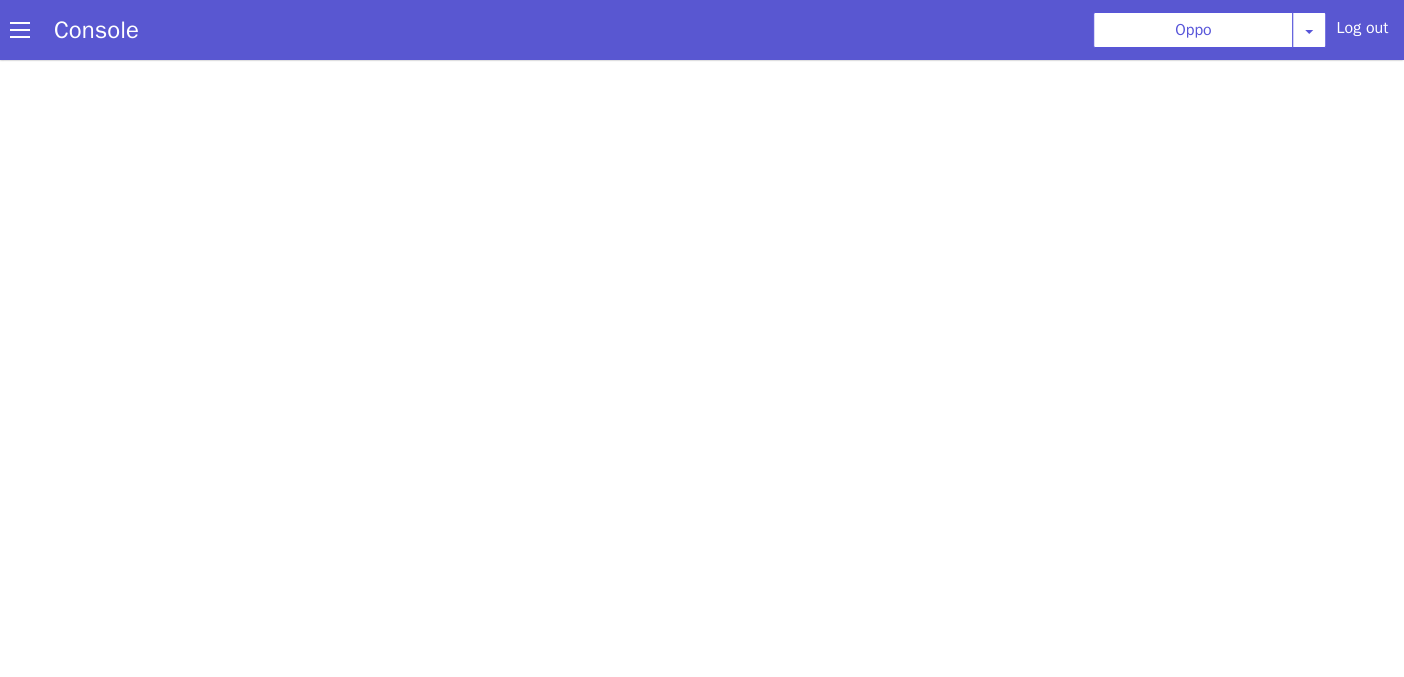 select on "en" 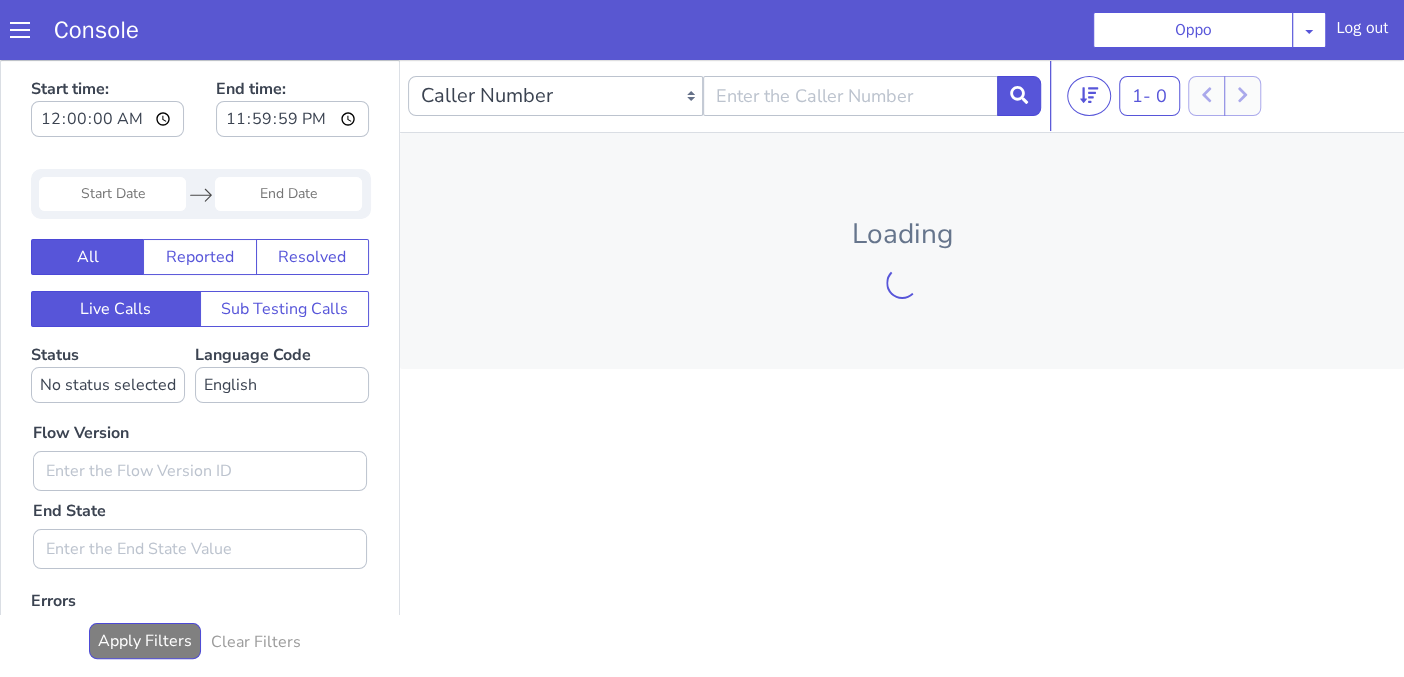 scroll, scrollTop: 0, scrollLeft: 0, axis: both 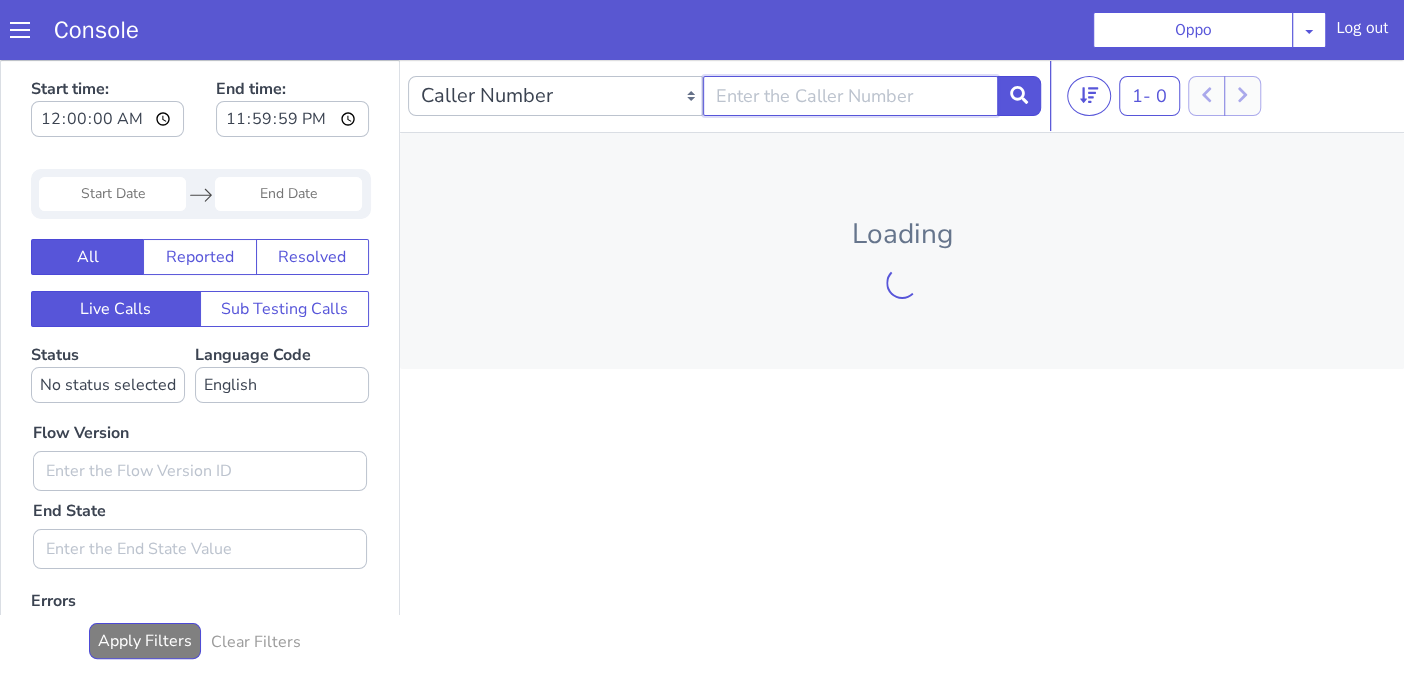 click at bounding box center (850, 96) 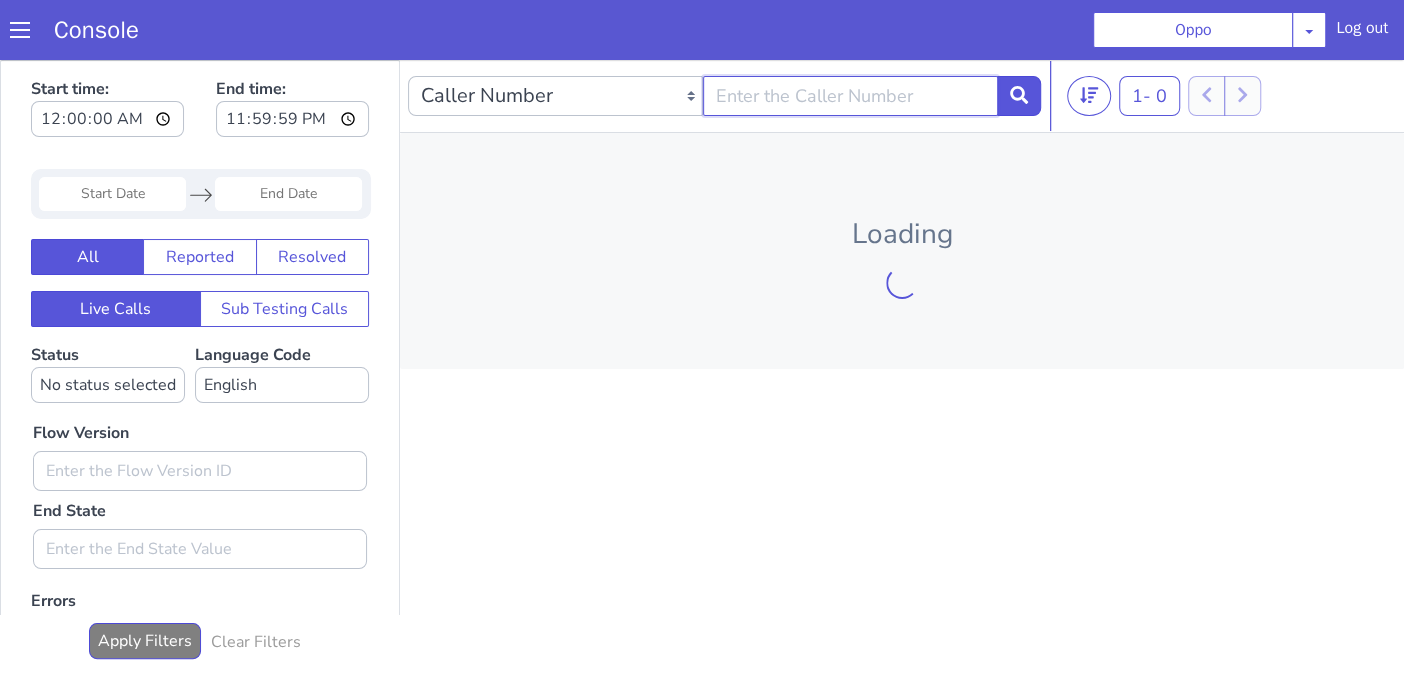 type on "[PHONE]" 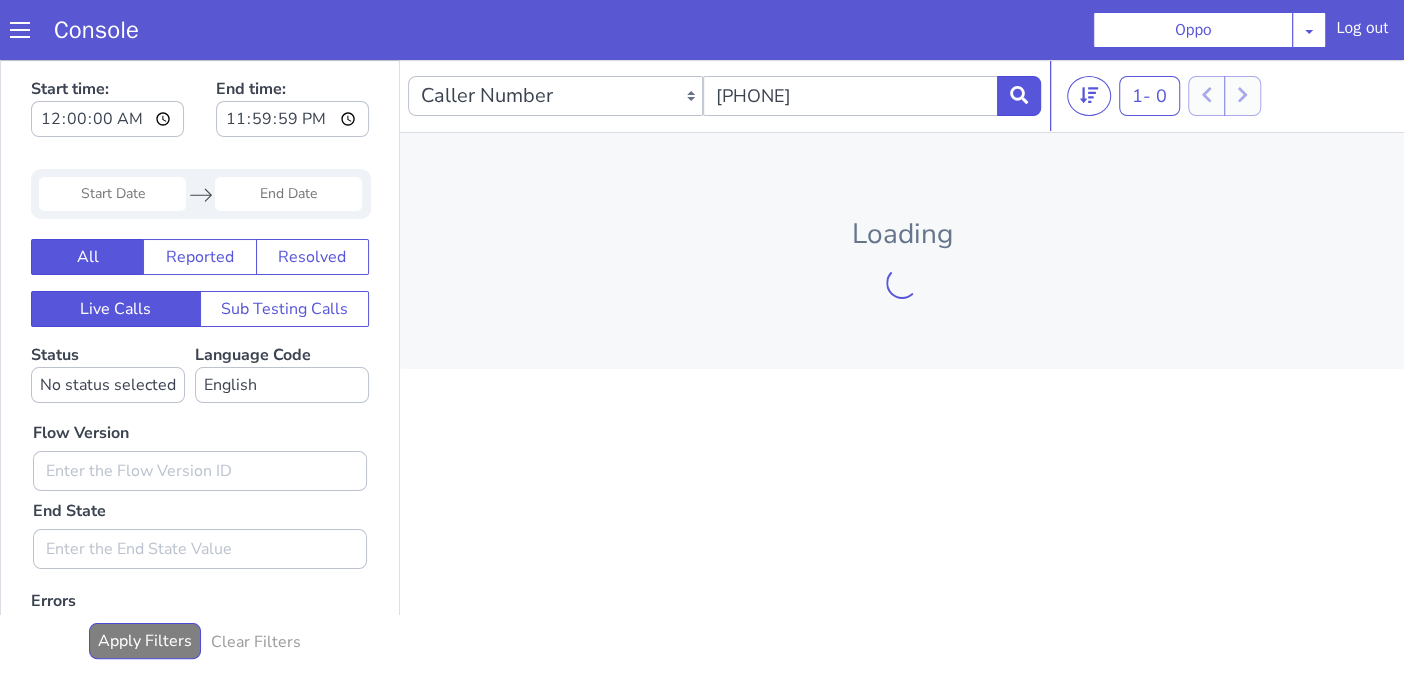 click at bounding box center [112, 194] 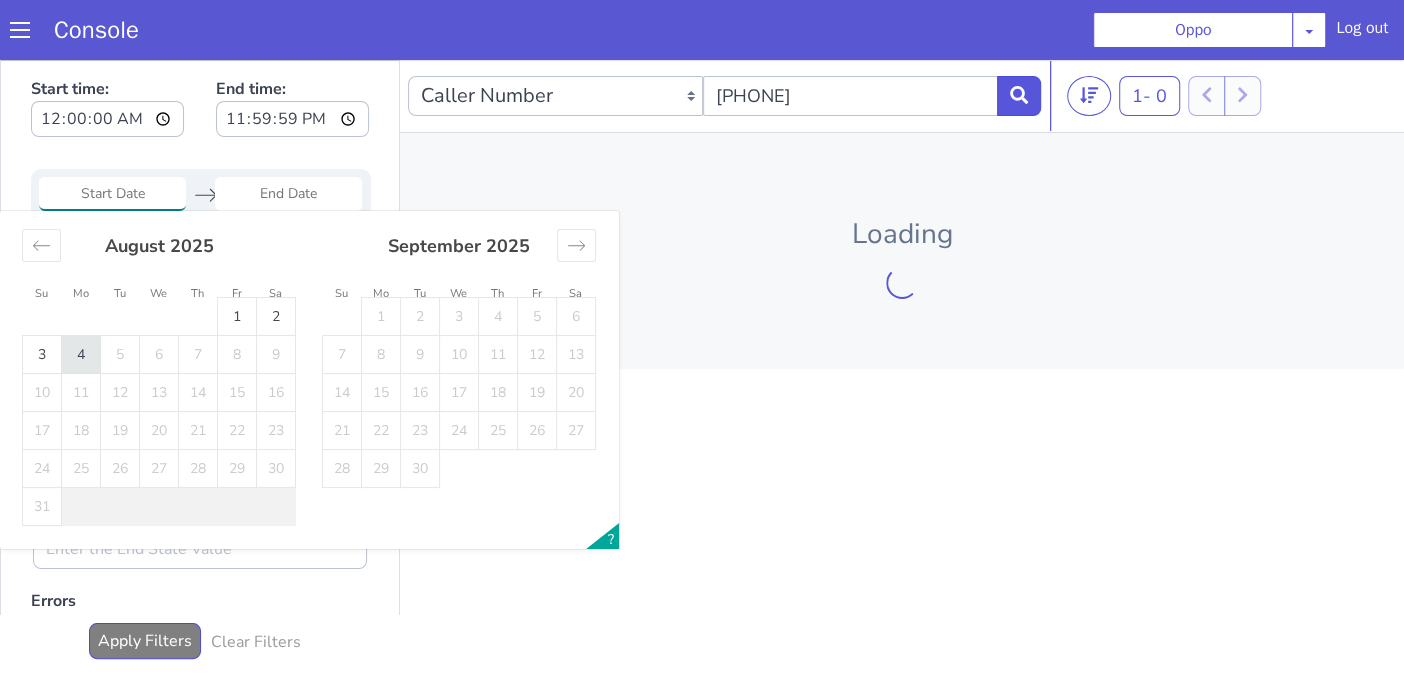 click on "4" at bounding box center (81, 355) 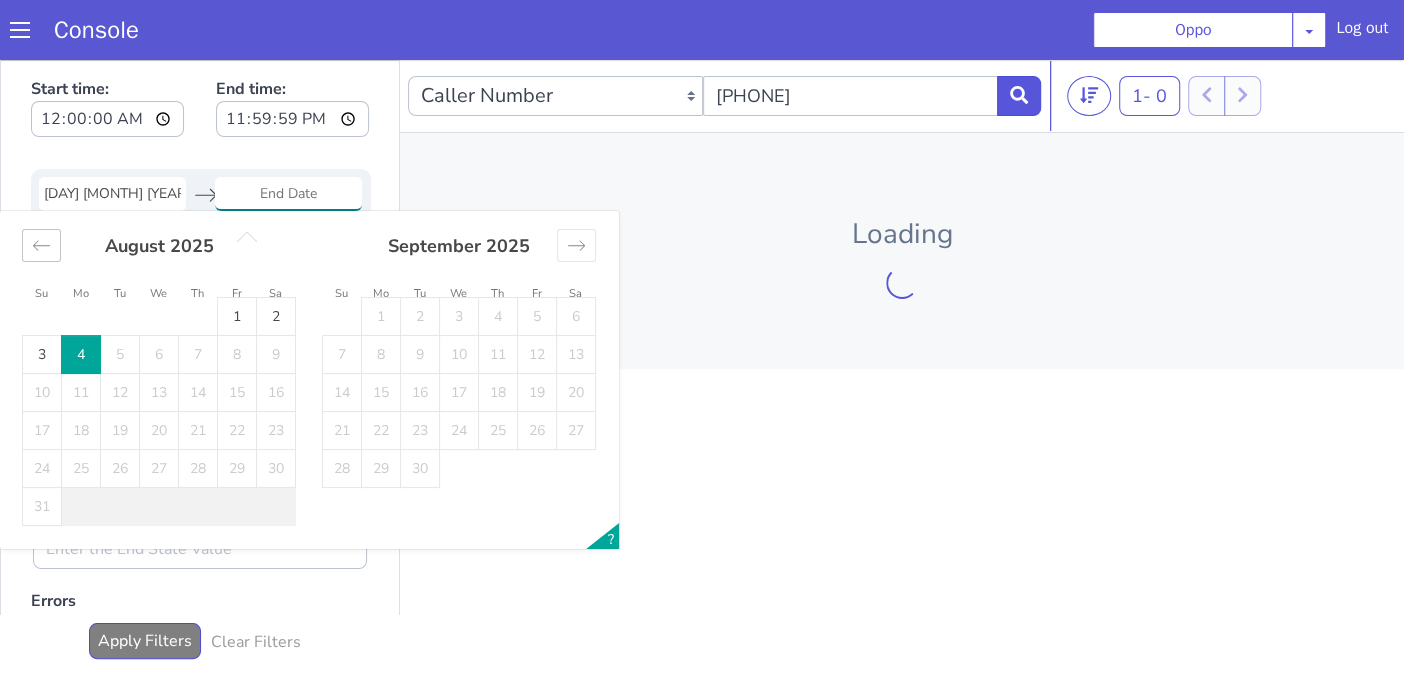 click 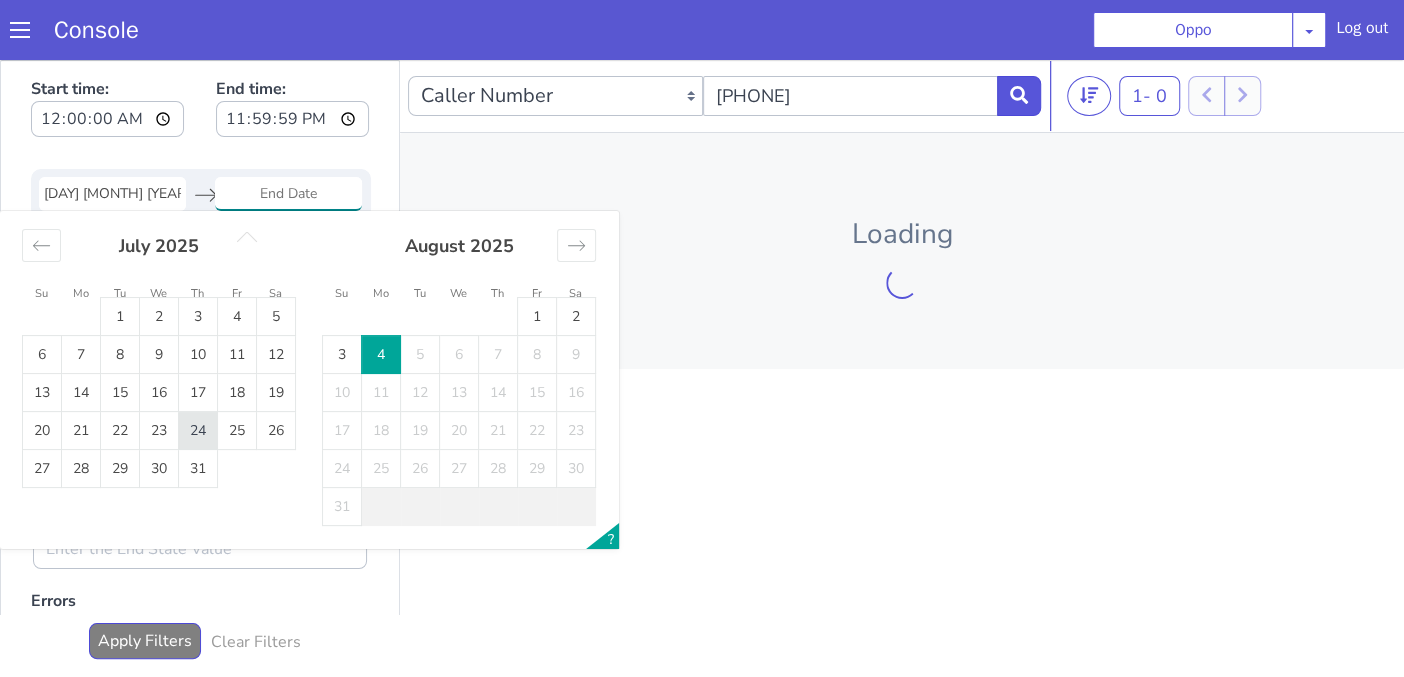 click on "24" at bounding box center [198, 431] 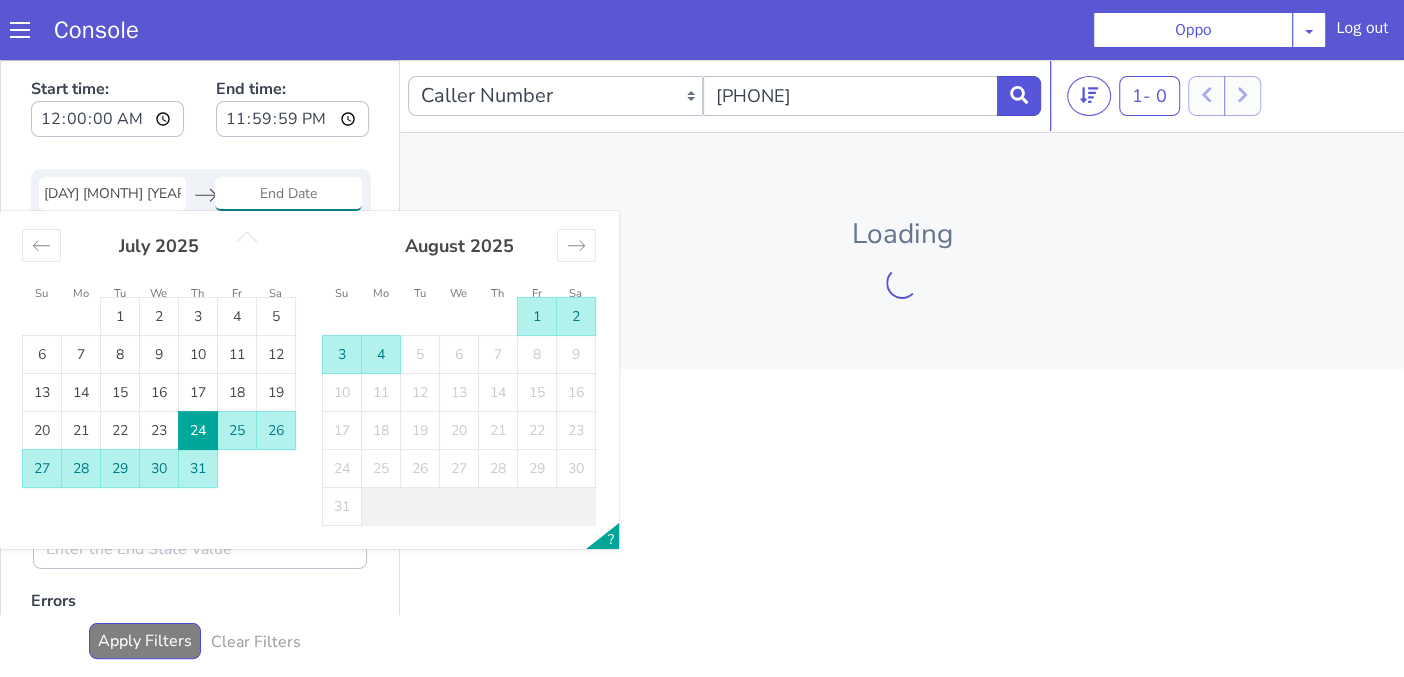 click on "4" at bounding box center (381, 355) 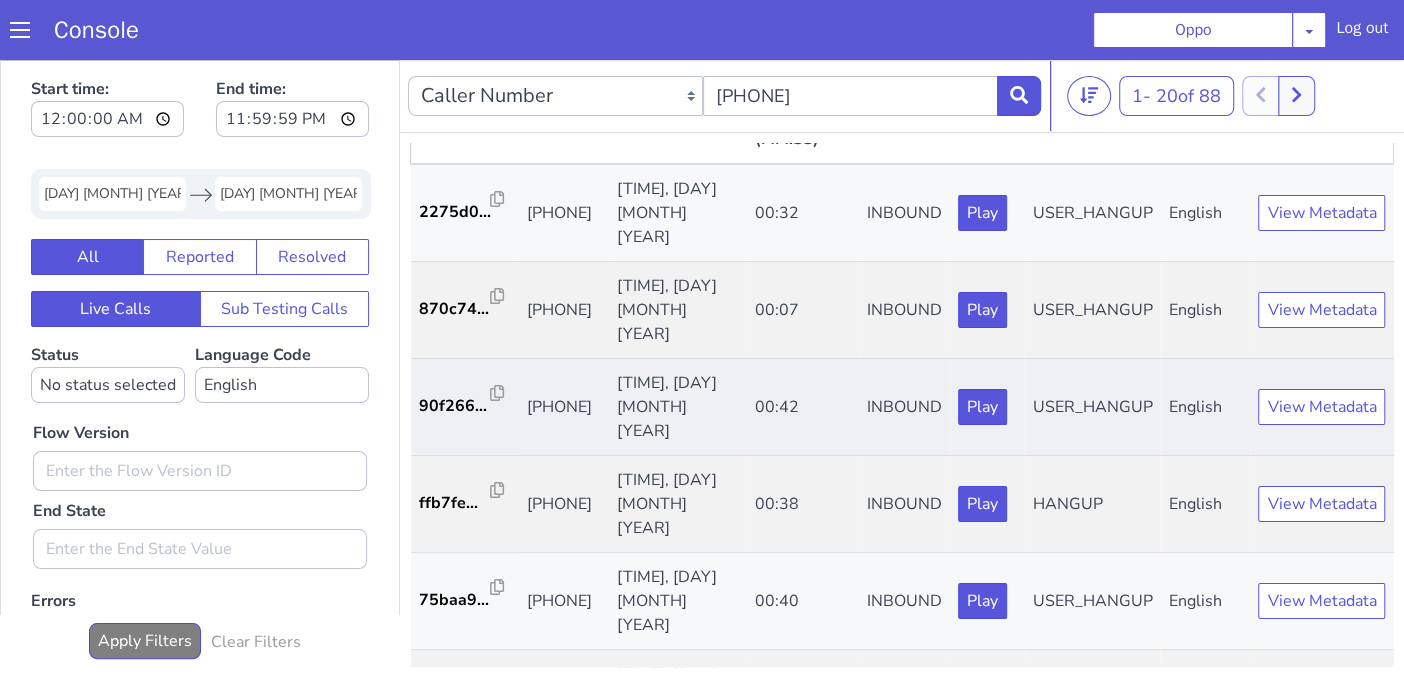 scroll, scrollTop: 111, scrollLeft: 0, axis: vertical 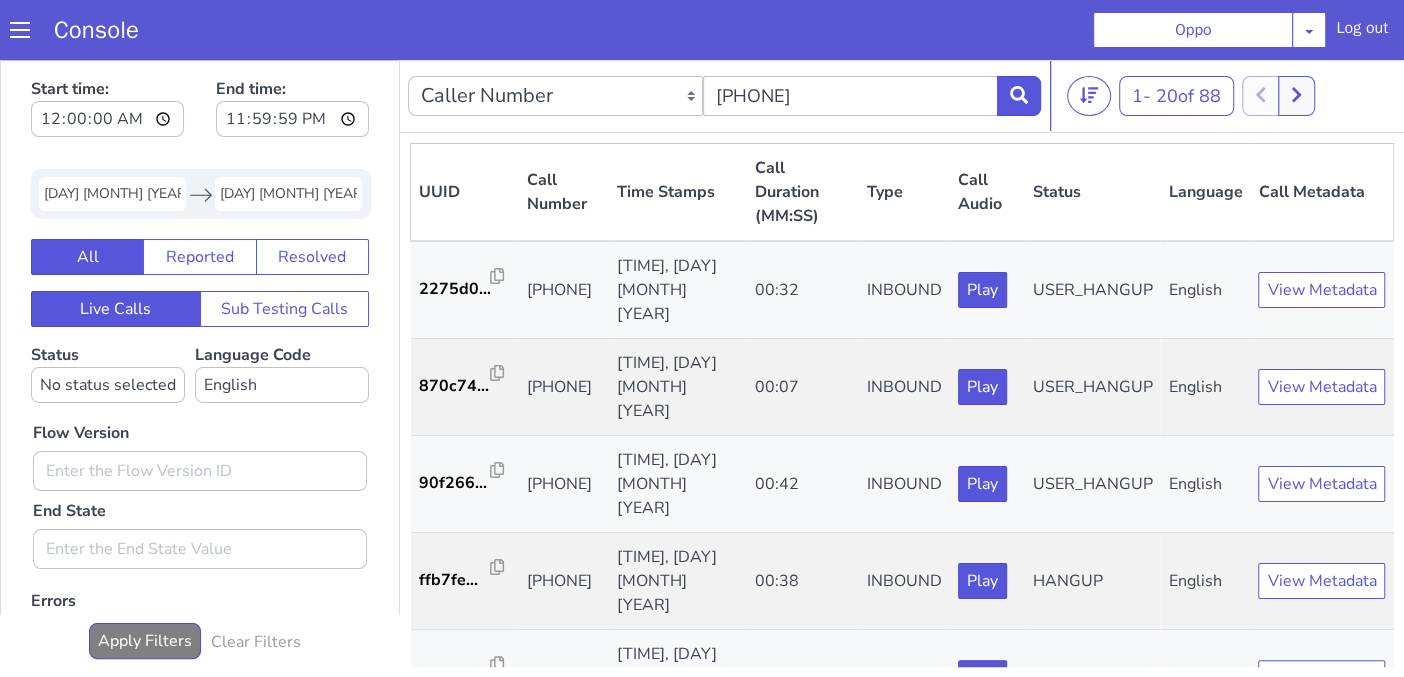 click on "[DAY] [MONTH] [YEAR]" at bounding box center (288, 194) 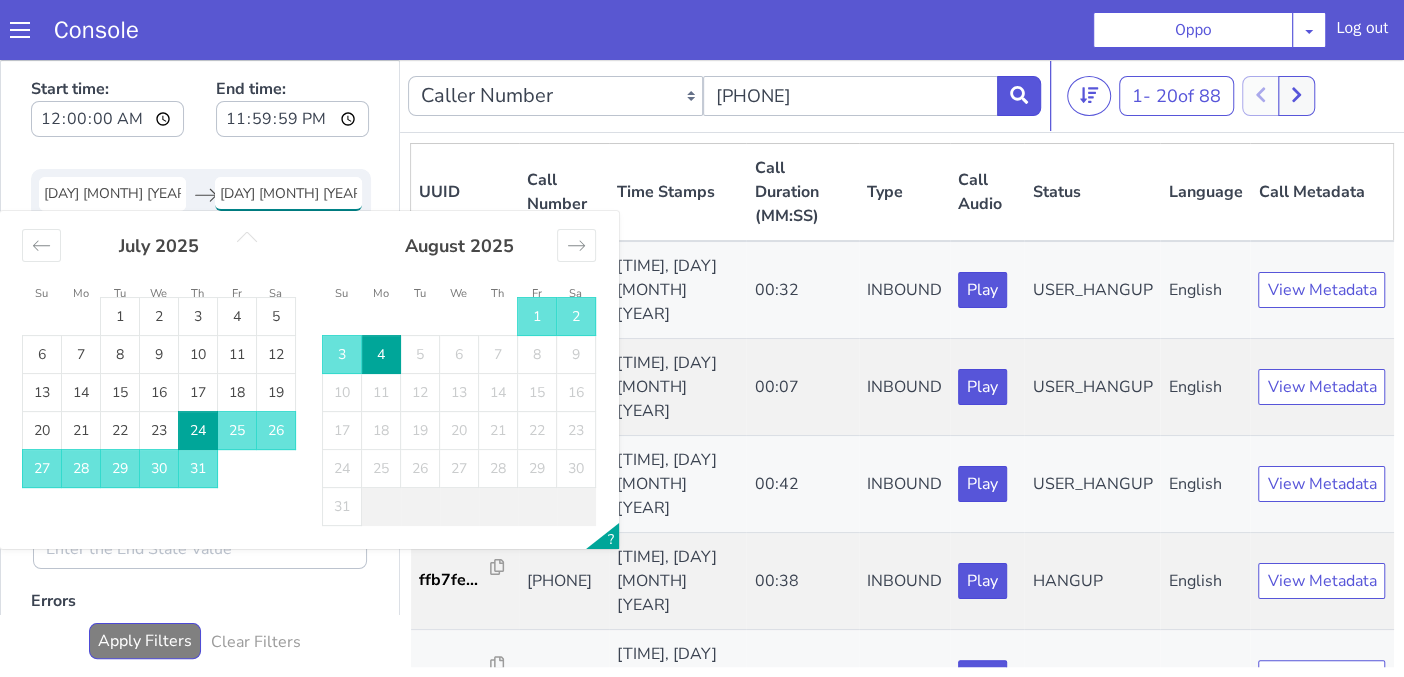 click on "[DAY] [MONTH] [YEAR]" at bounding box center (288, 194) 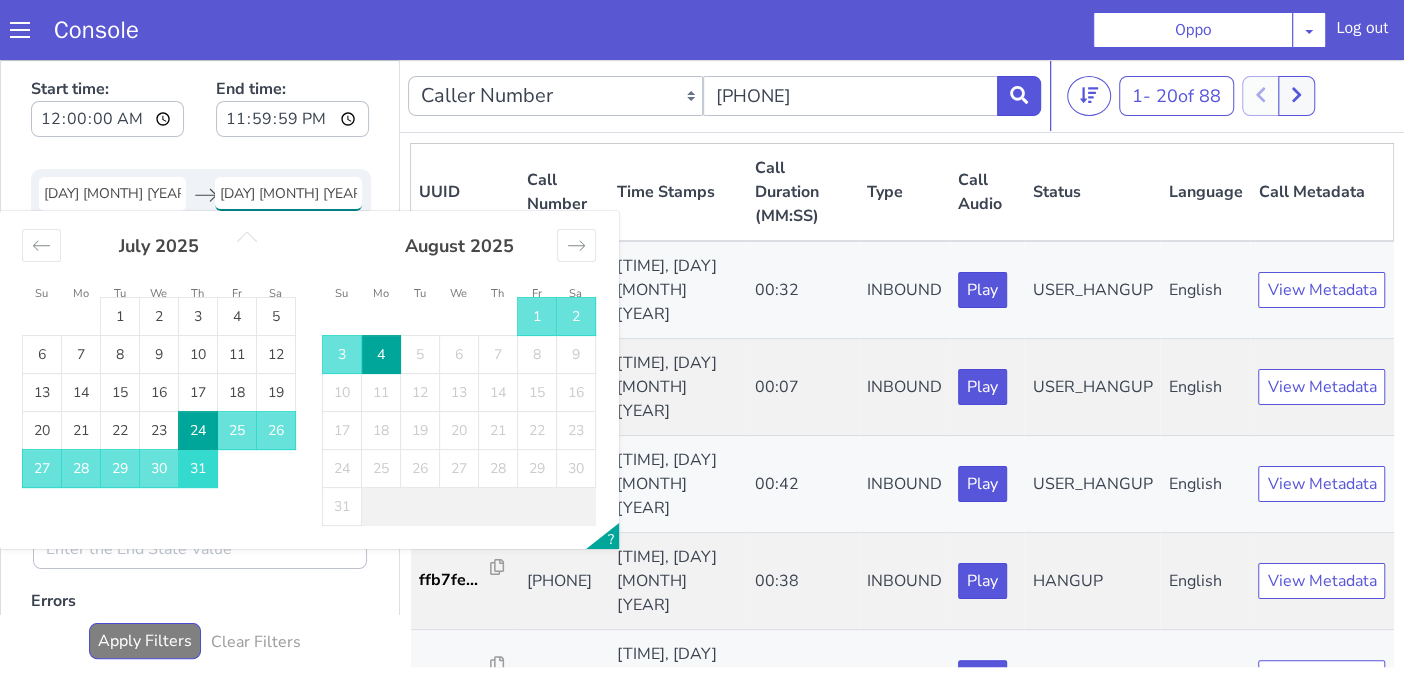 click on "31" at bounding box center (198, 469) 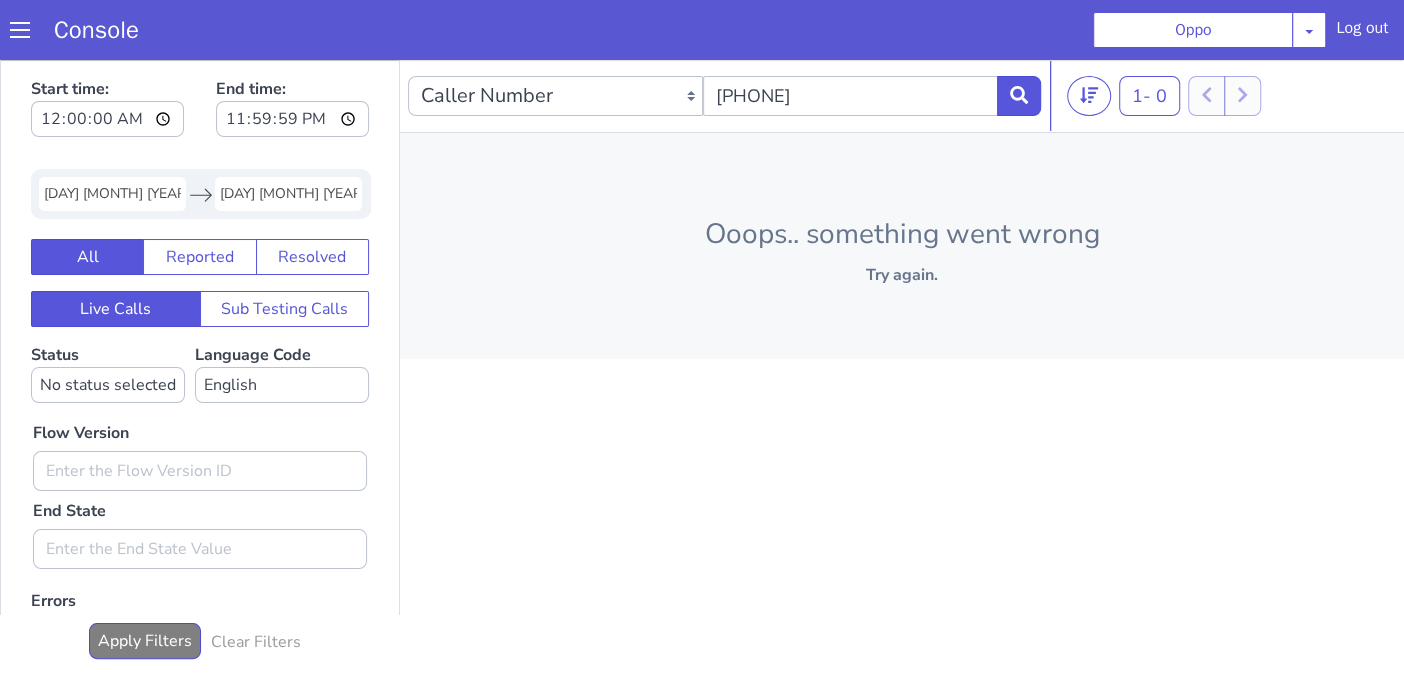 click on "Try again." at bounding box center (902, 275) 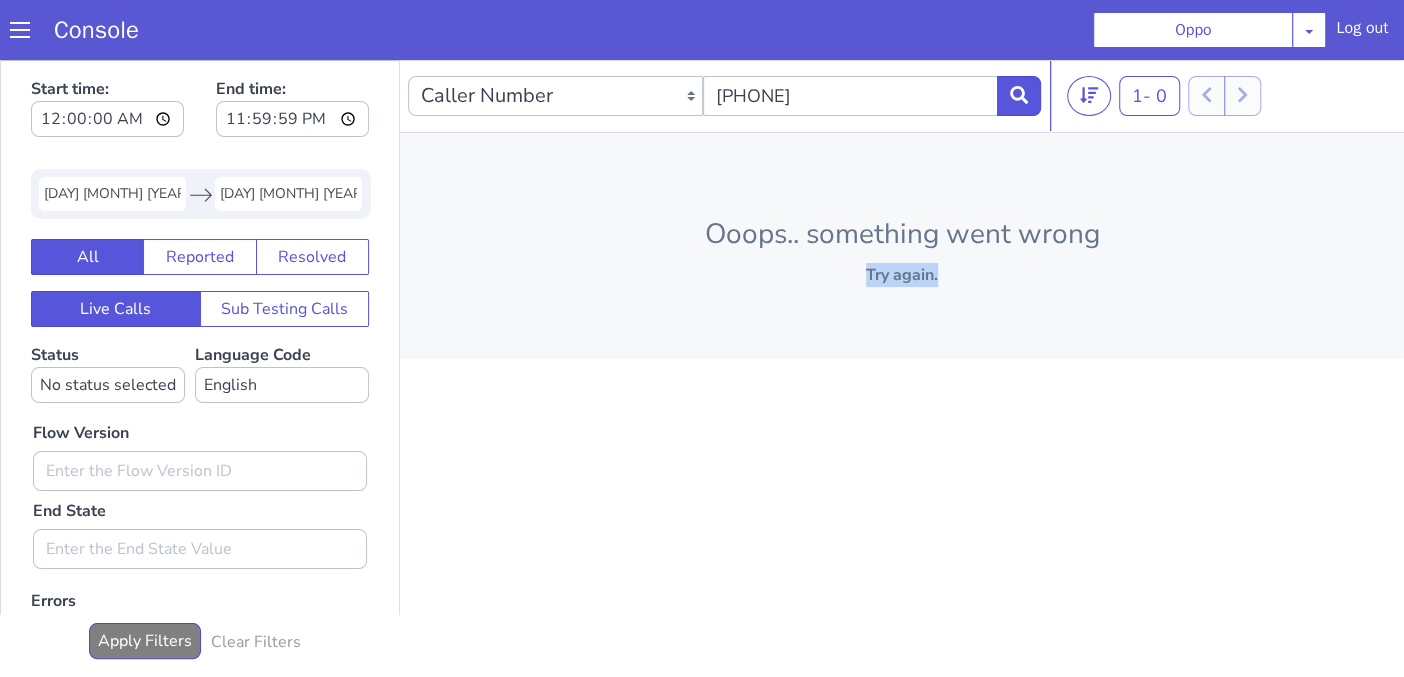 drag, startPoint x: 914, startPoint y: 276, endPoint x: 838, endPoint y: 281, distance: 76.1643 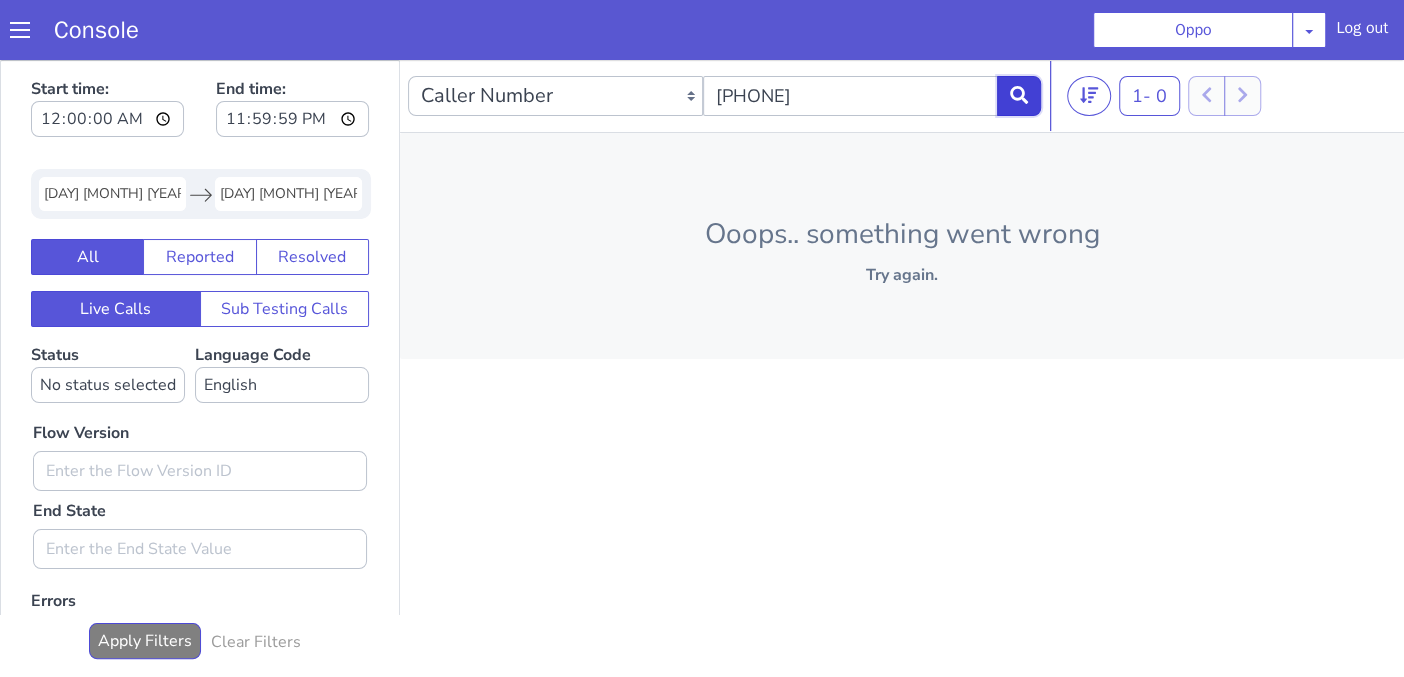 click 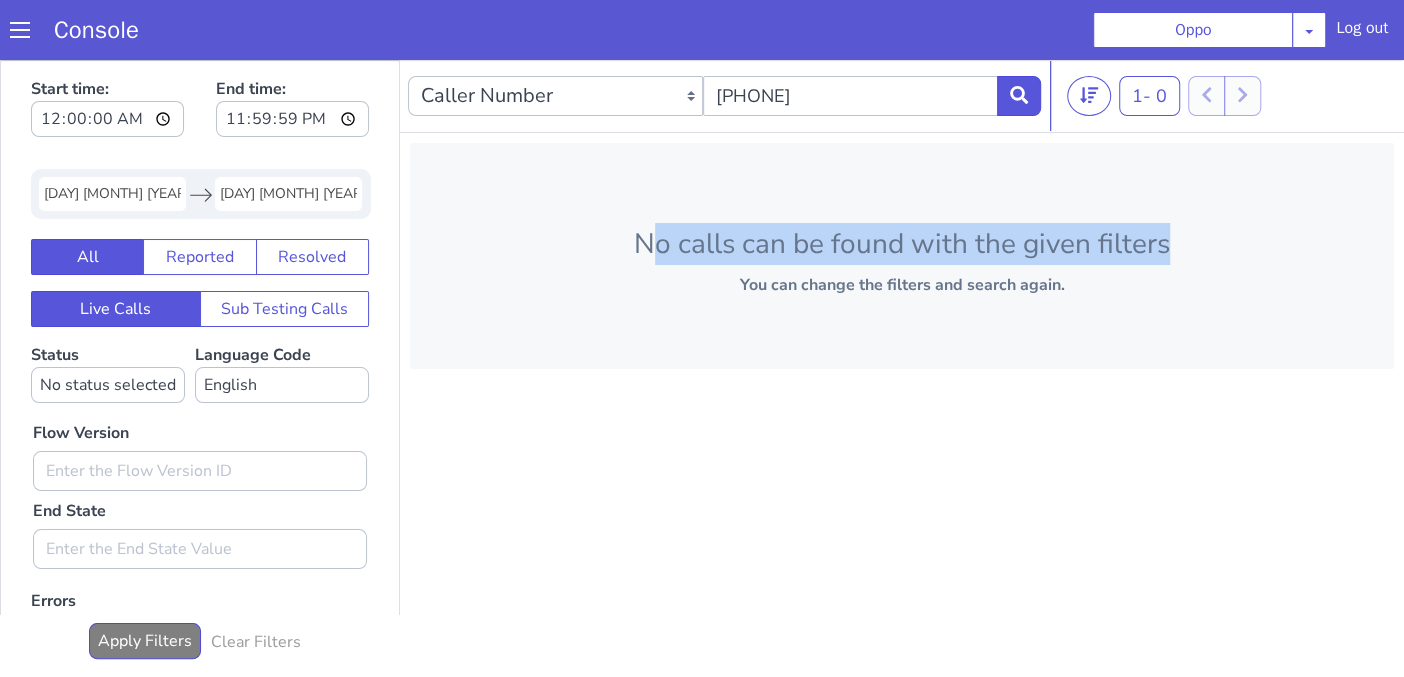 drag, startPoint x: 649, startPoint y: 253, endPoint x: 1181, endPoint y: 258, distance: 532.0235 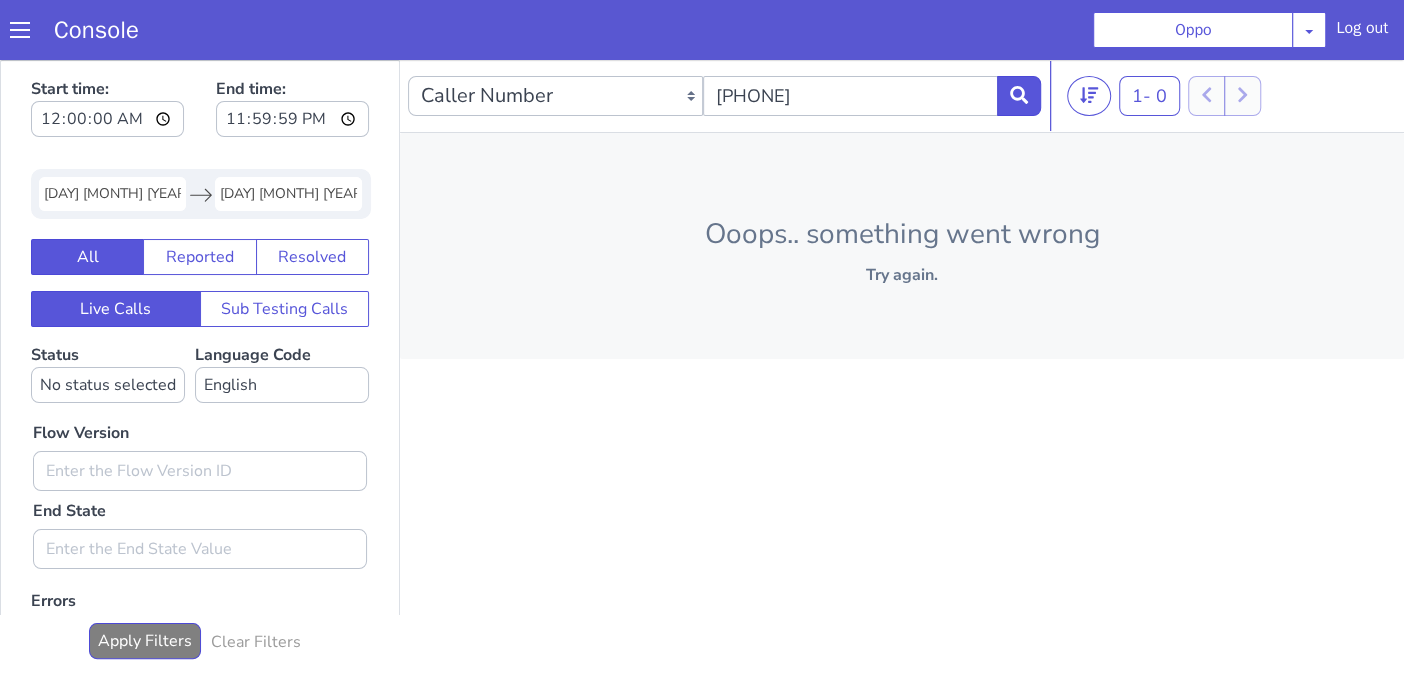 click on "Try again." at bounding box center (902, 275) 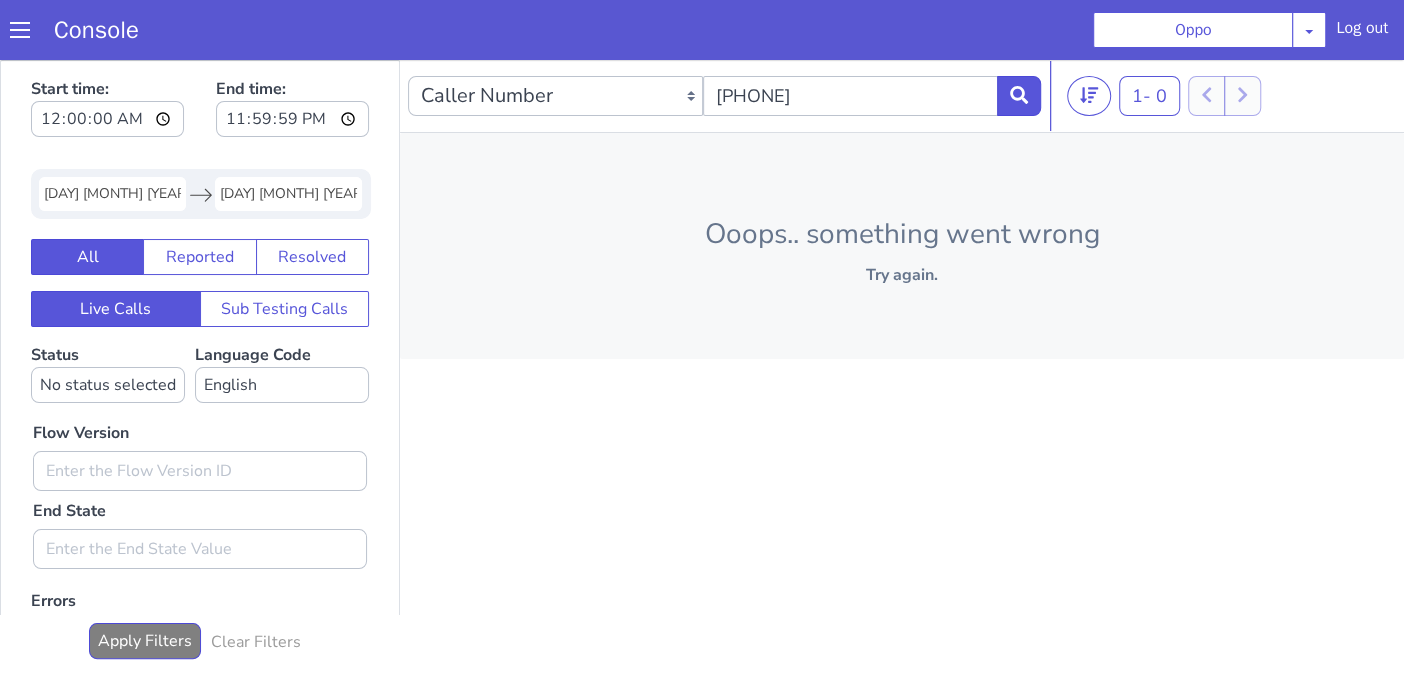click on "24 Jul 2025" at bounding box center [112, 194] 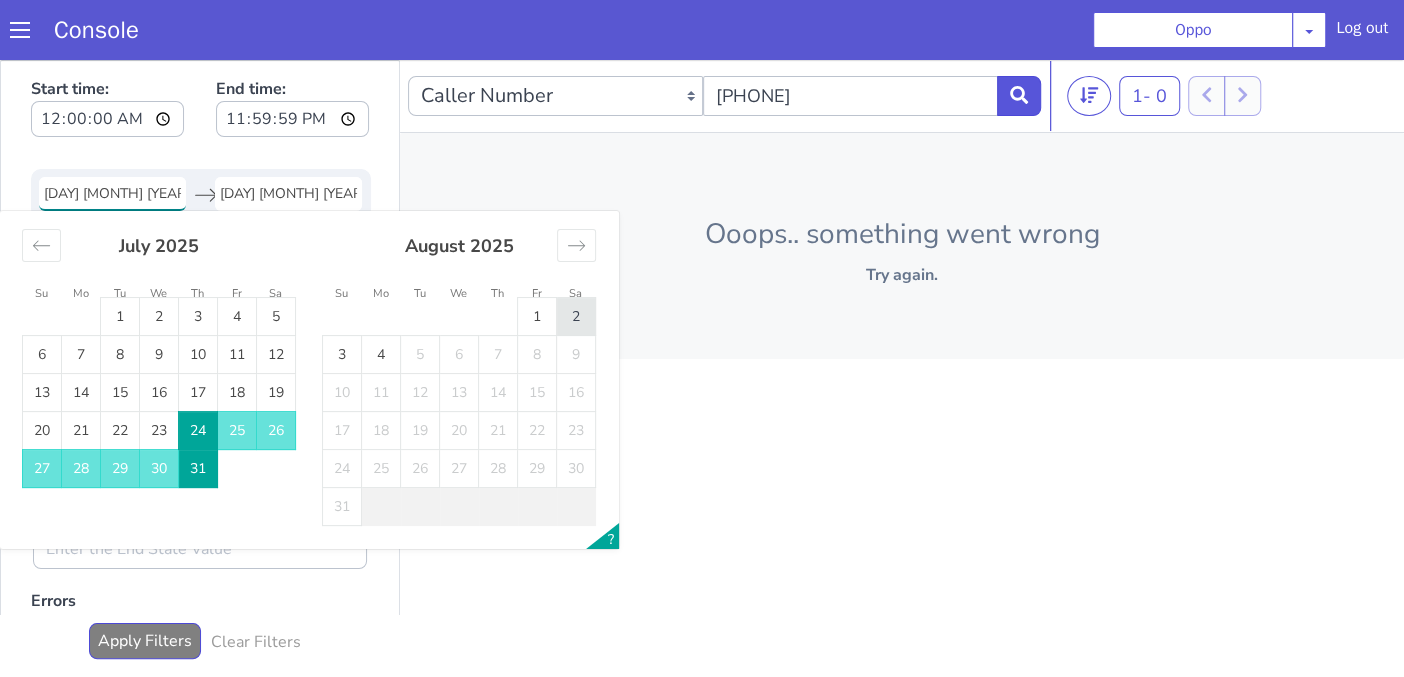 click on "2" at bounding box center (576, 317) 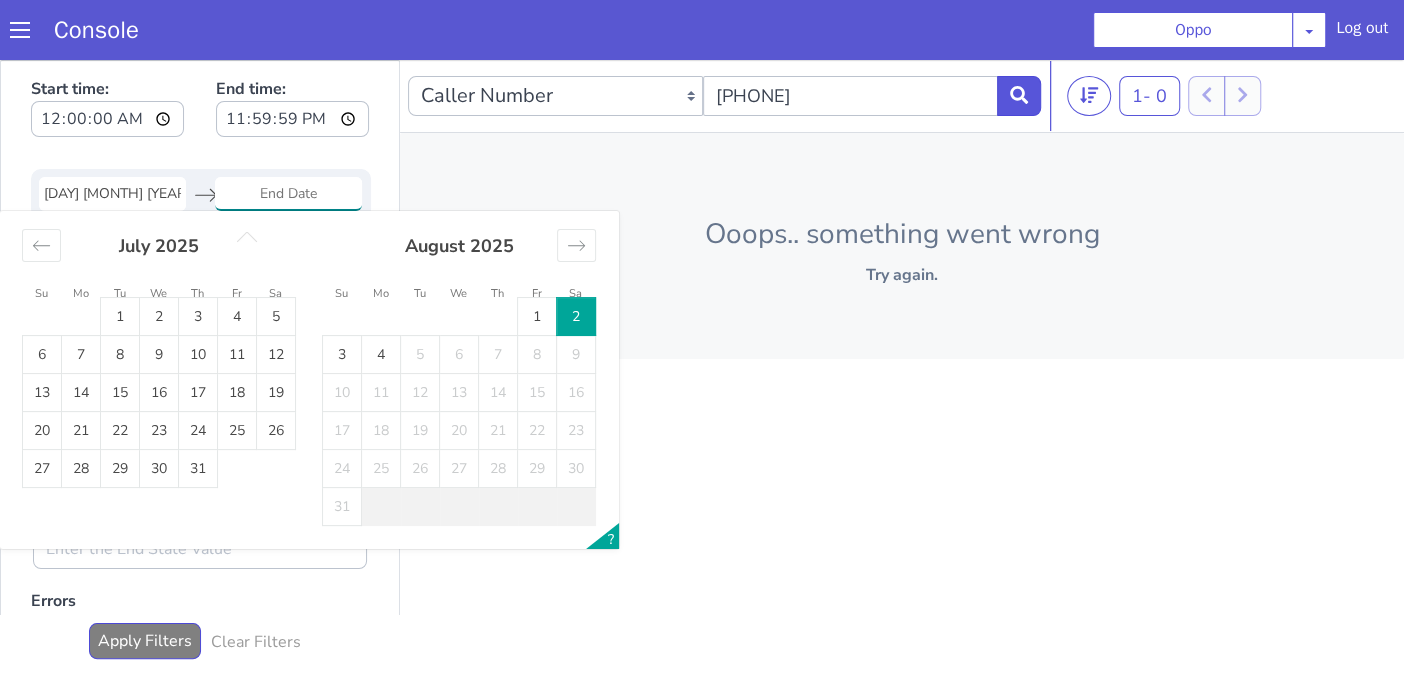 click on "Tu" at bounding box center [119, 292] 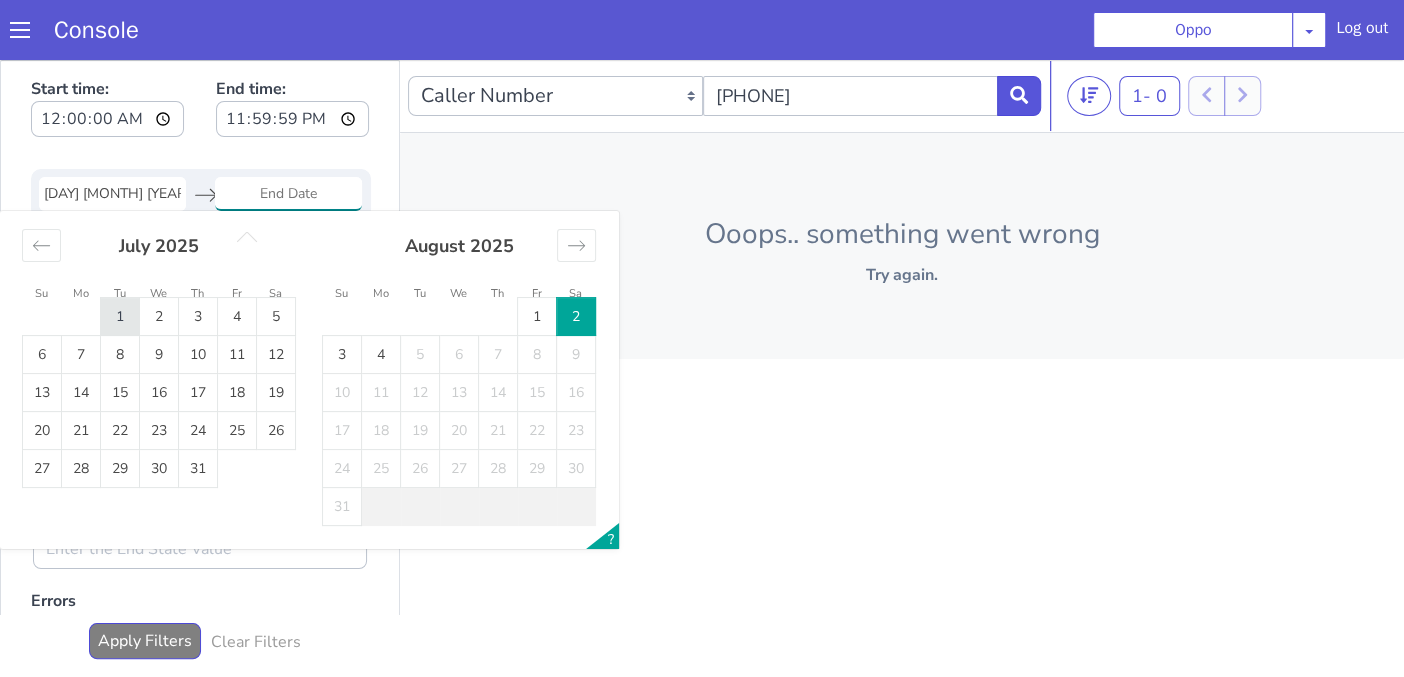 click on "1" at bounding box center (120, 317) 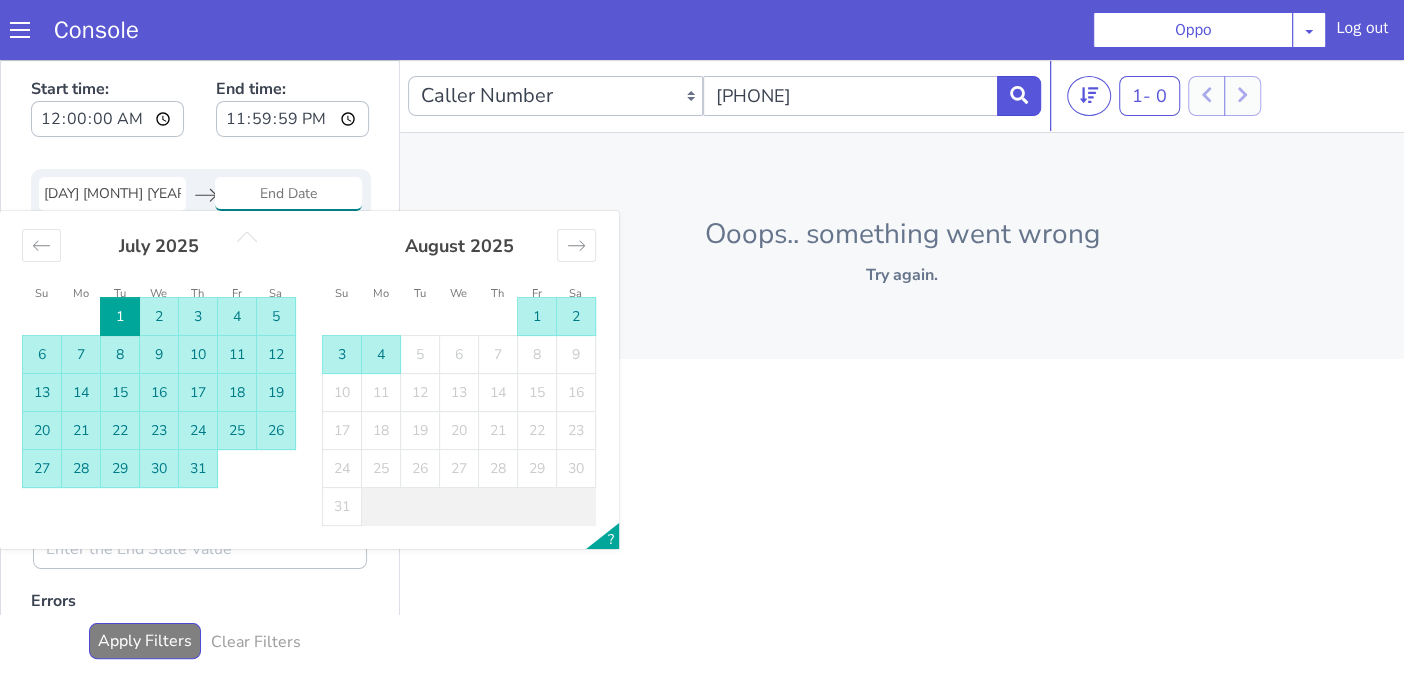 click on "4" at bounding box center [381, 355] 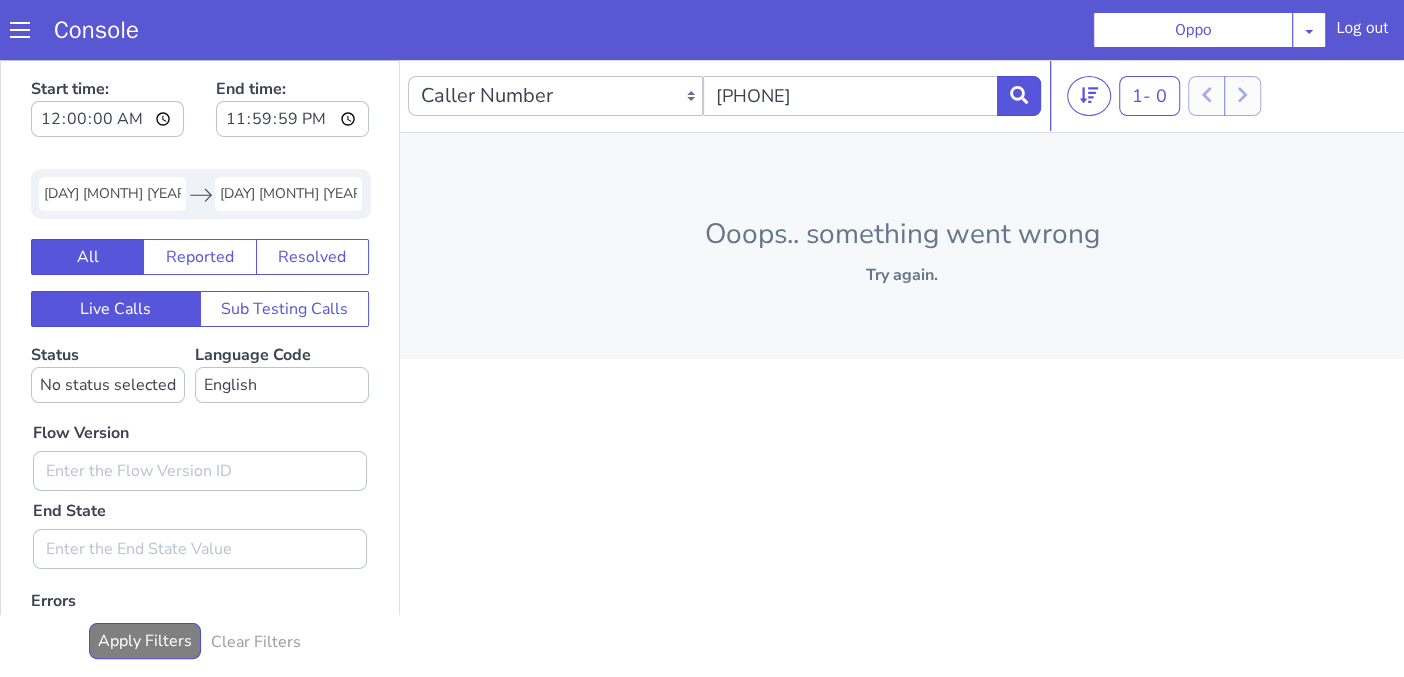 click on "Try again." at bounding box center [902, 275] 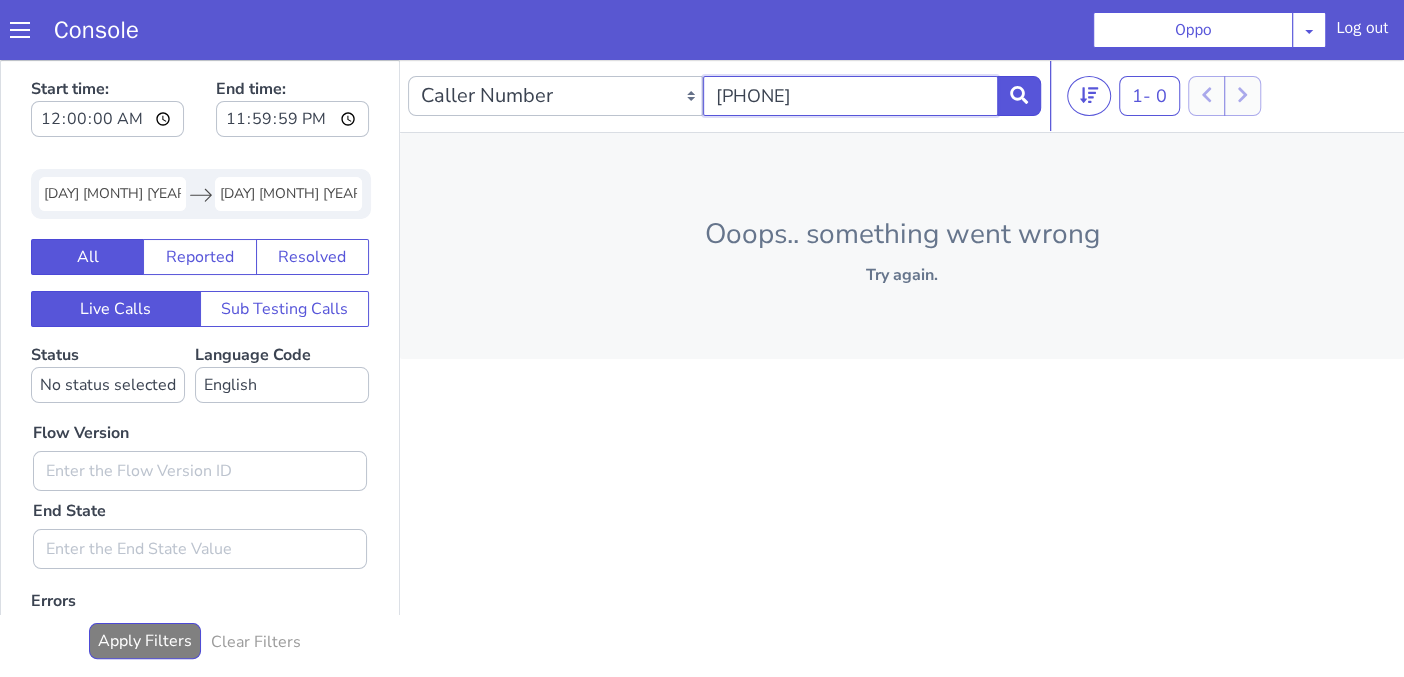 click on "[PHONE]" at bounding box center (850, 96) 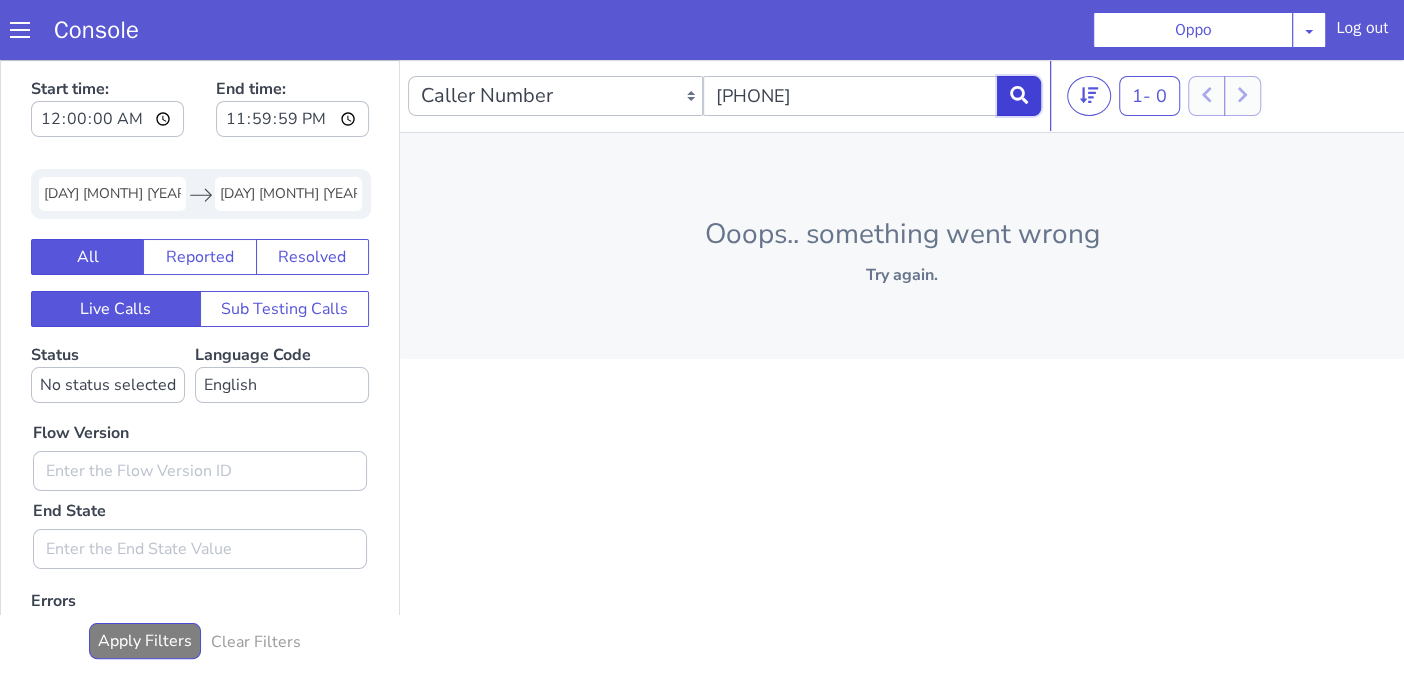 click 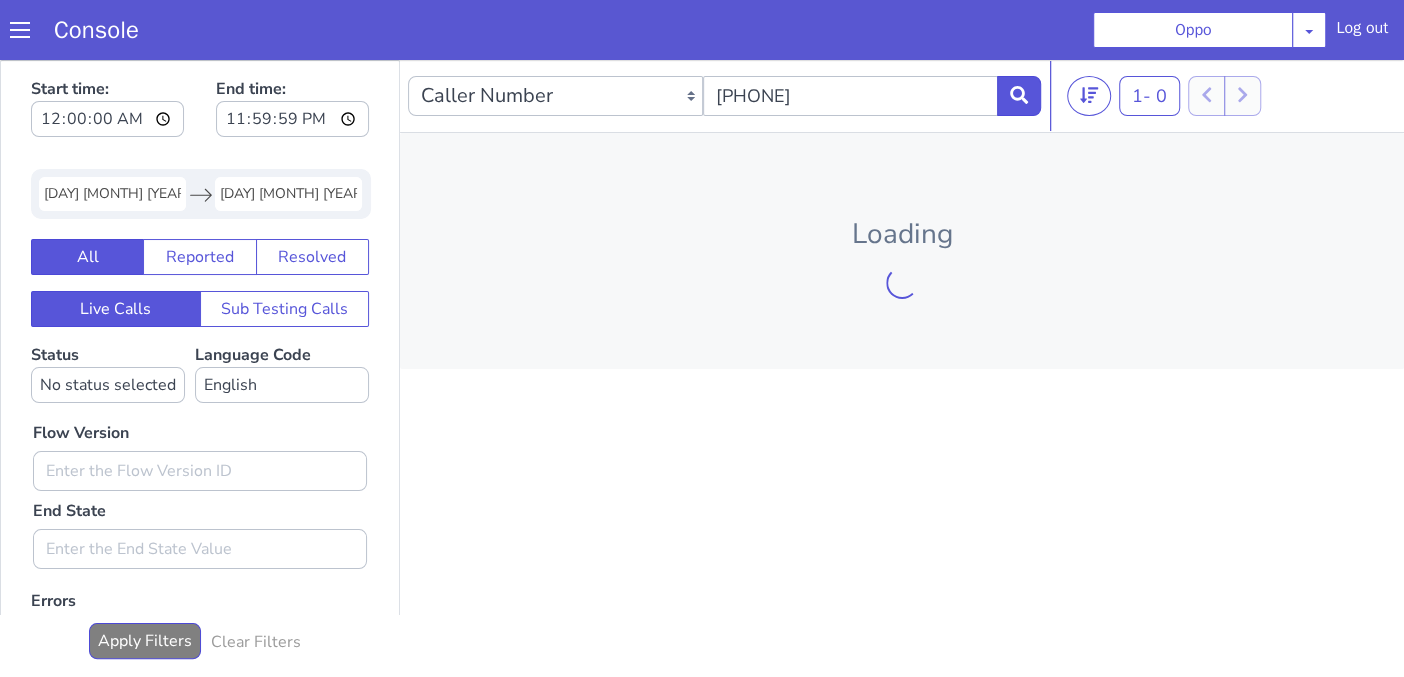 click on "[DAY] [MONTH] [YEAR]" at bounding box center [112, 194] 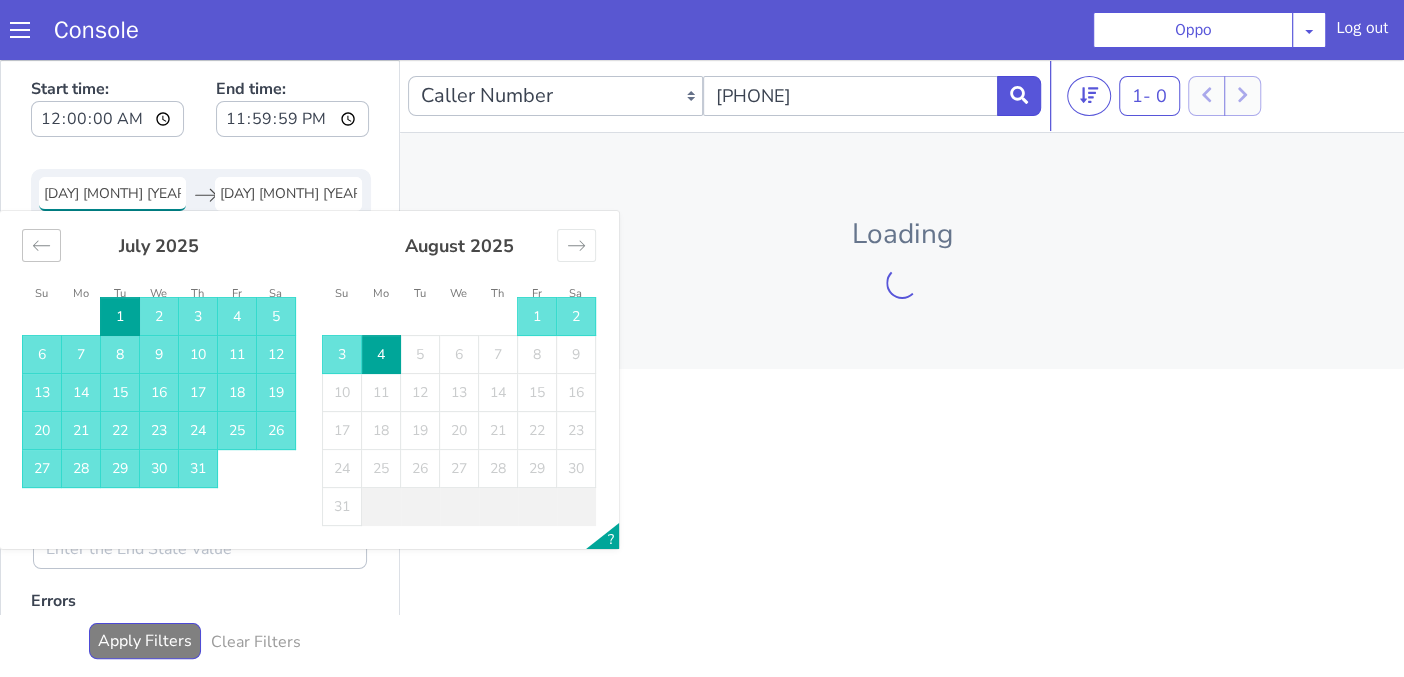 click at bounding box center (41, 245) 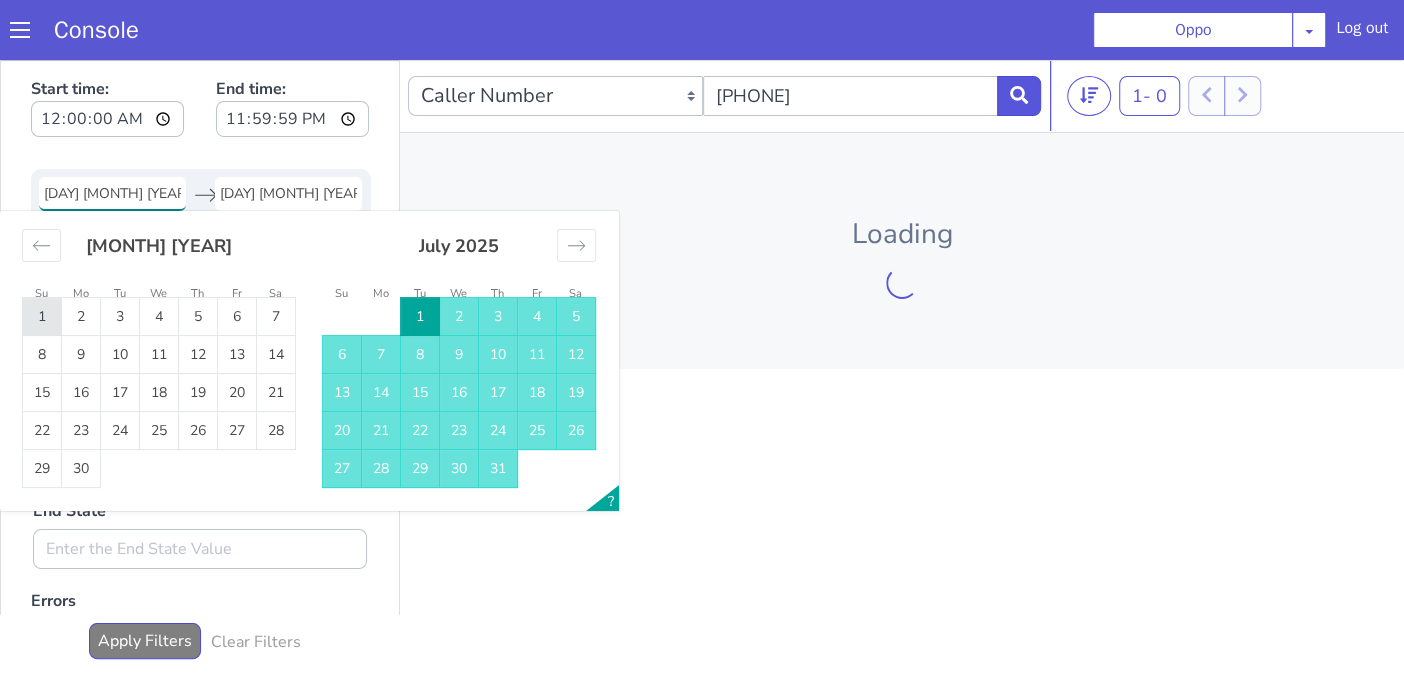 click on "1" at bounding box center (42, 317) 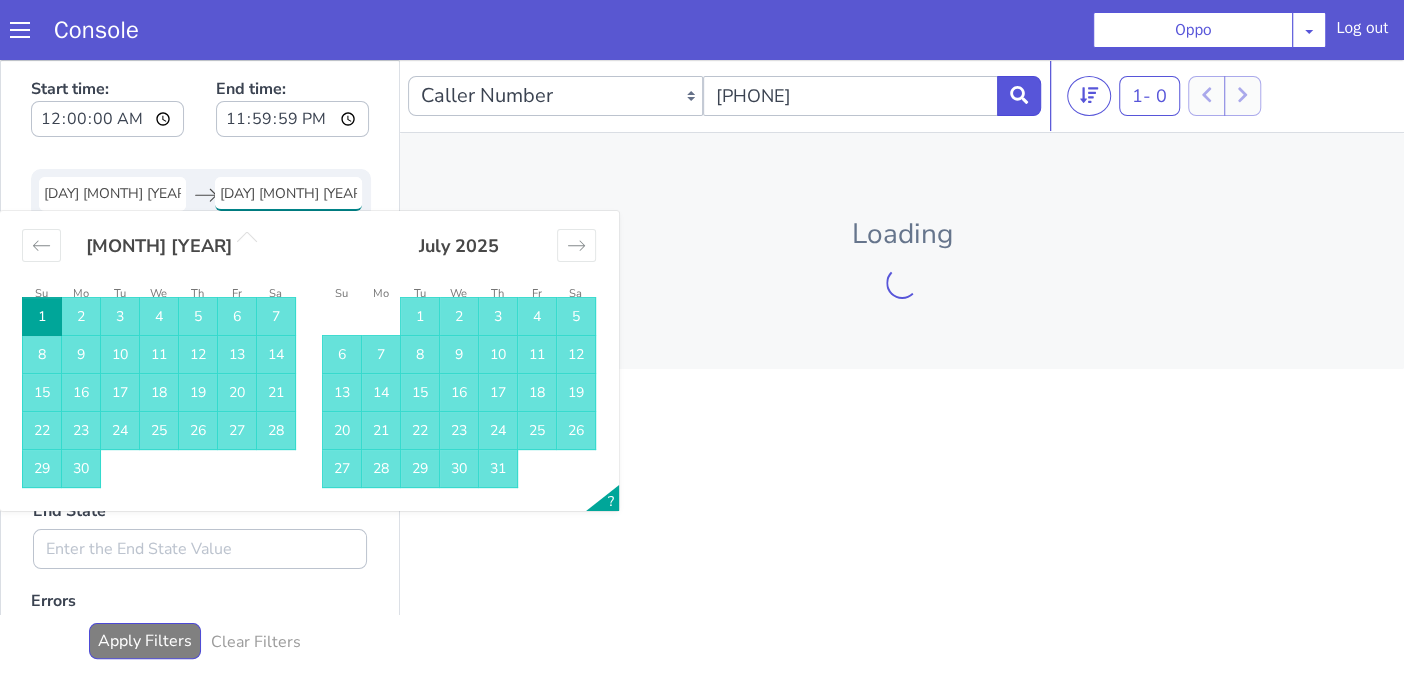 click on "Caller Number Call UUID Custom Parameter 9211895475 1  -   0 20 50 100 Loading" at bounding box center (902, 369) 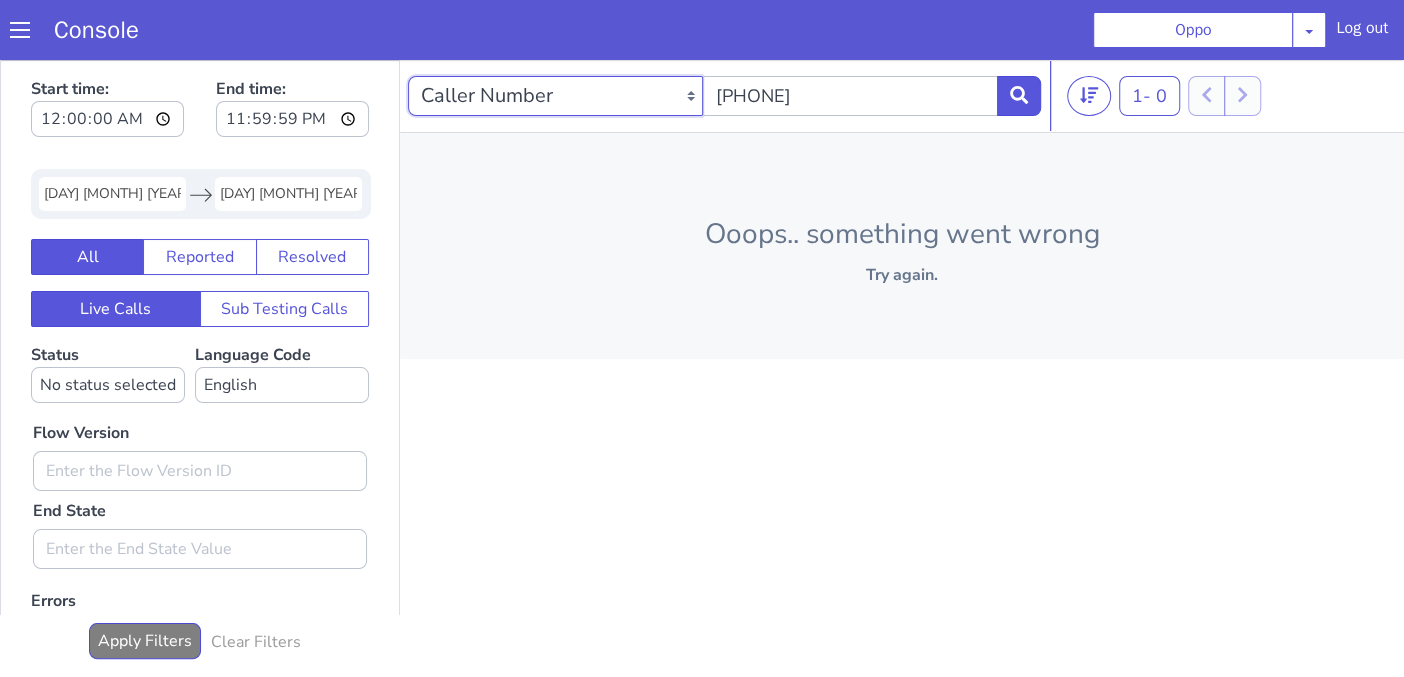 click on "Caller Number Call UUID Custom Parameter" at bounding box center [555, 96] 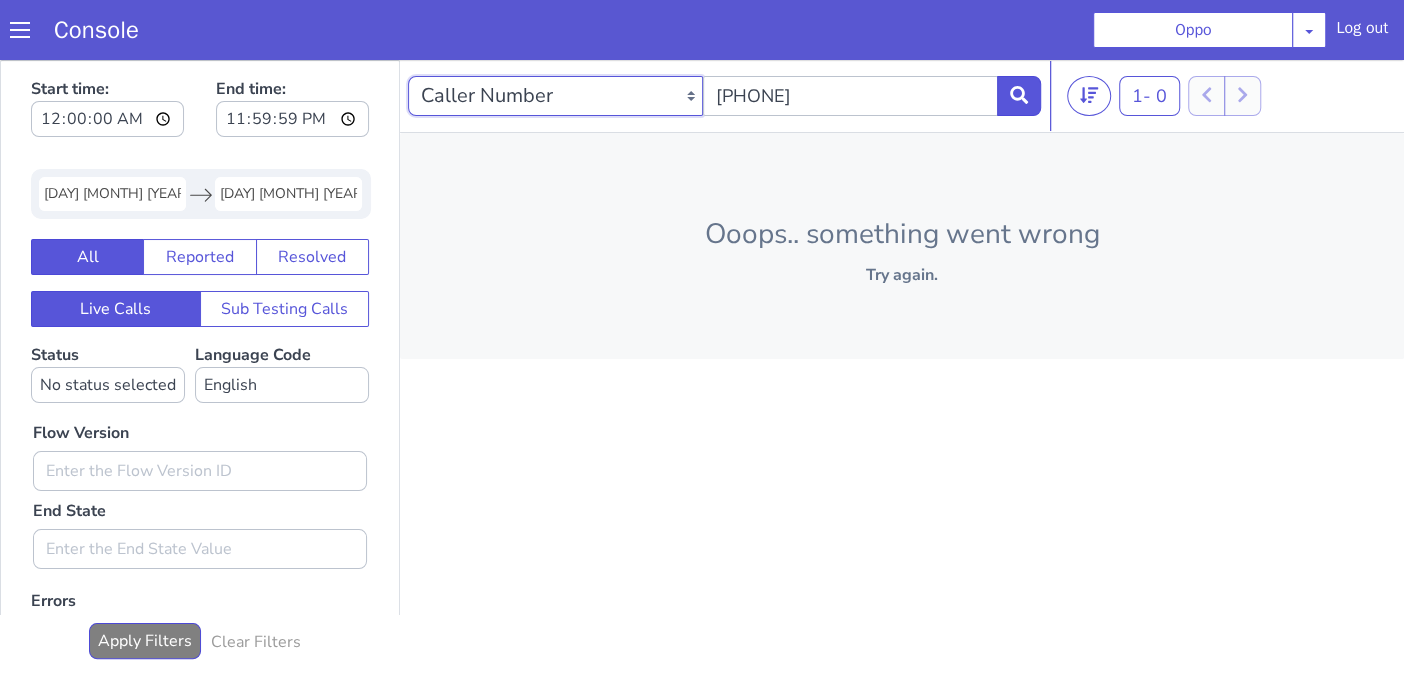 select on "callUUID" 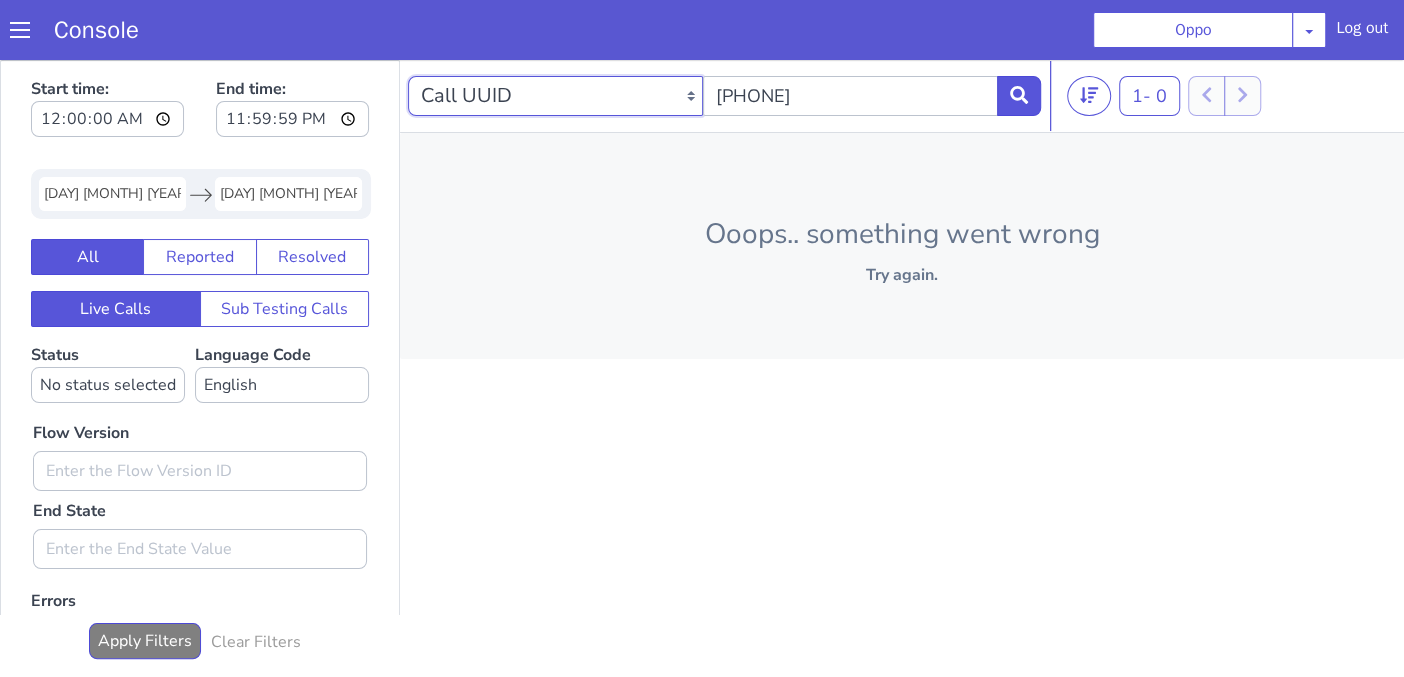 click on "Caller Number Call UUID Custom Parameter" at bounding box center [555, 96] 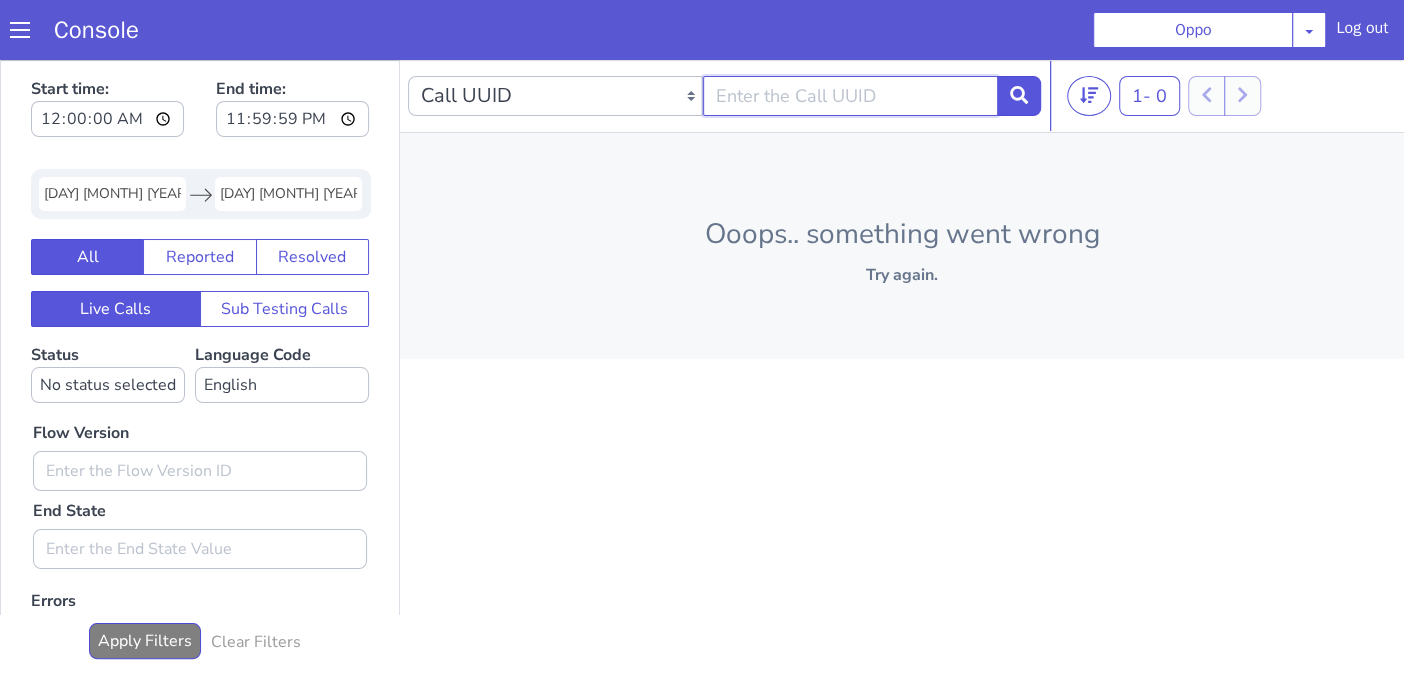 click at bounding box center [850, 96] 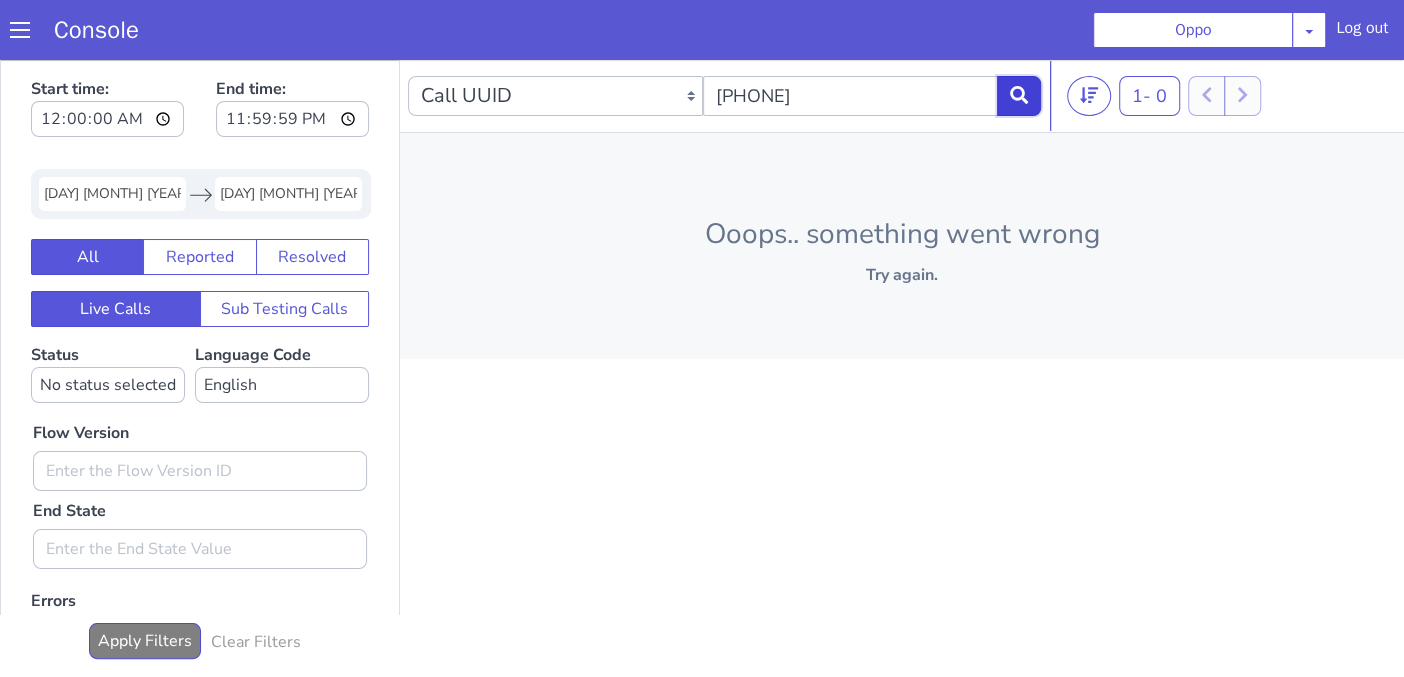 click at bounding box center (1019, 96) 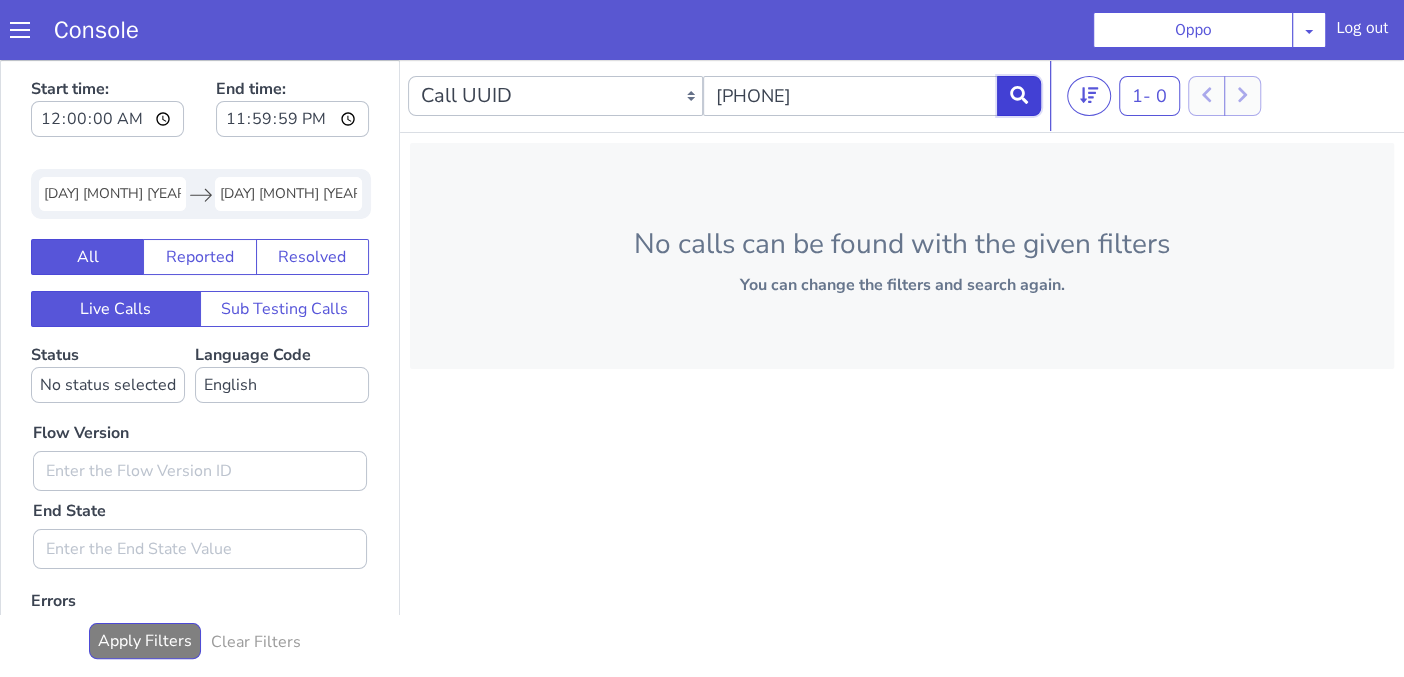 click at bounding box center (1019, 96) 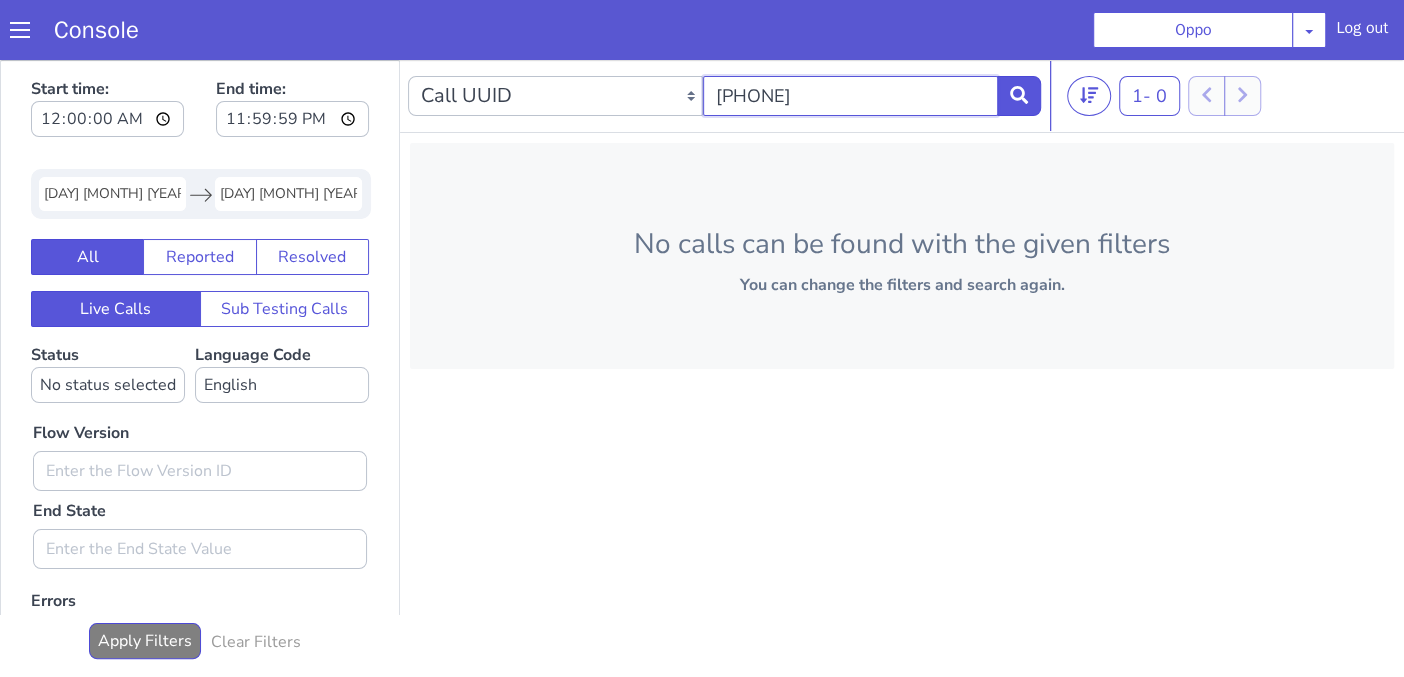 drag, startPoint x: 848, startPoint y: 104, endPoint x: 664, endPoint y: 105, distance: 184.00272 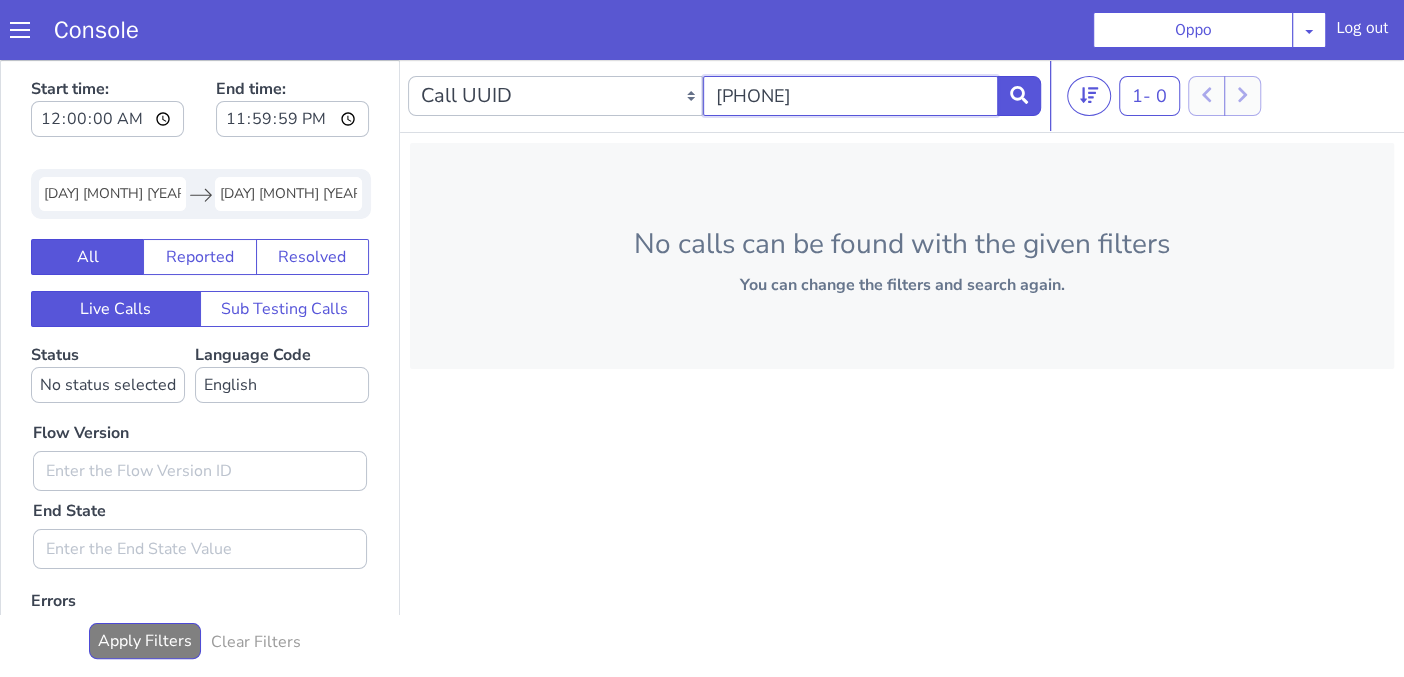 click on "Caller Number Call UUID Custom Parameter [PHONE]" at bounding box center (724, 96) 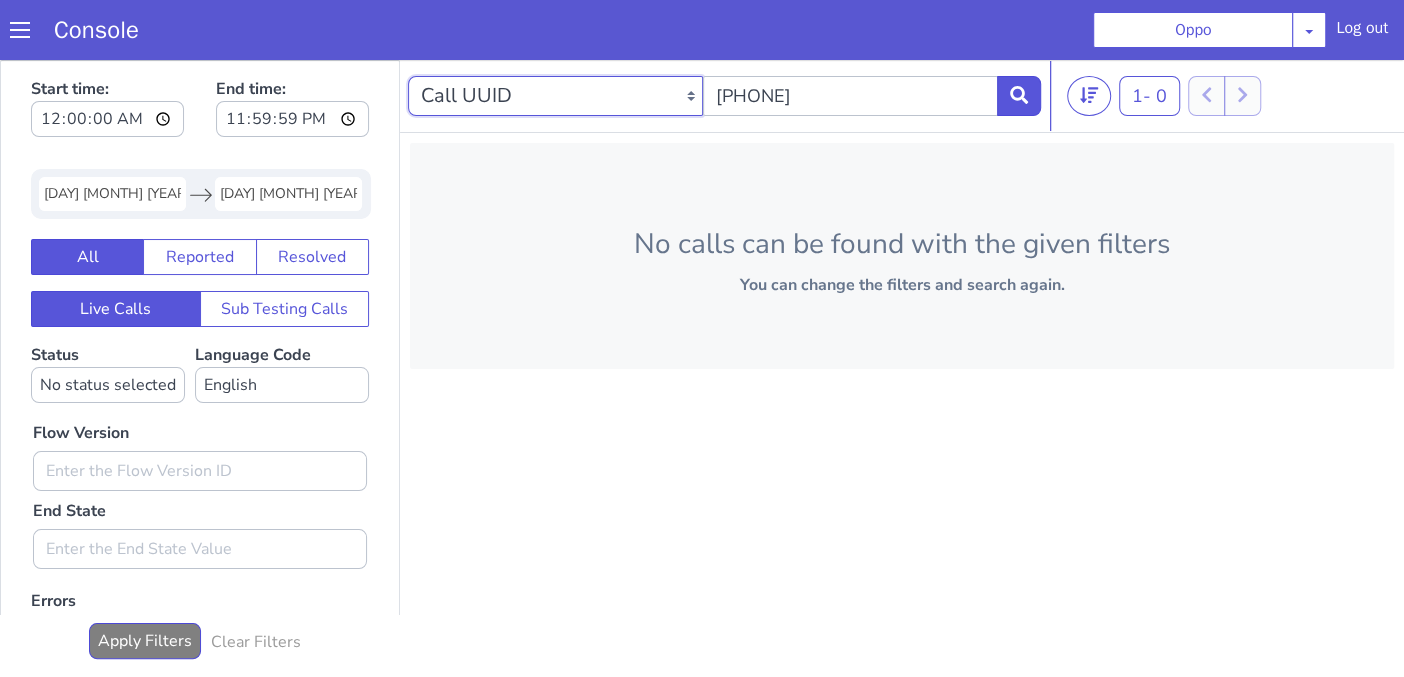 drag, startPoint x: 482, startPoint y: 92, endPoint x: 499, endPoint y: 90, distance: 17.117243 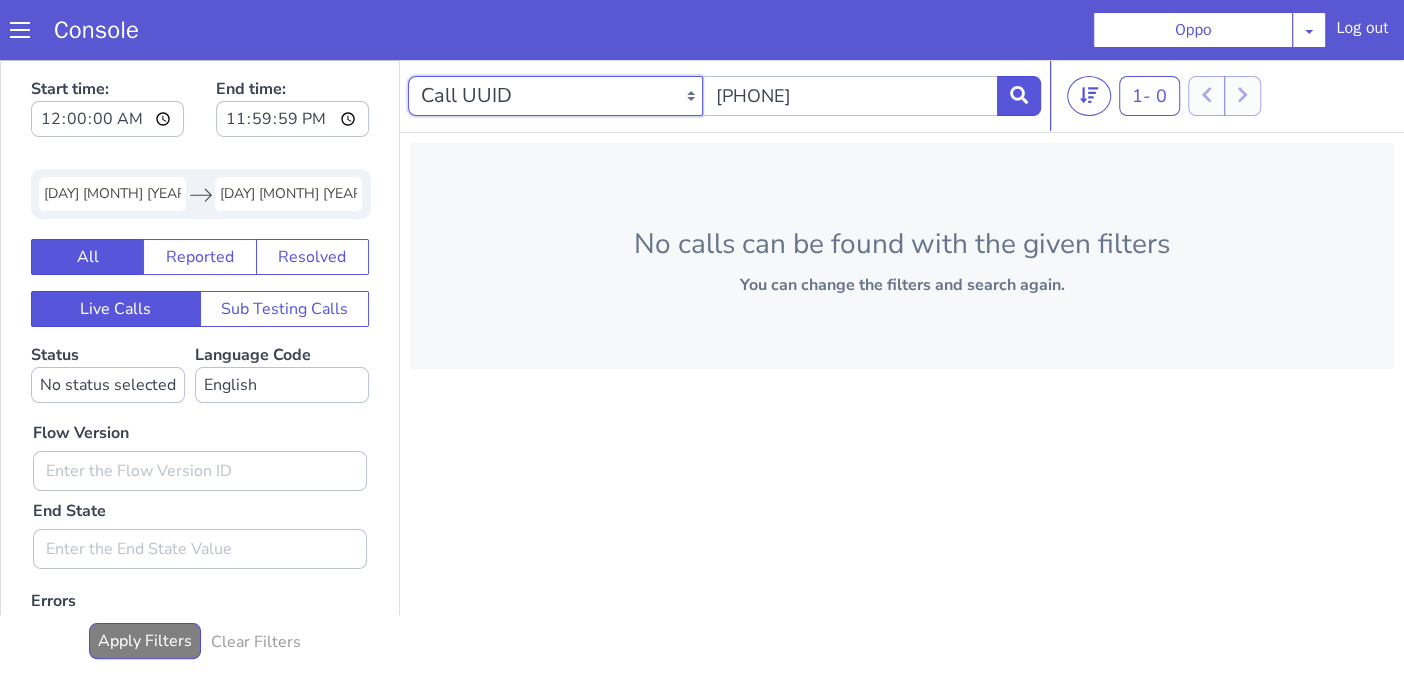 click on "Caller Number Call UUID Custom Parameter" at bounding box center (555, 96) 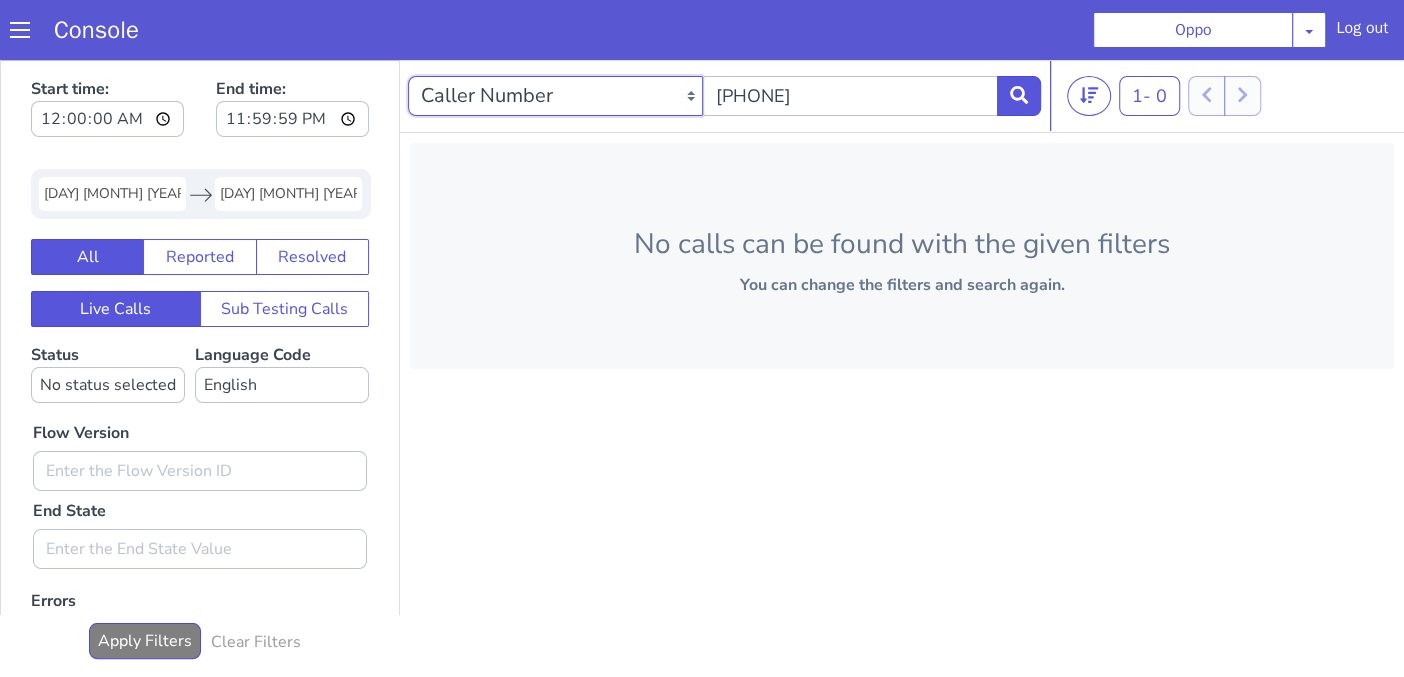 click on "Caller Number Call UUID Custom Parameter" at bounding box center [555, 96] 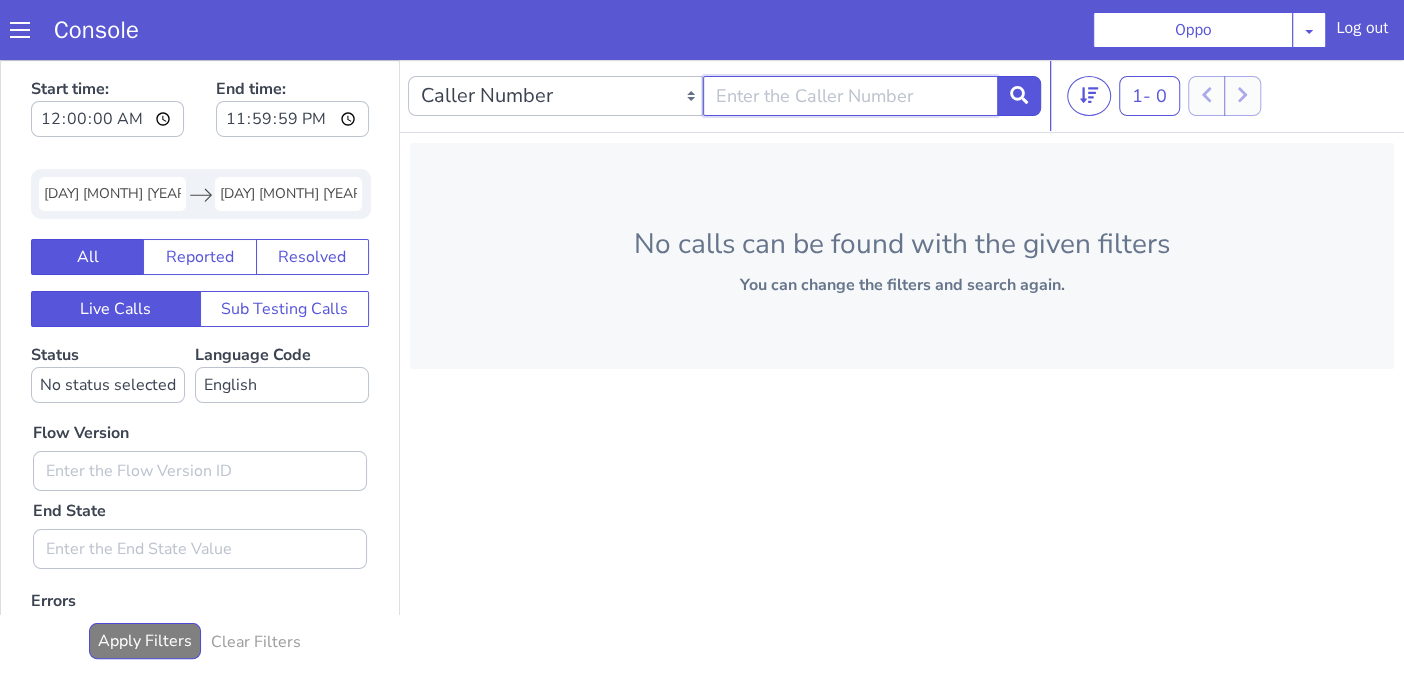 click at bounding box center (850, 96) 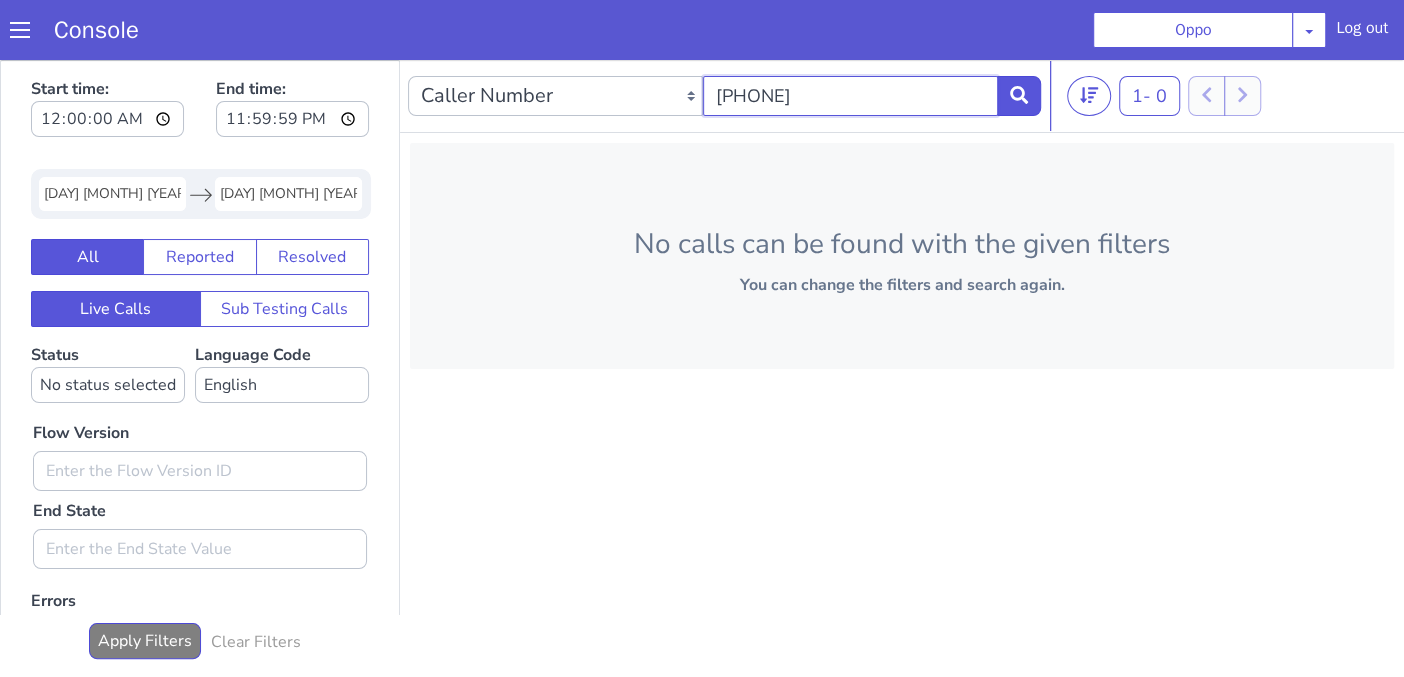 click on "[PHONE]" at bounding box center (850, 96) 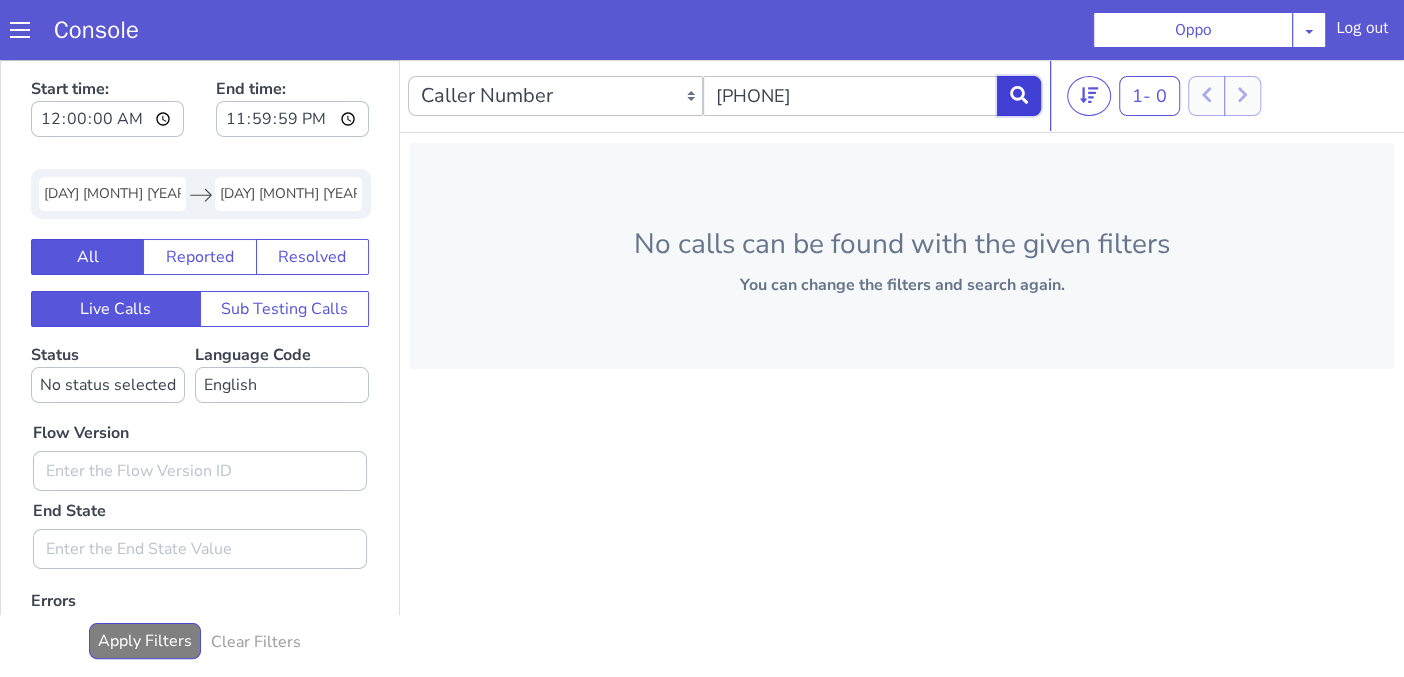 click 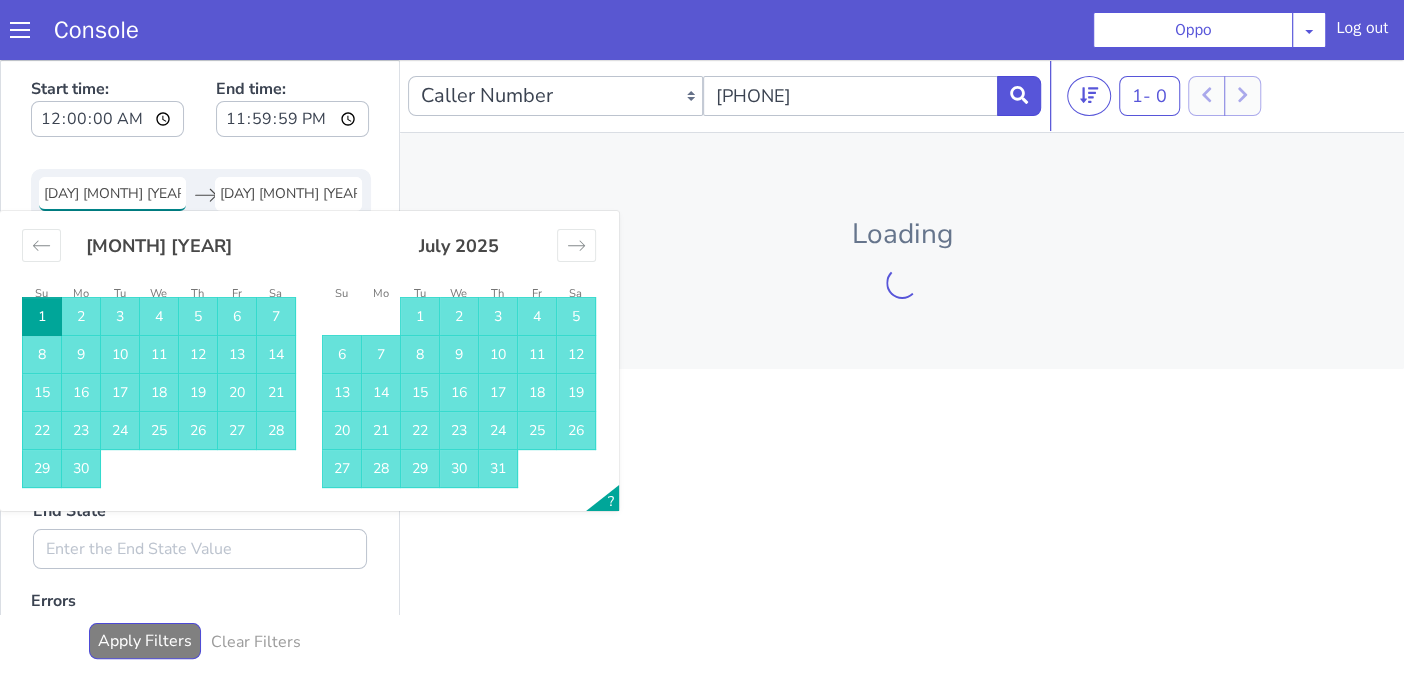 click on "01 Jun 2025" at bounding box center (112, 194) 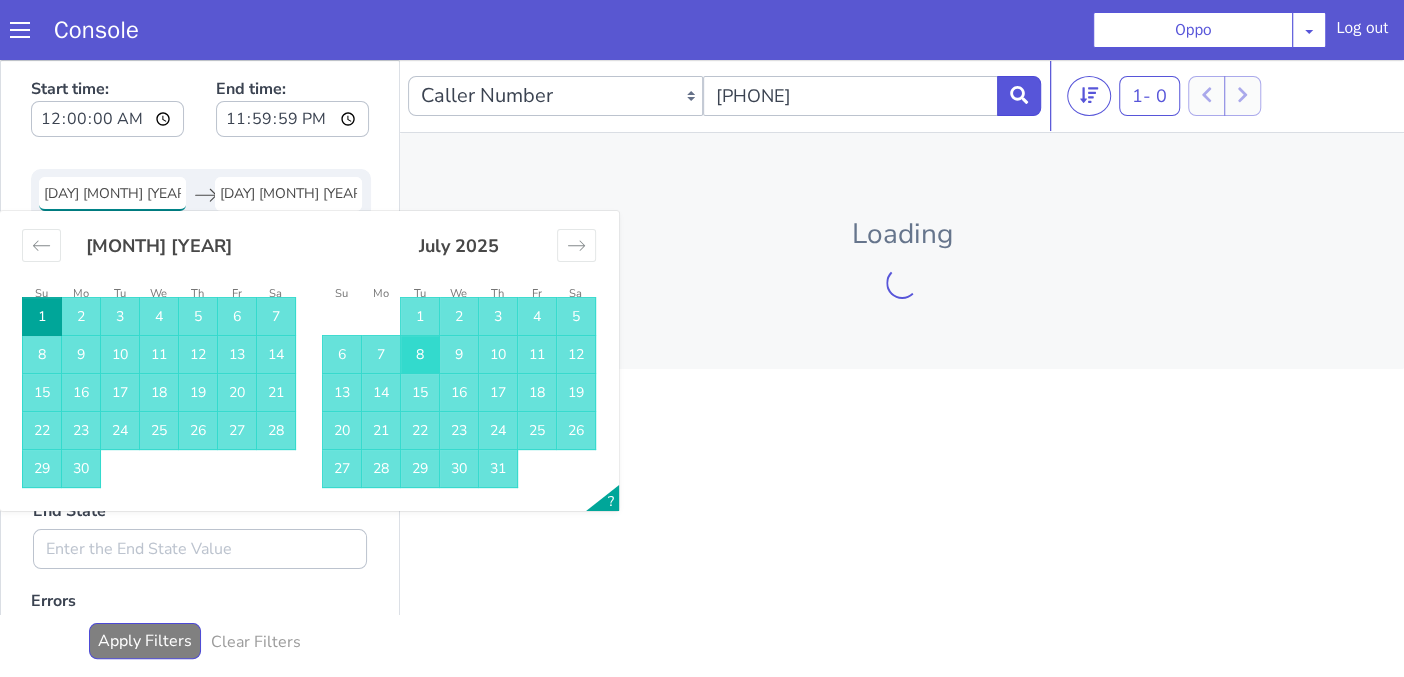 click on "8" at bounding box center (420, 355) 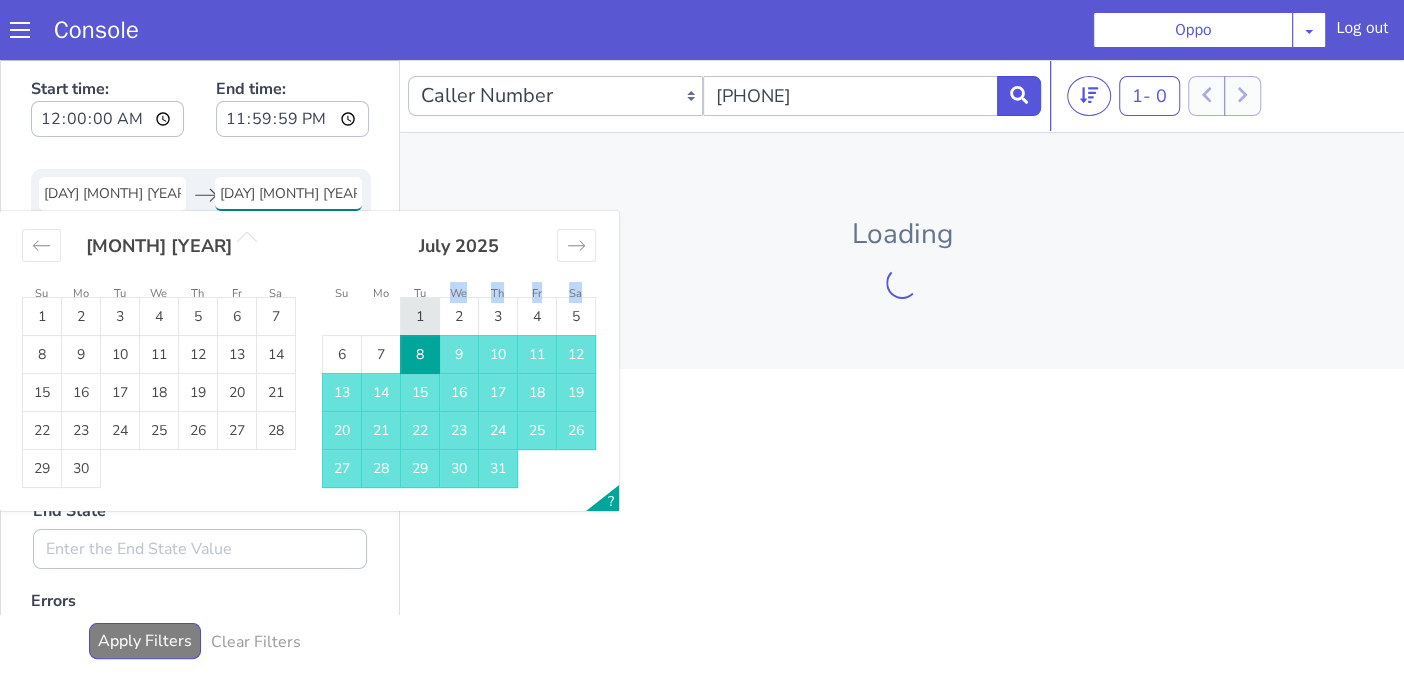 click on "Su Mo Tu We Th Fr Sa Su Mo Tu We Th Fr Sa May 2025 1 2 3 4 5 6 7 8 9 10 11 12 13 14 15 16 17 18 19 20 21 22 23 24 25 26 27 28 29 30 31 June 2025 1 2 3 4 5 6 7 8 9 10 11 12 13 14 15 16 17 18 19 20 21 22 23 24 25 26 27 28 29 30 July 2025 1 2 3 4 5 6 7 8 9 10 11 12 13 14 15 16 17 18 19 20 21 22 23 24 25 26 27 28 29 30 31 August 2025 1 2 3 4 5 6 7 8 9 10 11 12 13 14 15 16 17 18 19 20 21 22 23 24 25 26 27 28 29 30 31 ?" at bounding box center (309, 361) 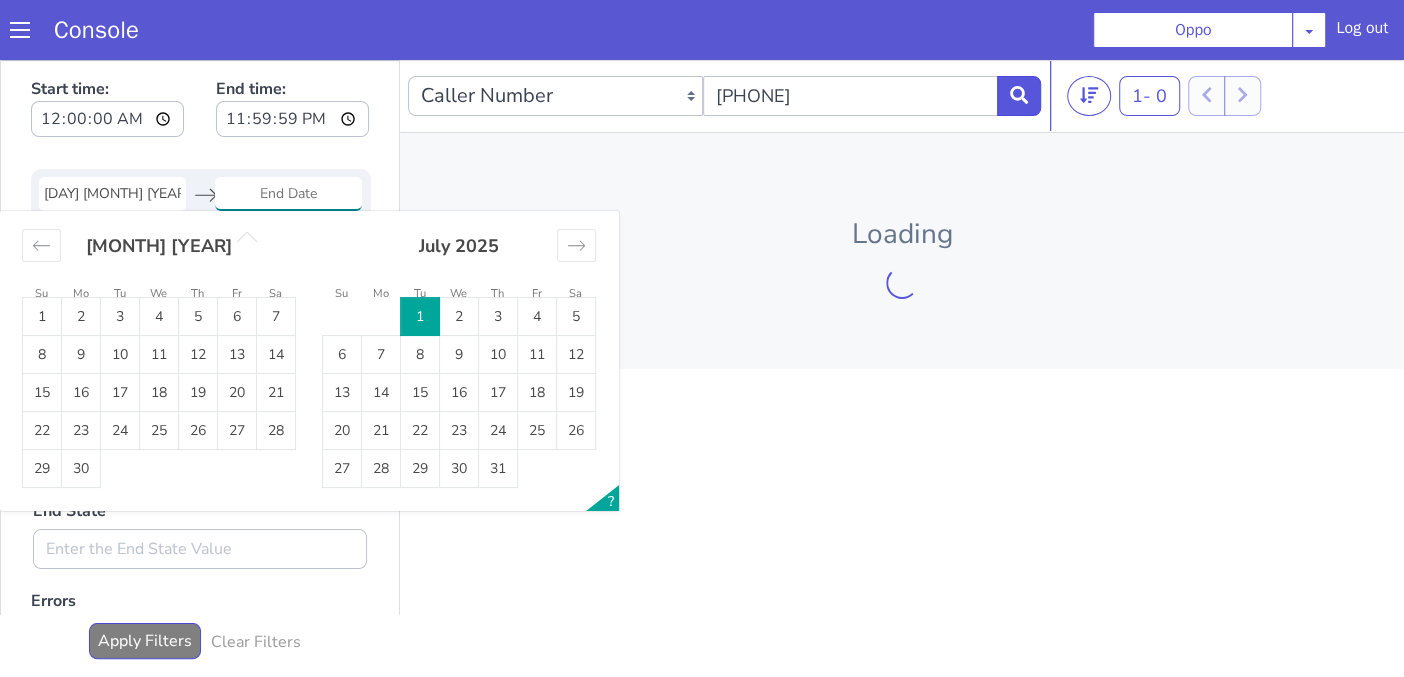 click on "Caller Number Call UUID Custom Parameter 9211895475 1  -   0 20 50 100 Loading" at bounding box center [902, 369] 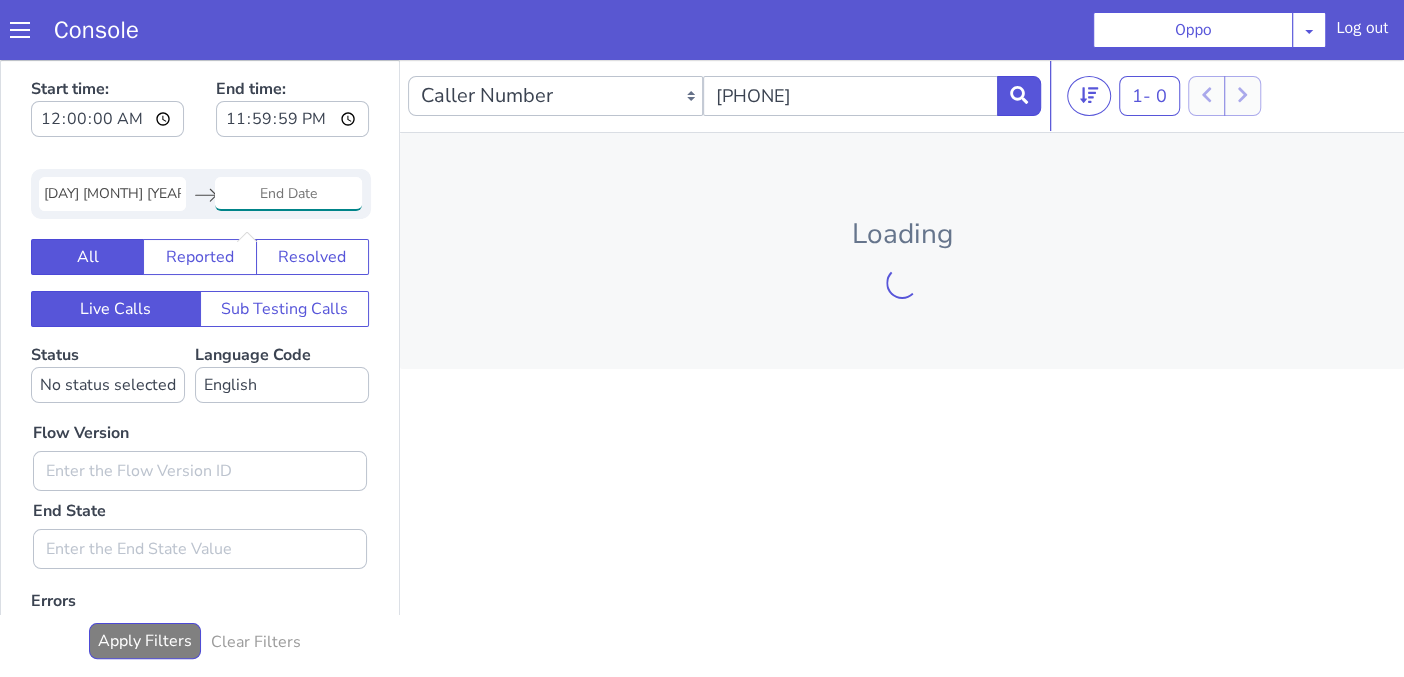 click at bounding box center (288, 194) 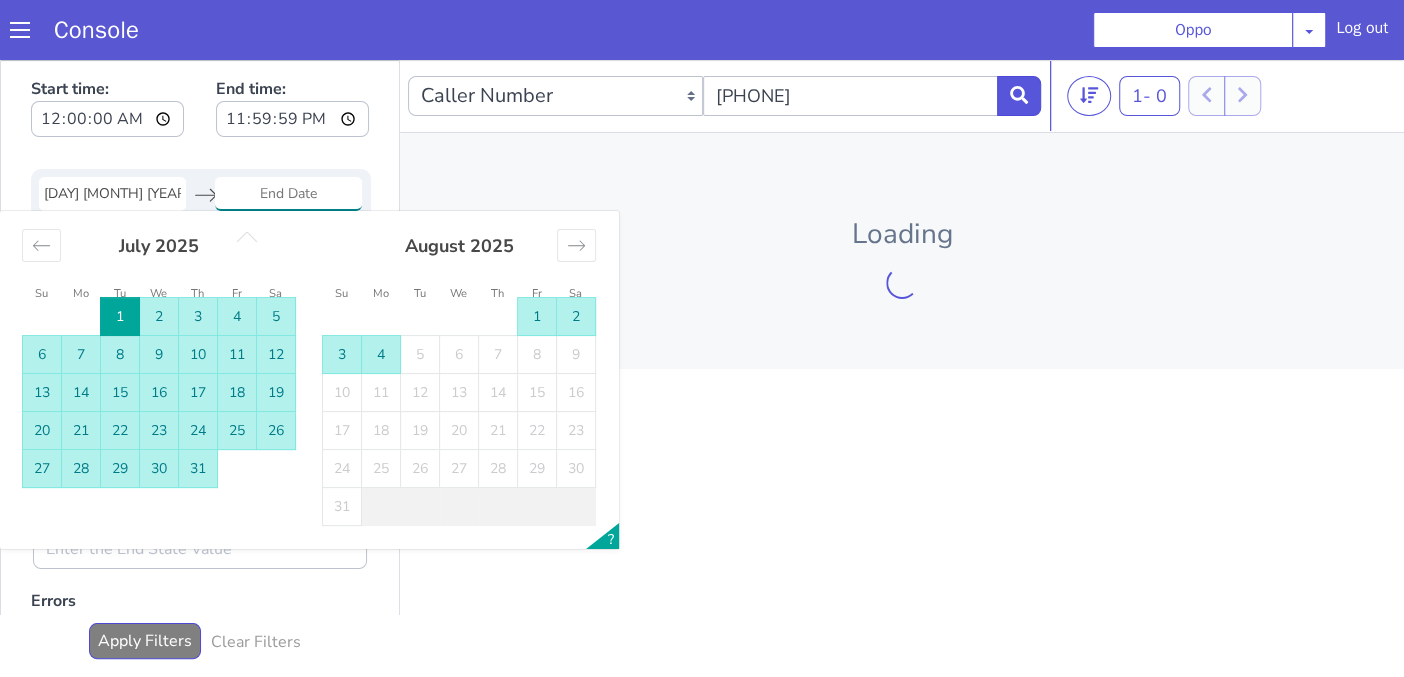 click on "4" at bounding box center [381, 355] 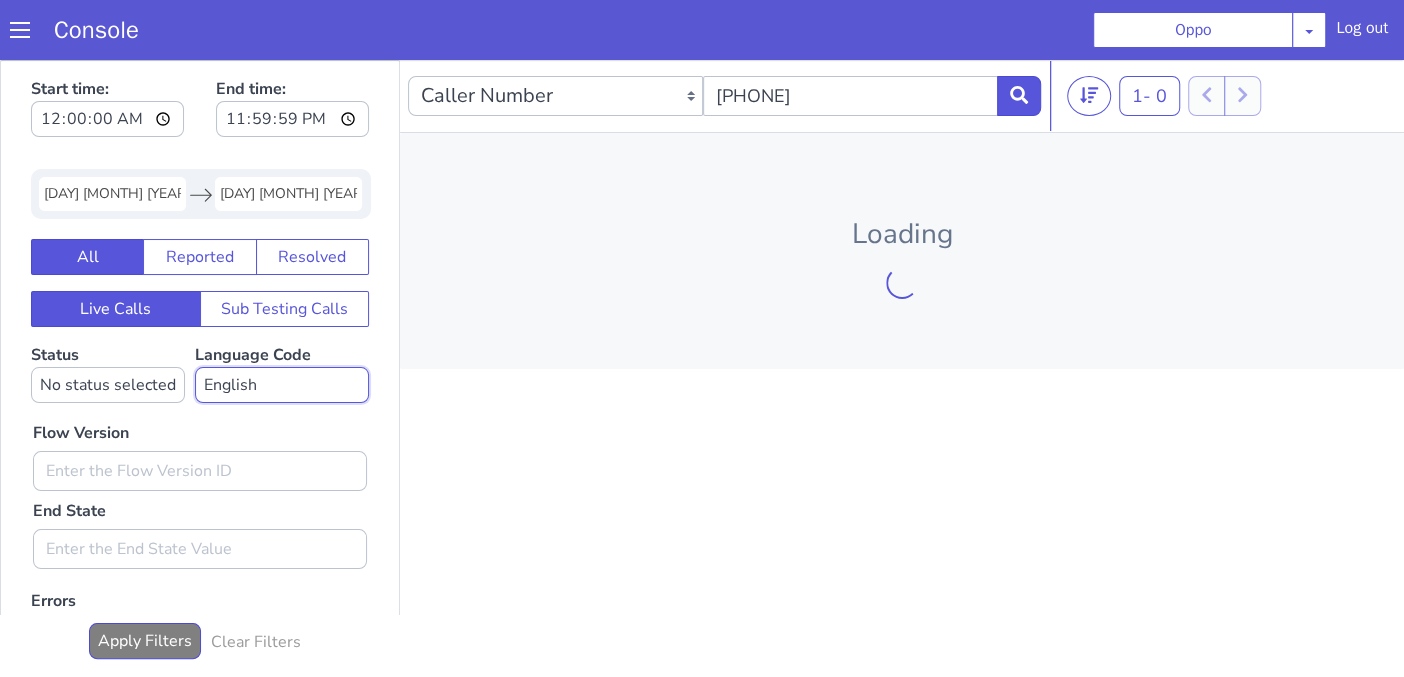 click on "No language selected Hindi English Tamil Telugu Kanada Marathi Malayalam Gujarati Bengali Indonesian Malay English US English GB" at bounding box center [282, 385] 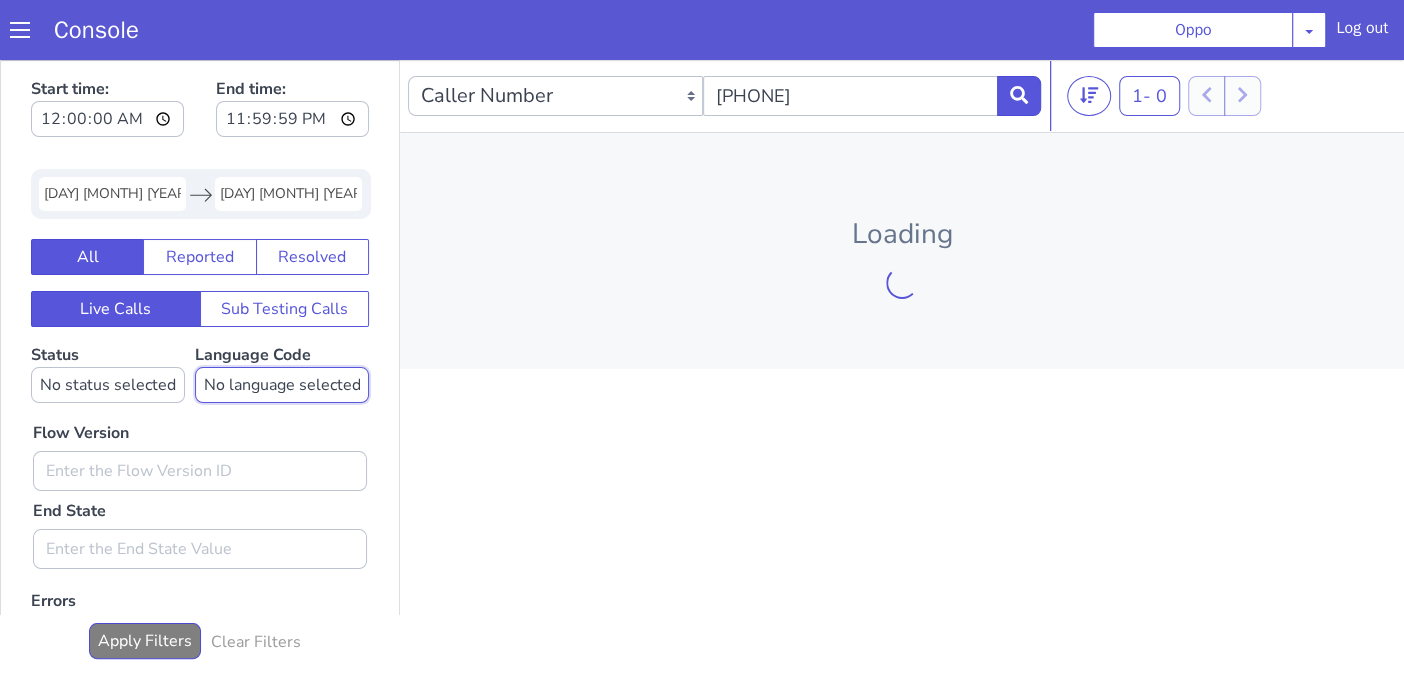 click on "No language selected Hindi English Tamil Telugu Kanada Marathi Malayalam Gujarati Bengali Indonesian Malay English US English GB" at bounding box center (282, 385) 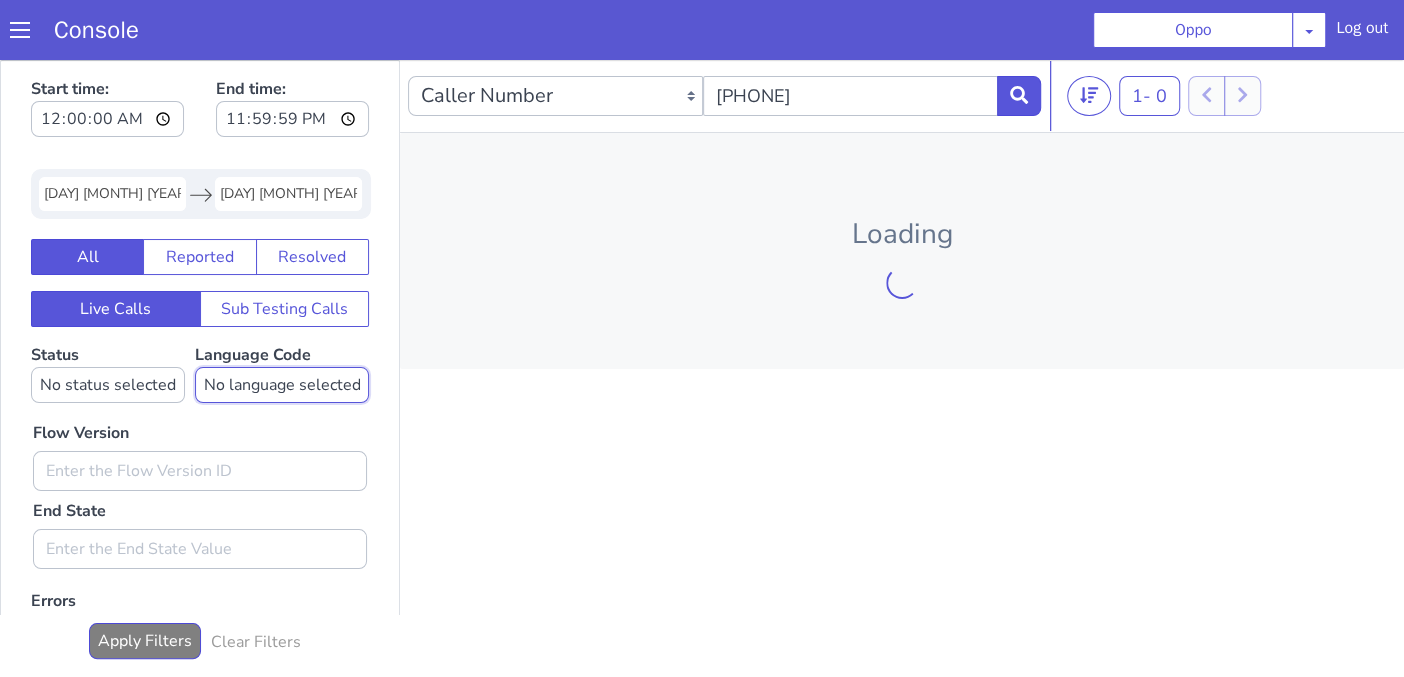 select on "en" 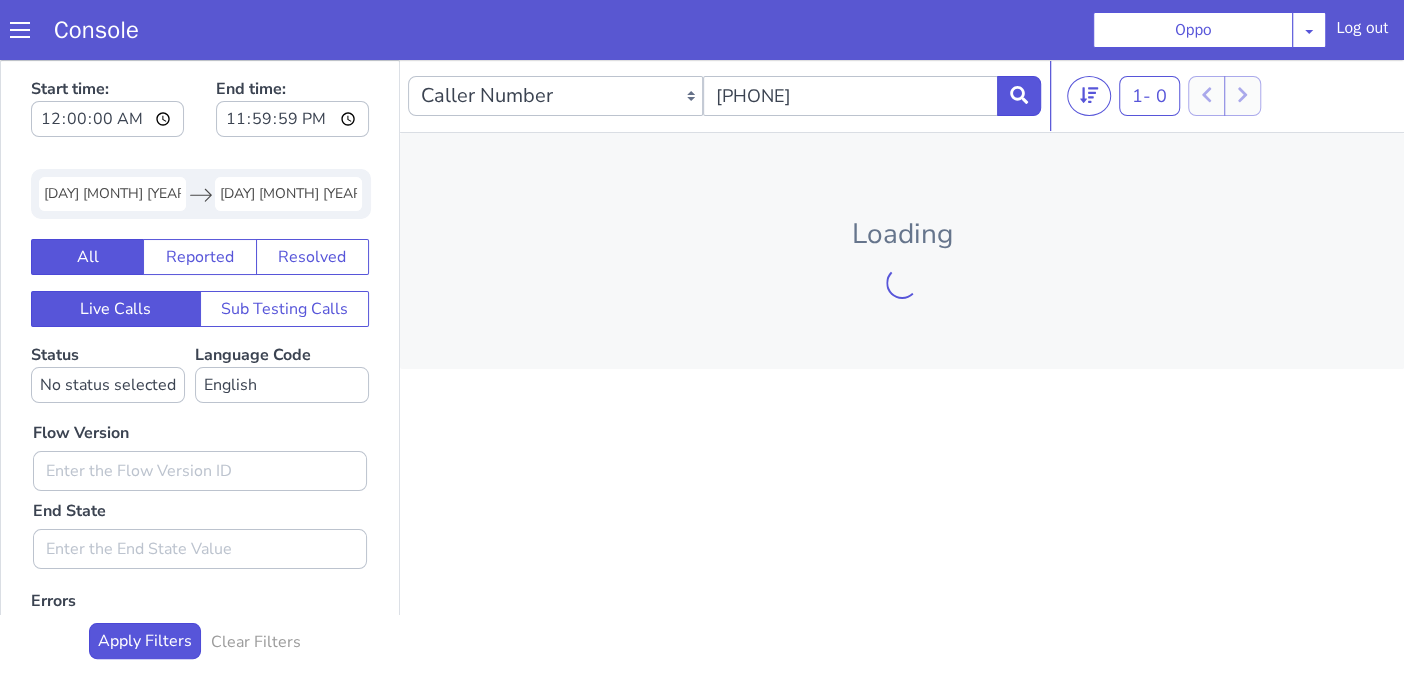 click on "Flow Version End State" at bounding box center [200, 486] 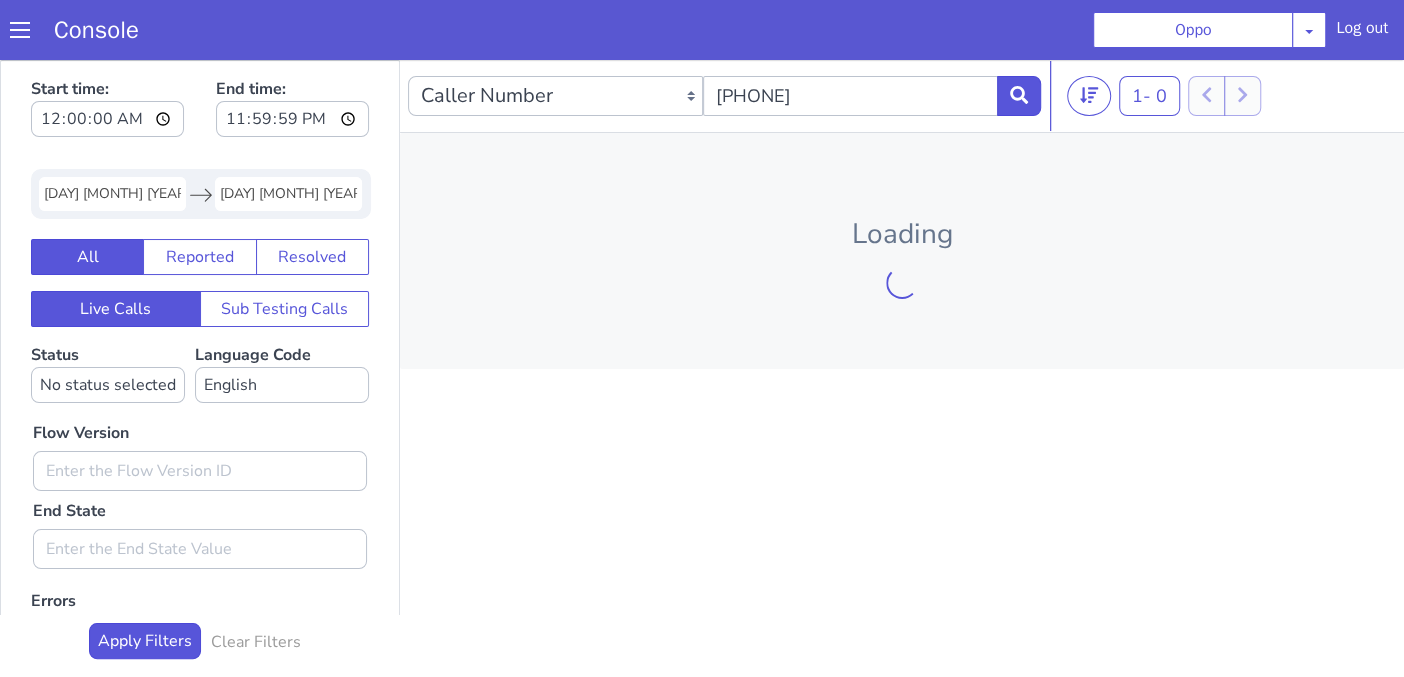 click on "Flow Version End State" at bounding box center [200, 486] 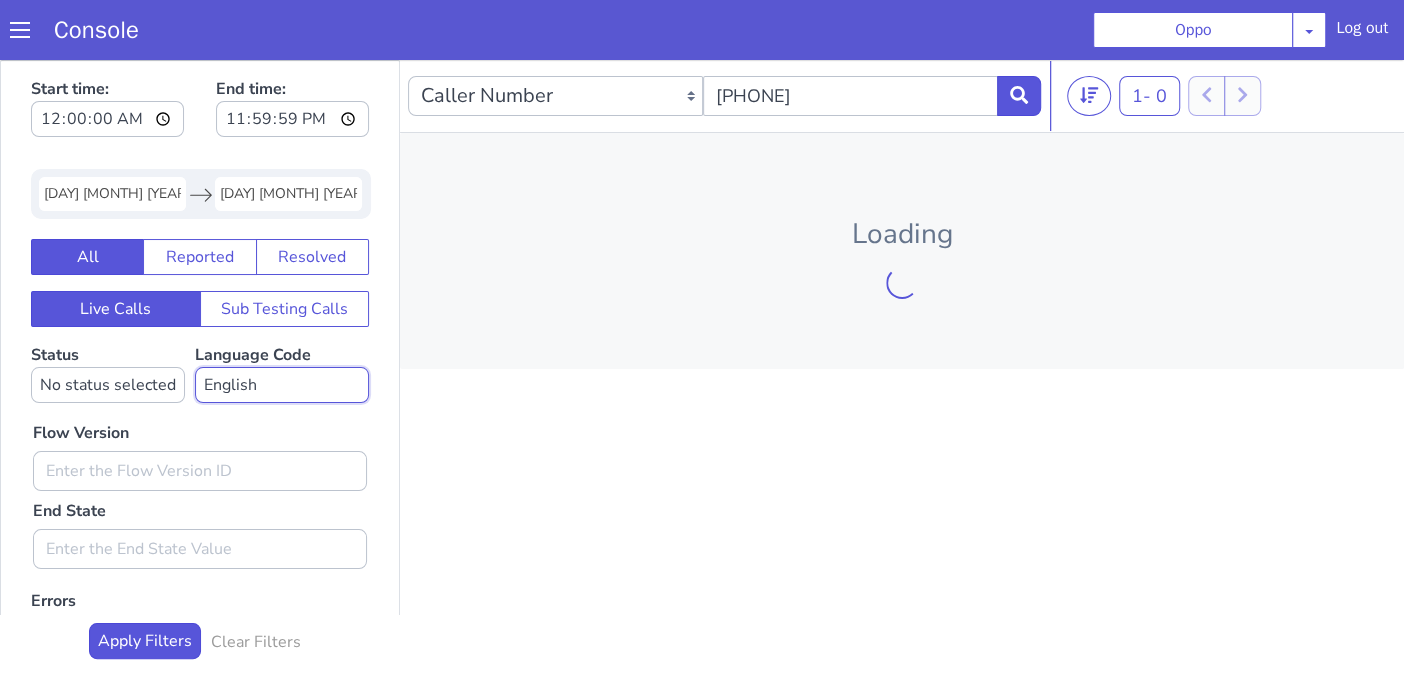 click on "No language selected Hindi English Tamil Telugu Kanada Marathi Malayalam Gujarati Bengali Indonesian Malay English US English GB" at bounding box center [282, 385] 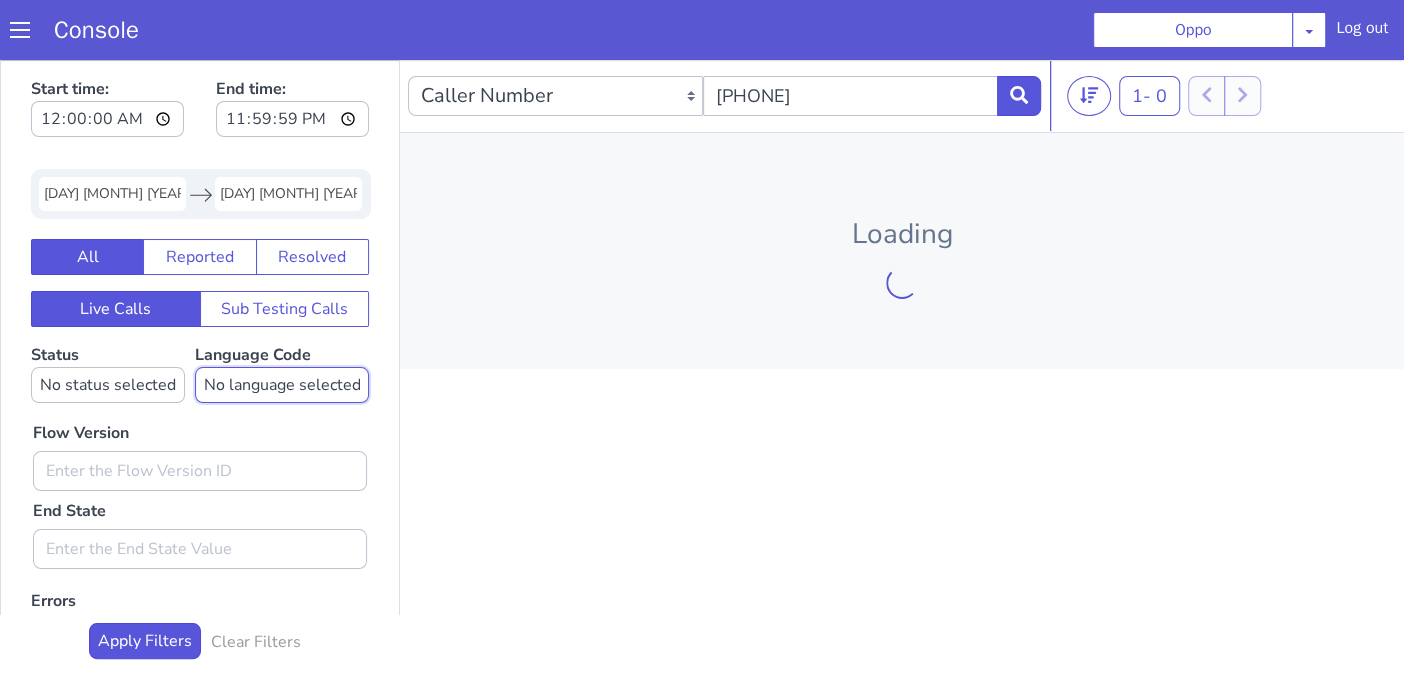 click on "No language selected Hindi English Tamil Telugu Kanada Marathi Malayalam Gujarati Bengali Indonesian Malay English US English GB" at bounding box center (282, 385) 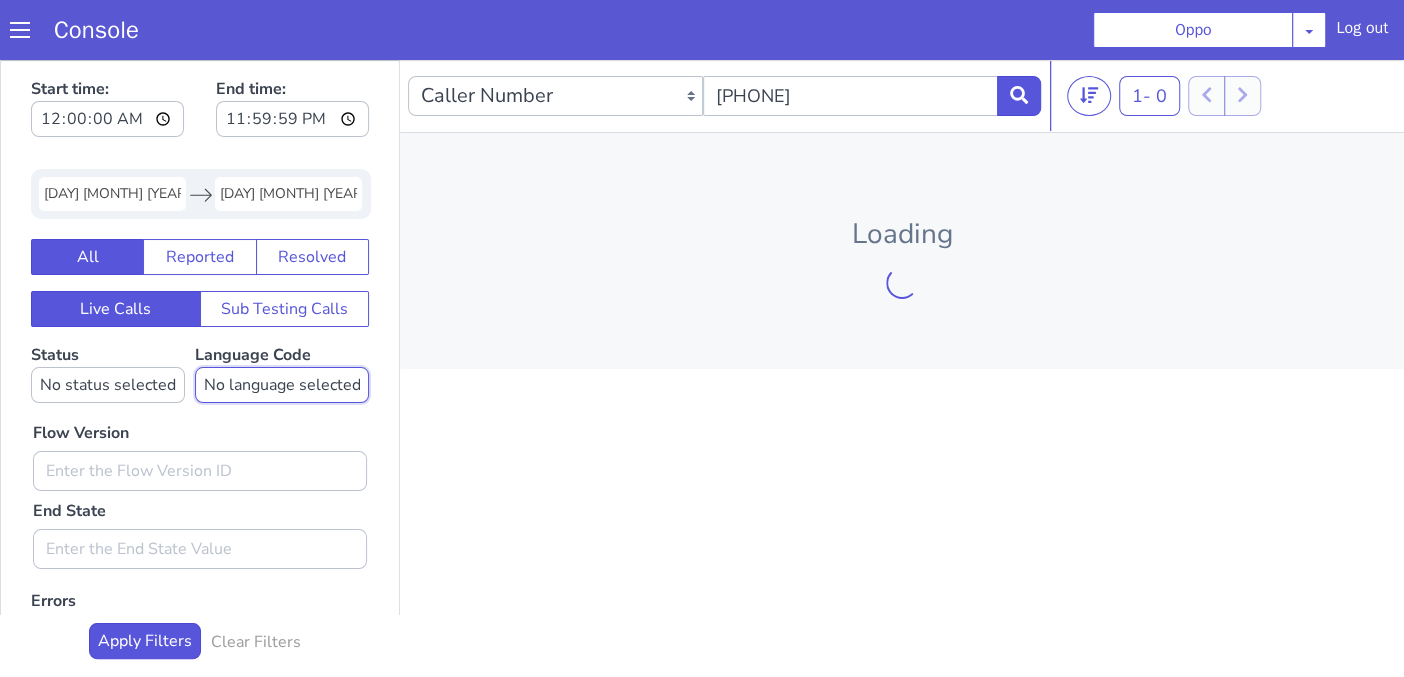 select on "en" 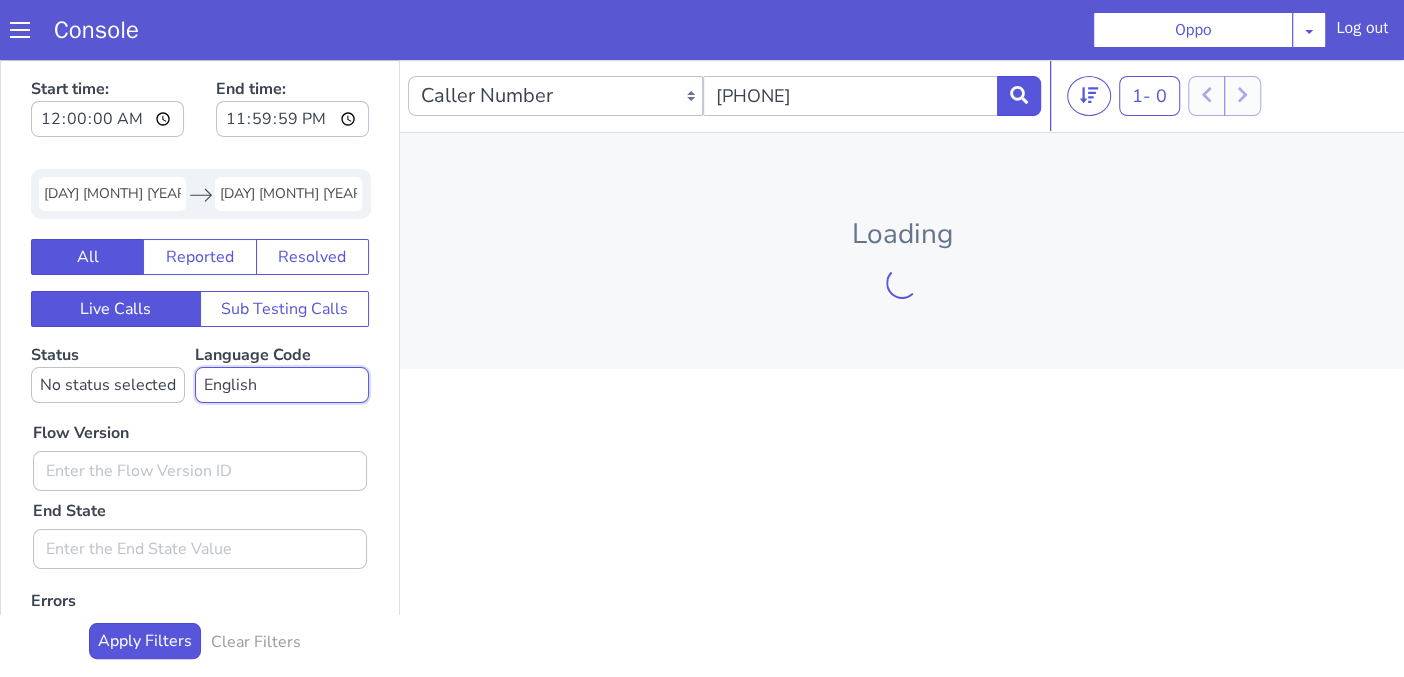 click on "No language selected Hindi English Tamil Telugu Kanada Marathi Malayalam Gujarati Bengali Indonesian Malay English US English GB" at bounding box center (282, 385) 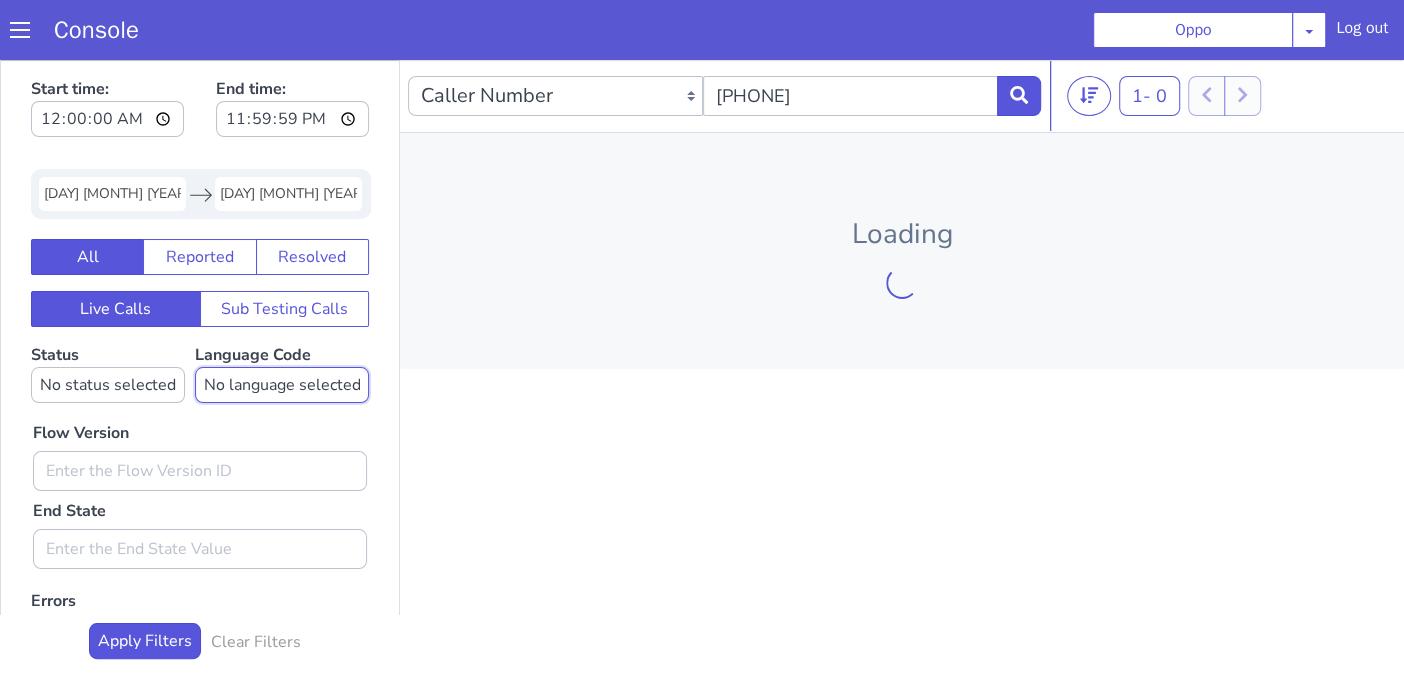 click on "No language selected Hindi English Tamil Telugu Kanada Marathi Malayalam Gujarati Bengali Indonesian Malay English US English GB" at bounding box center (282, 385) 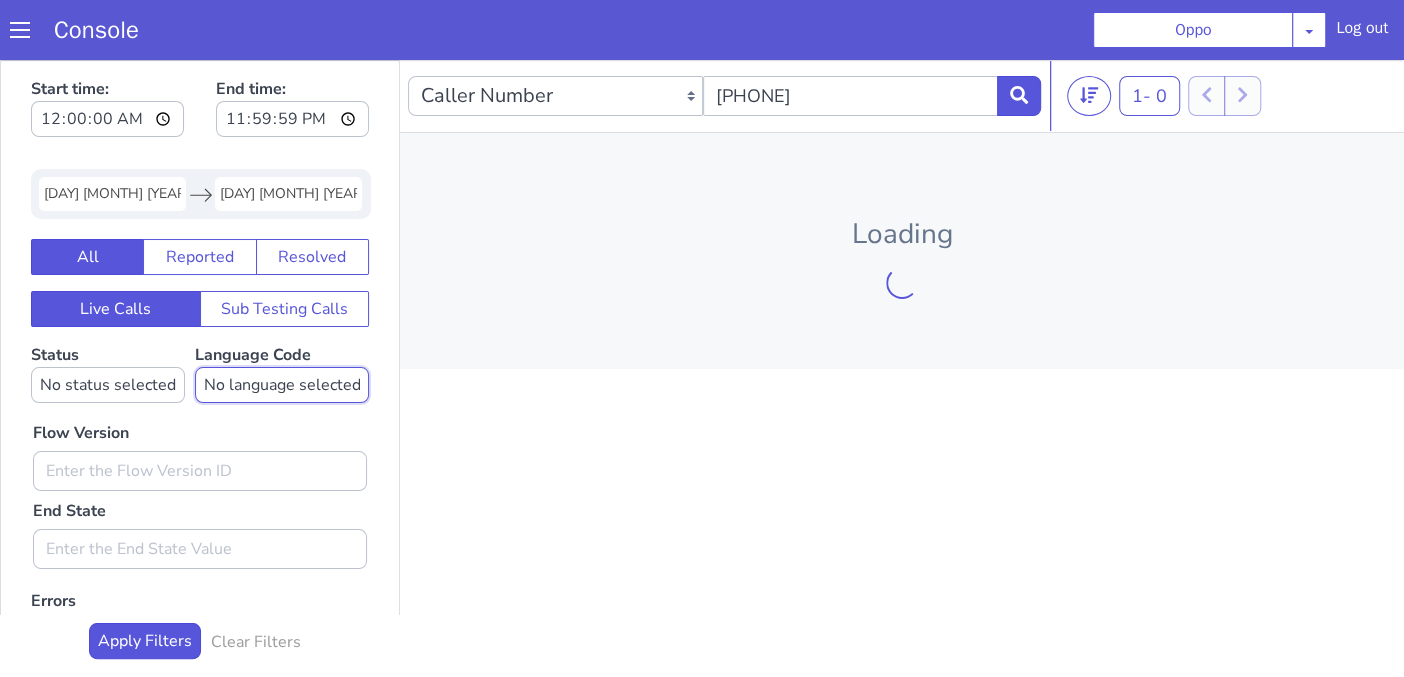 select on "en" 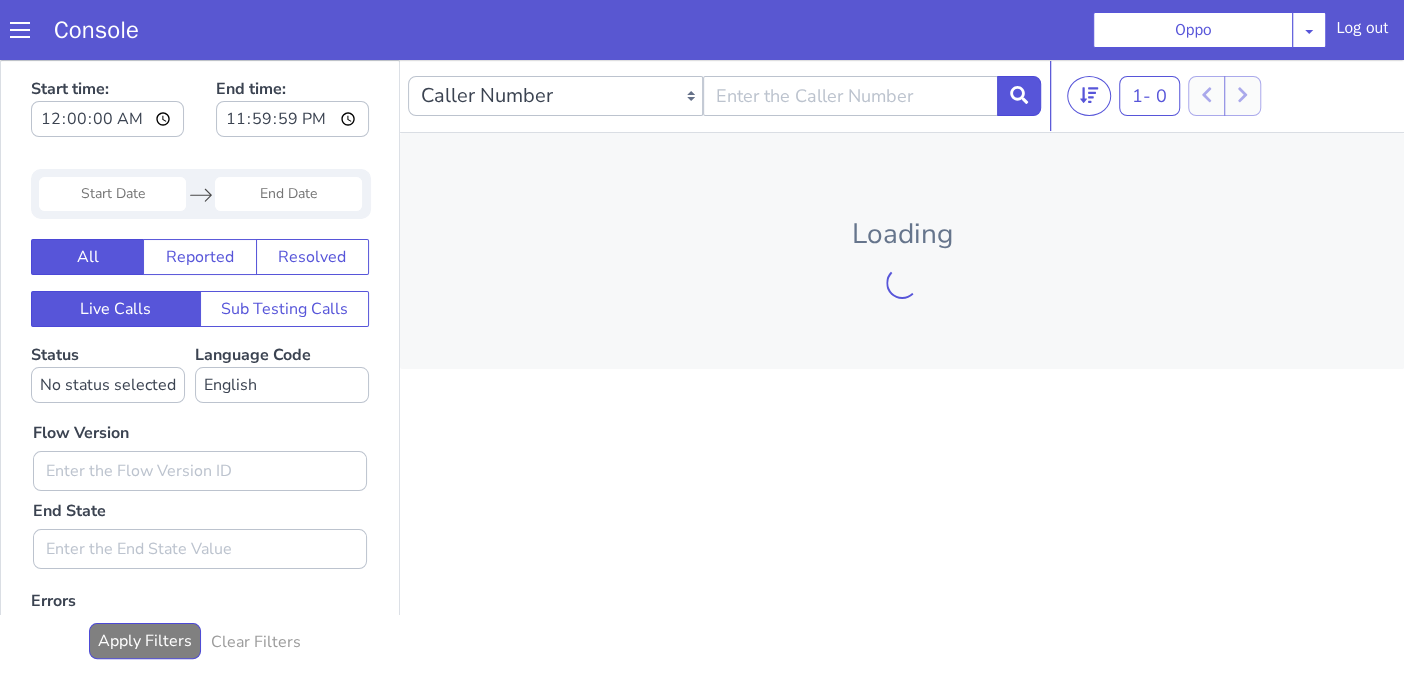 scroll, scrollTop: 0, scrollLeft: 0, axis: both 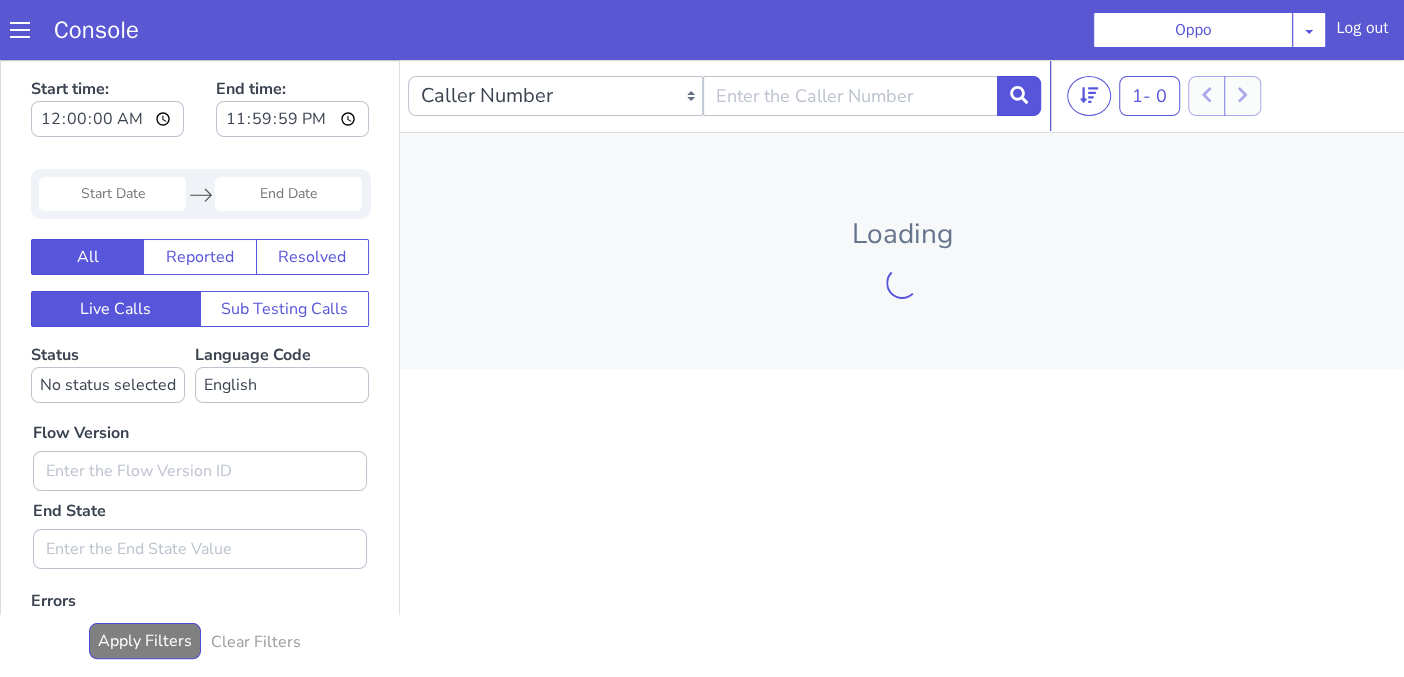 click on "Flow Version End State" at bounding box center [200, 486] 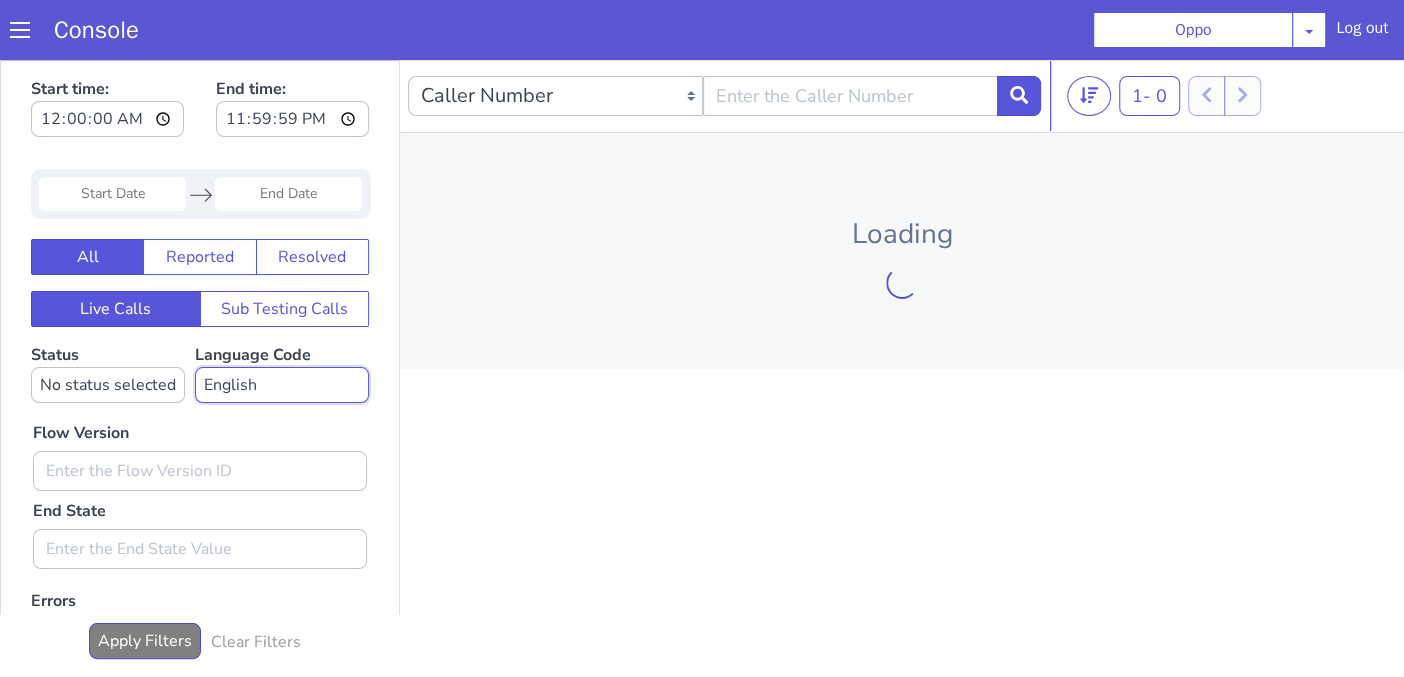 click on "No language selected Hindi English Tamil Telugu Kanada Marathi Malayalam Gujarati Bengali Indonesian Malay English US English GB" at bounding box center (282, 385) 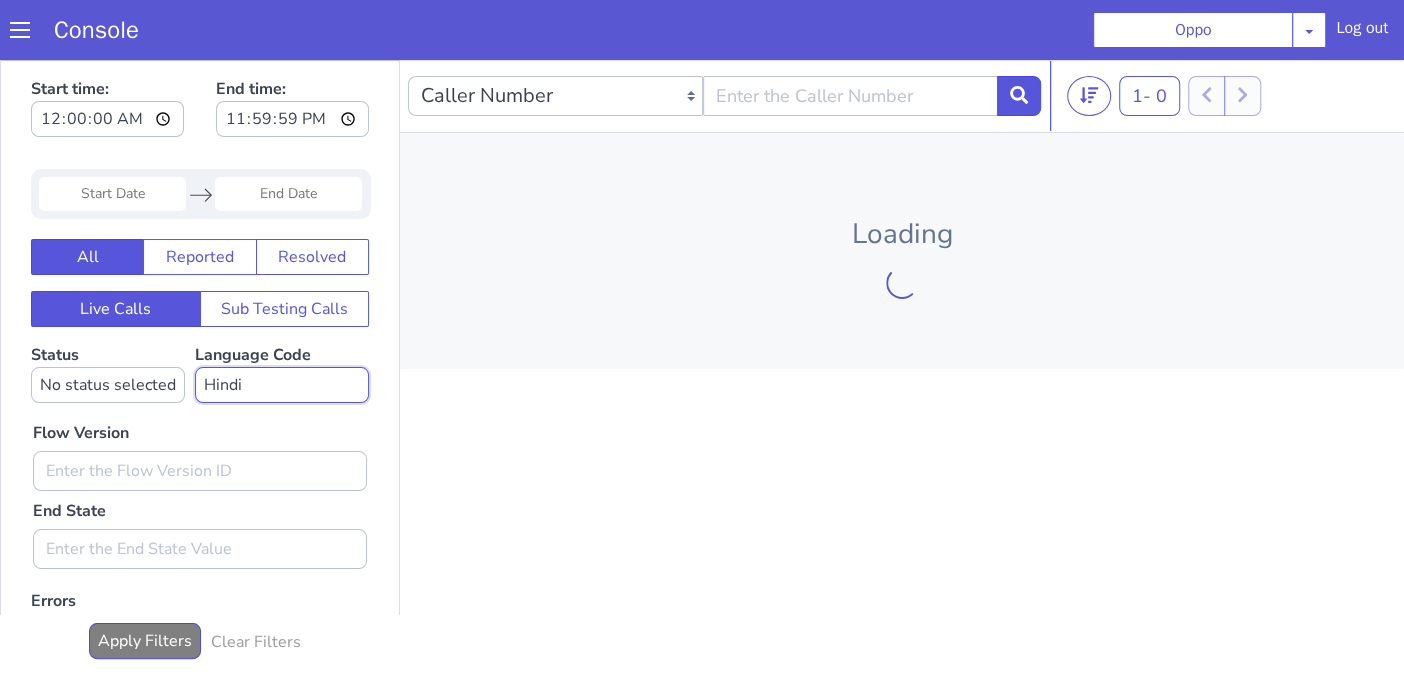 click on "No language selected Hindi English Tamil Telugu Kanada Marathi Malayalam Gujarati Bengali Indonesian Malay English US English GB" at bounding box center (282, 385) 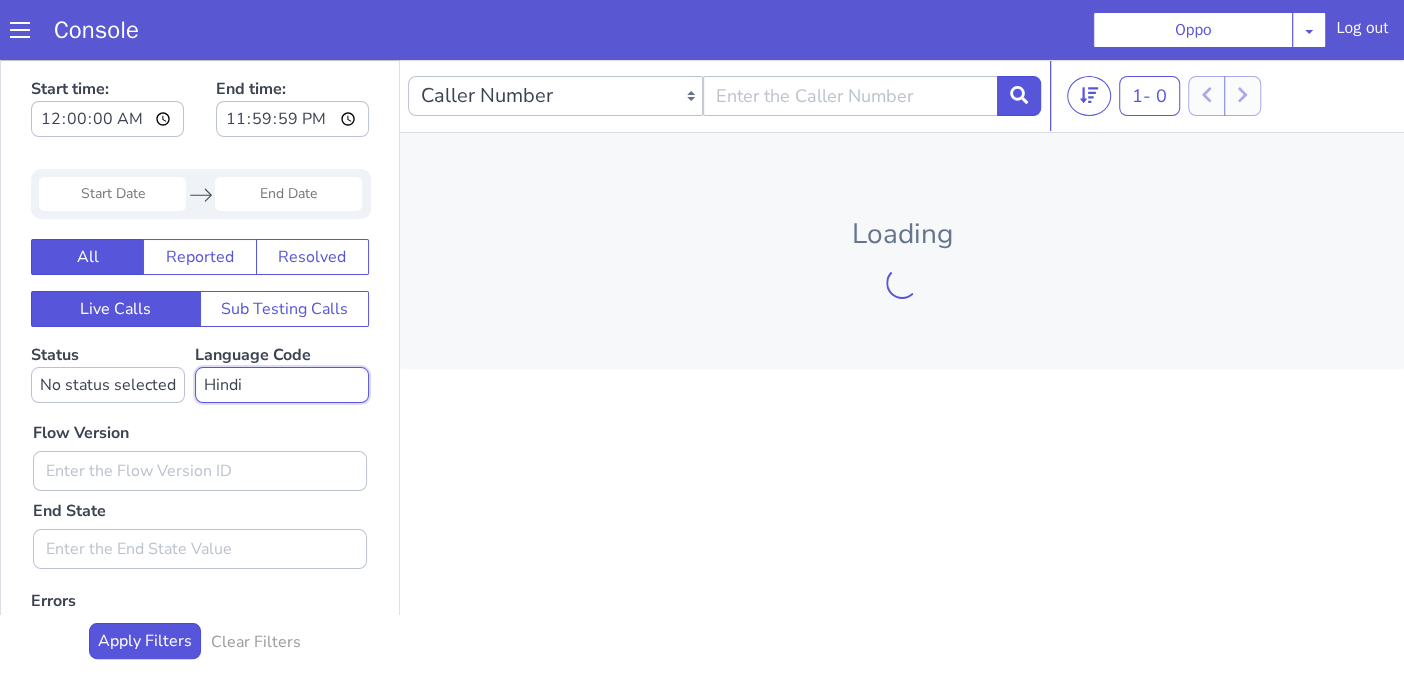 click on "No language selected Hindi English Tamil Telugu Kanada Marathi Malayalam Gujarati Bengali Indonesian Malay English US English GB" at bounding box center (282, 385) 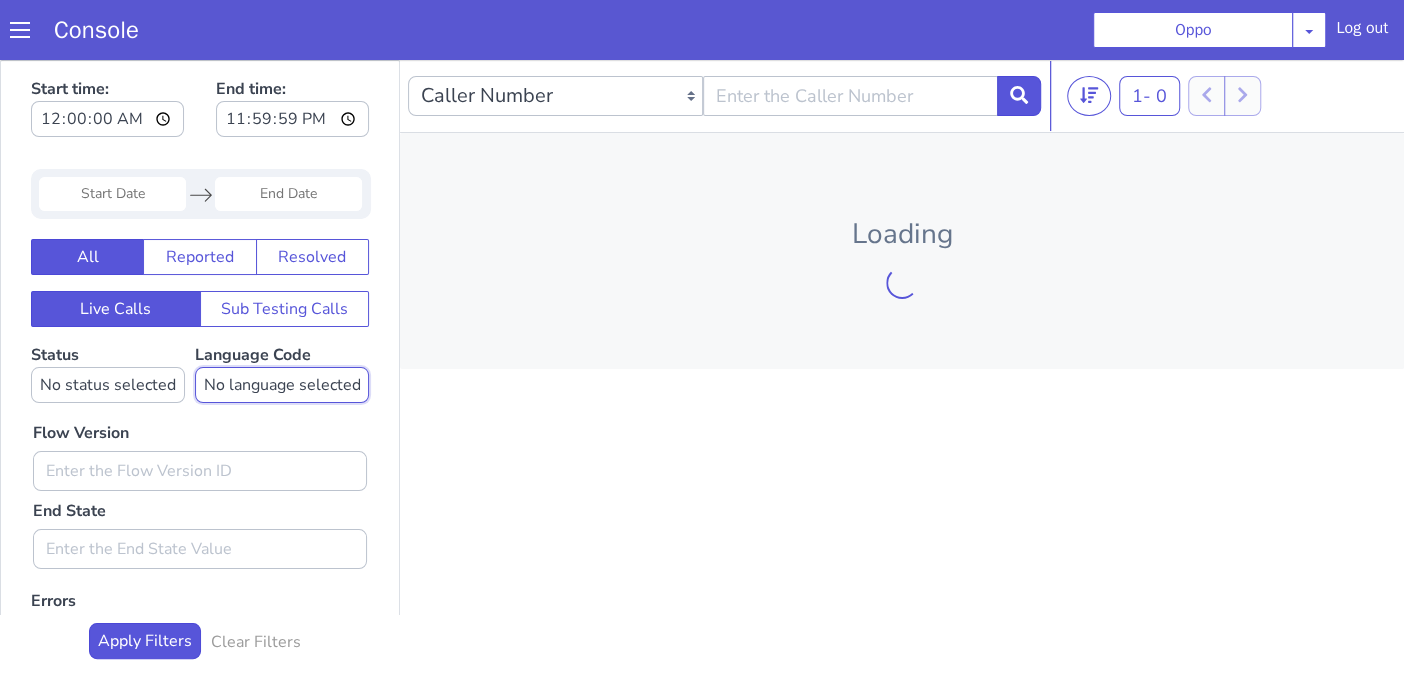 click on "No language selected Hindi English Tamil Telugu Kanada Marathi Malayalam Gujarati Bengali Indonesian Malay English US English GB" at bounding box center (282, 385) 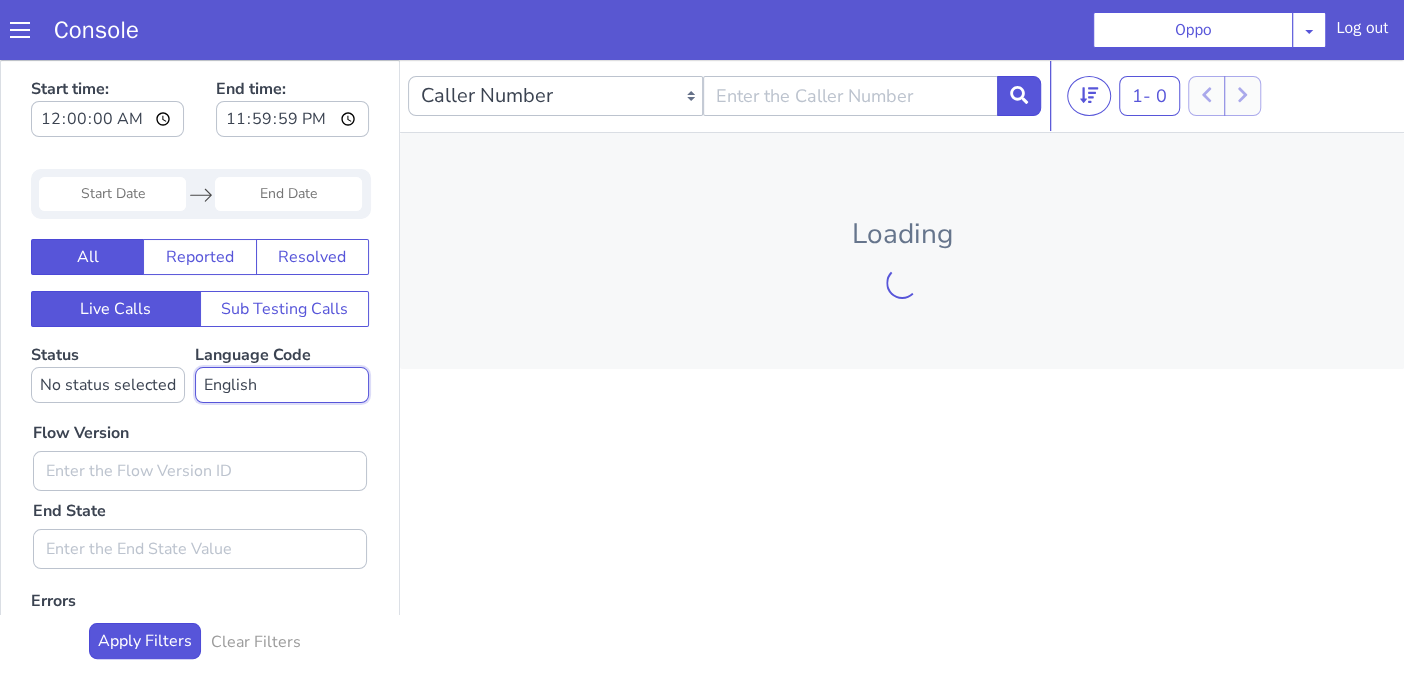 click on "No language selected Hindi English Tamil Telugu Kanada Marathi Malayalam Gujarati Bengali Indonesian Malay English US English GB" at bounding box center [282, 385] 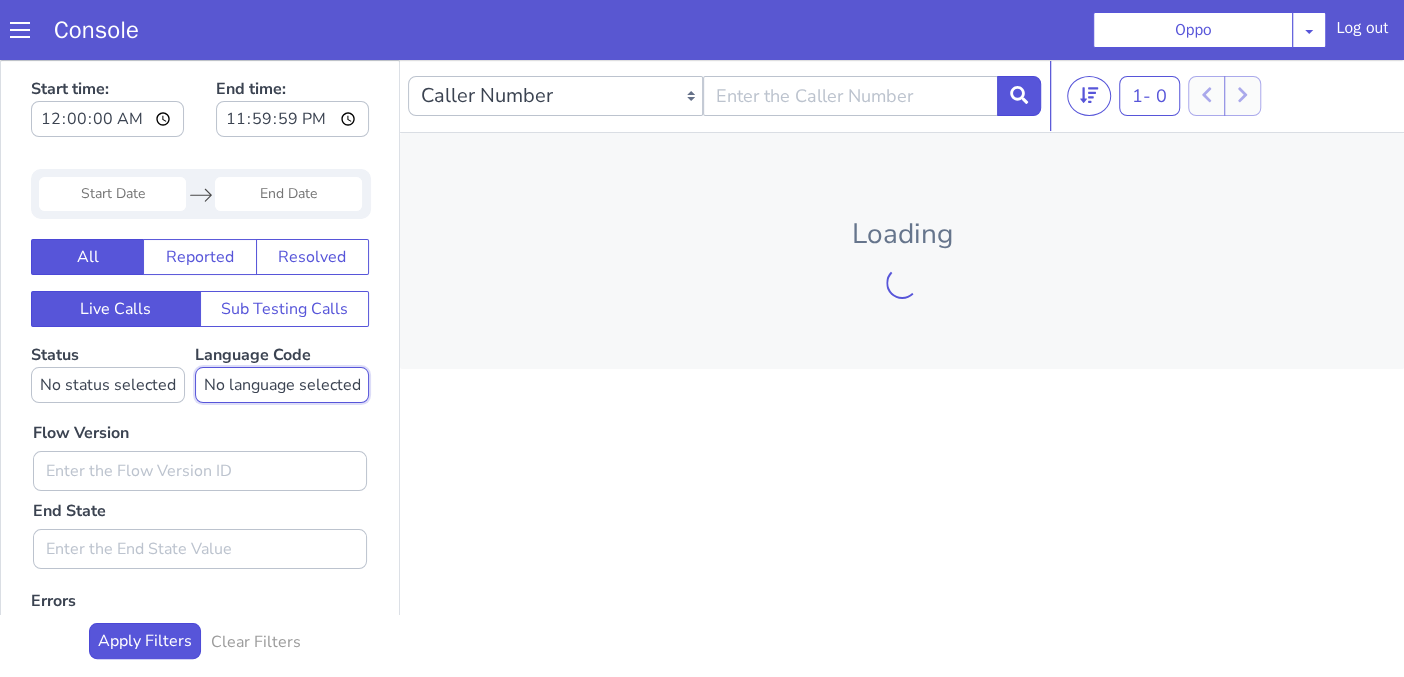 click on "No language selected Hindi English Tamil Telugu Kanada Marathi Malayalam Gujarati Bengali Indonesian Malay English US English GB" at bounding box center [282, 385] 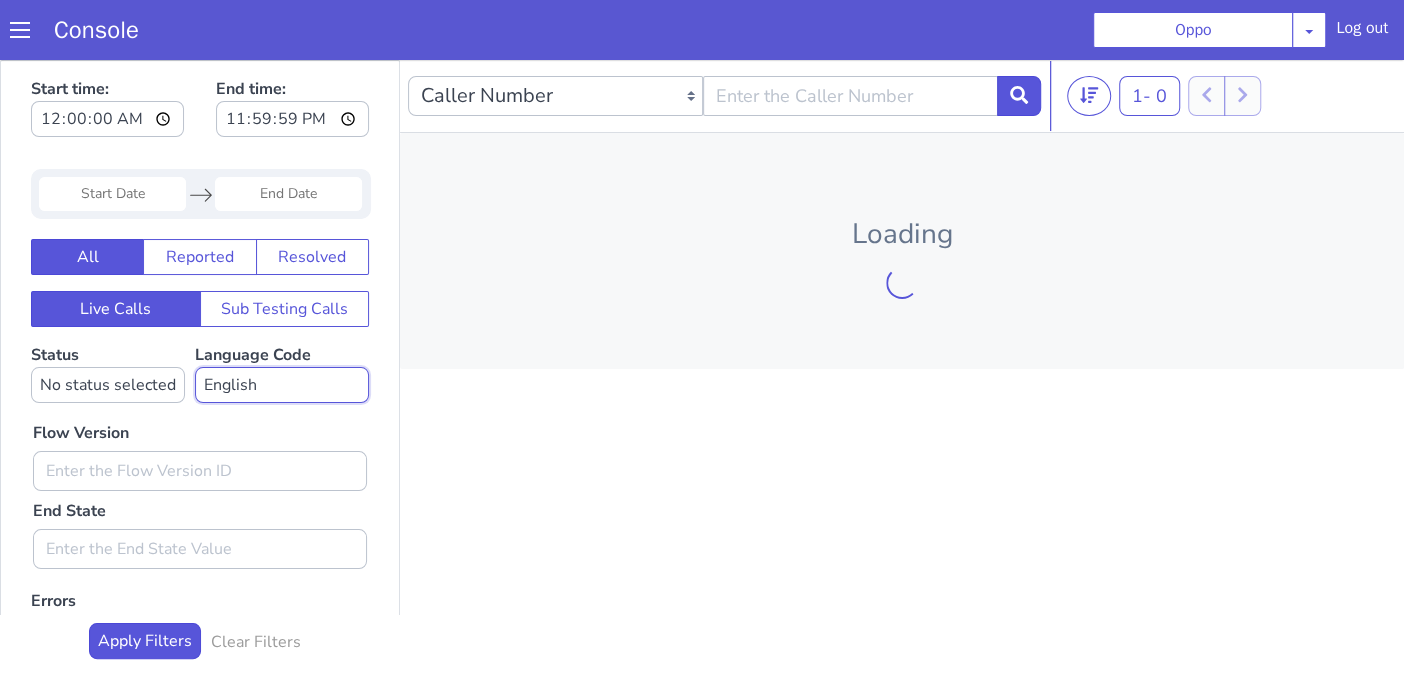 click on "No language selected Hindi English Tamil Telugu Kanada Marathi Malayalam Gujarati Bengali Indonesian Malay English US English GB" at bounding box center (282, 385) 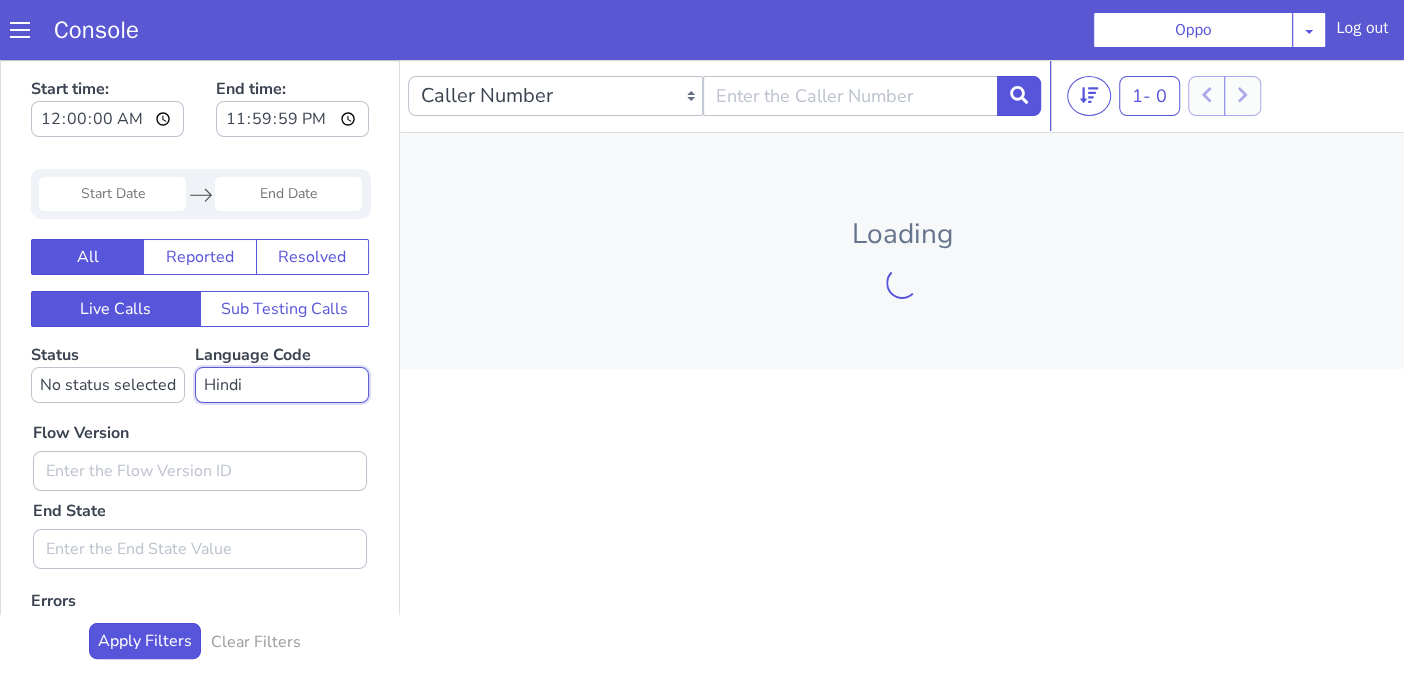 click on "No language selected Hindi English Tamil Telugu Kanada Marathi Malayalam Gujarati Bengali Indonesian Malay English US English GB" at bounding box center (282, 385) 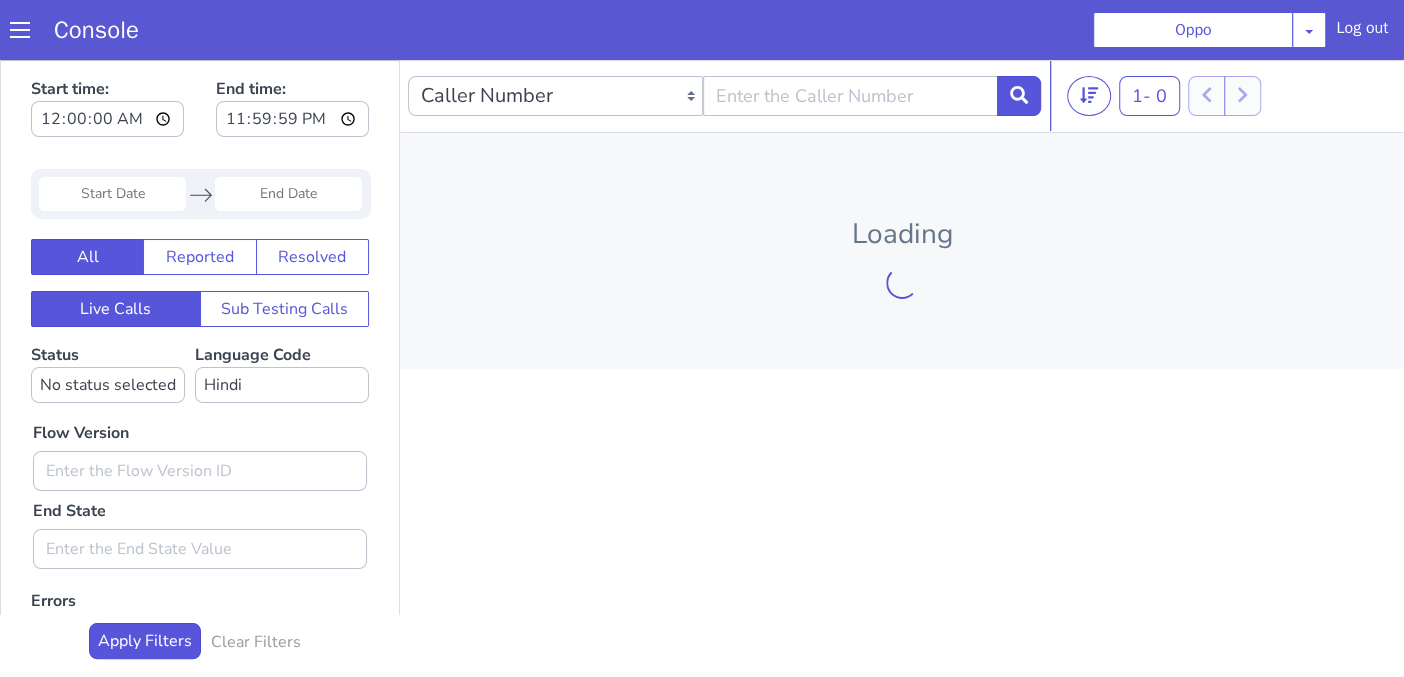 click on "Caller Number Call UUID Custom Parameter" at bounding box center [724, 96] 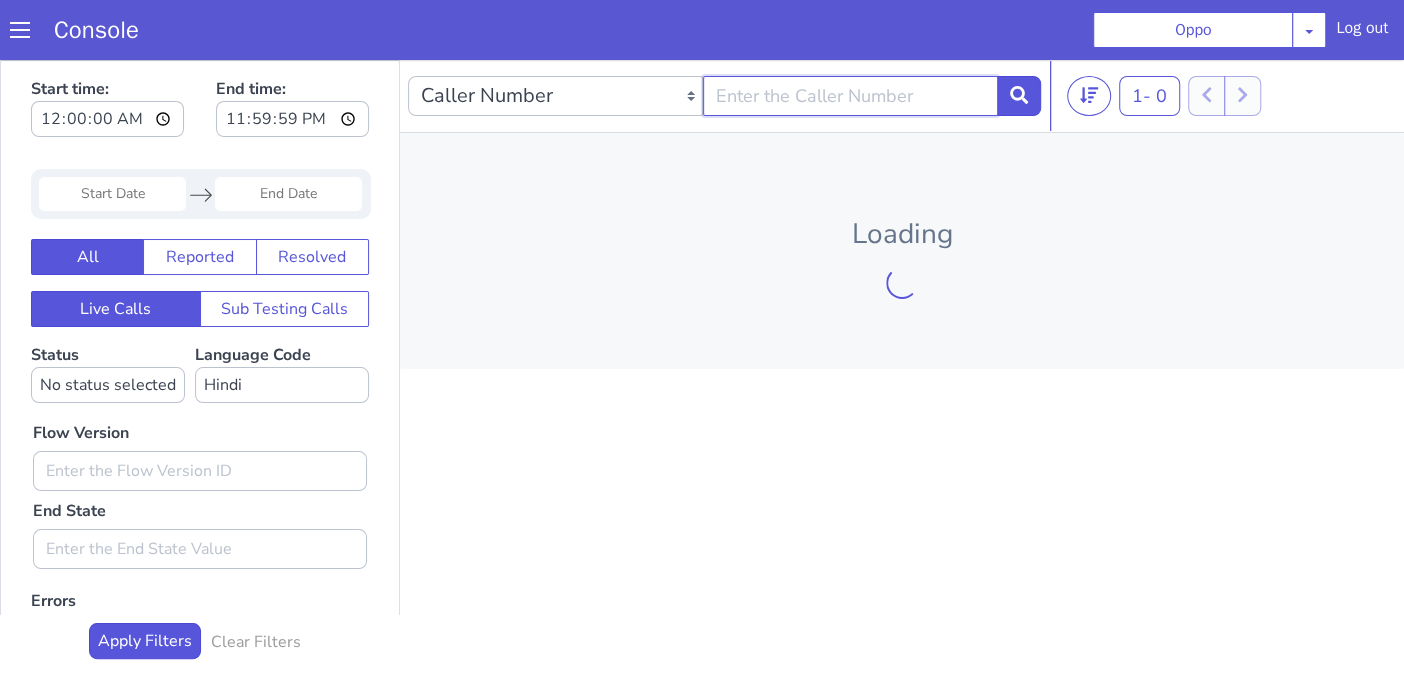 click at bounding box center (850, 96) 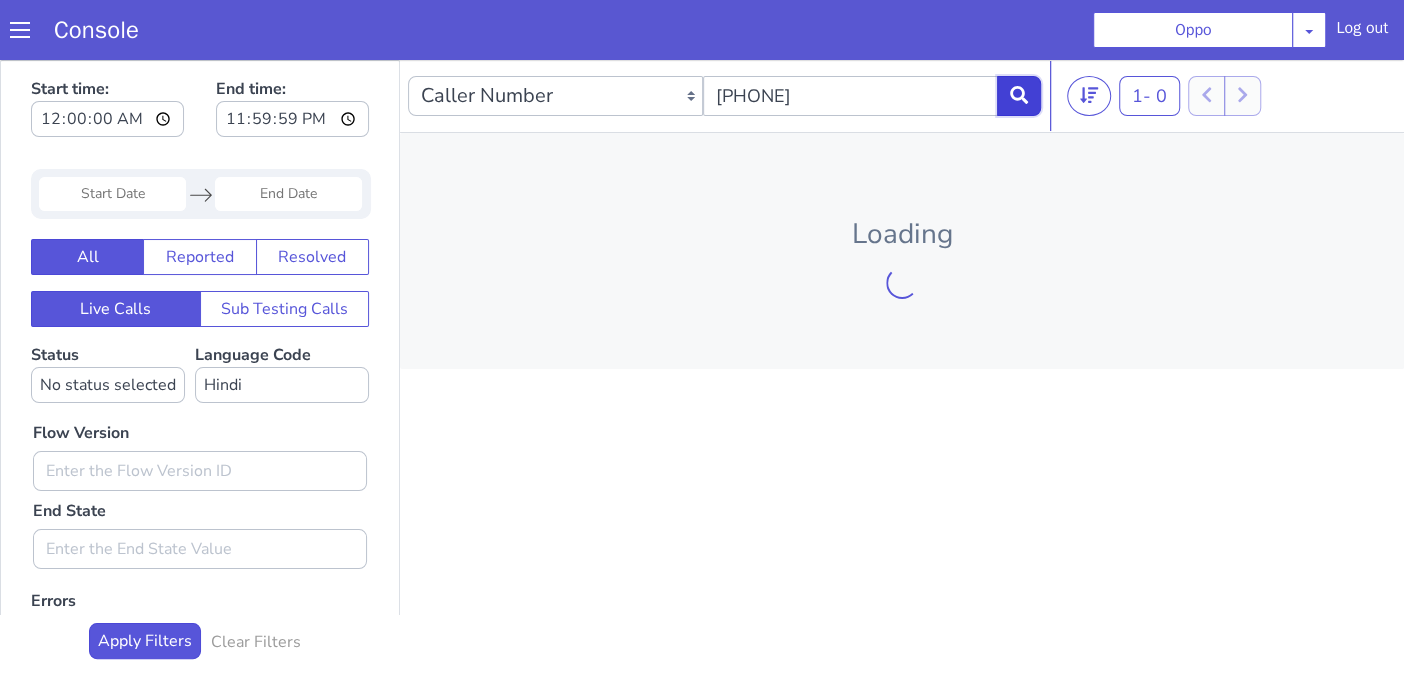 click 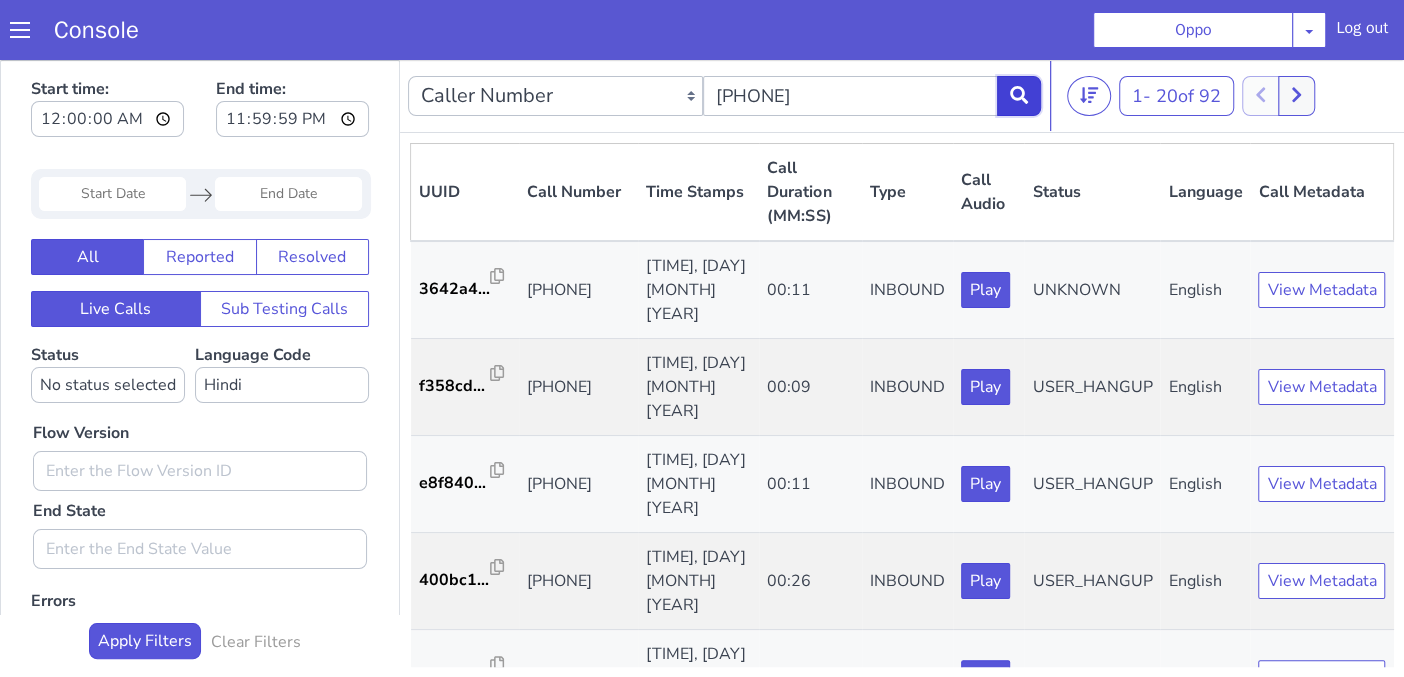 click at bounding box center [1019, 96] 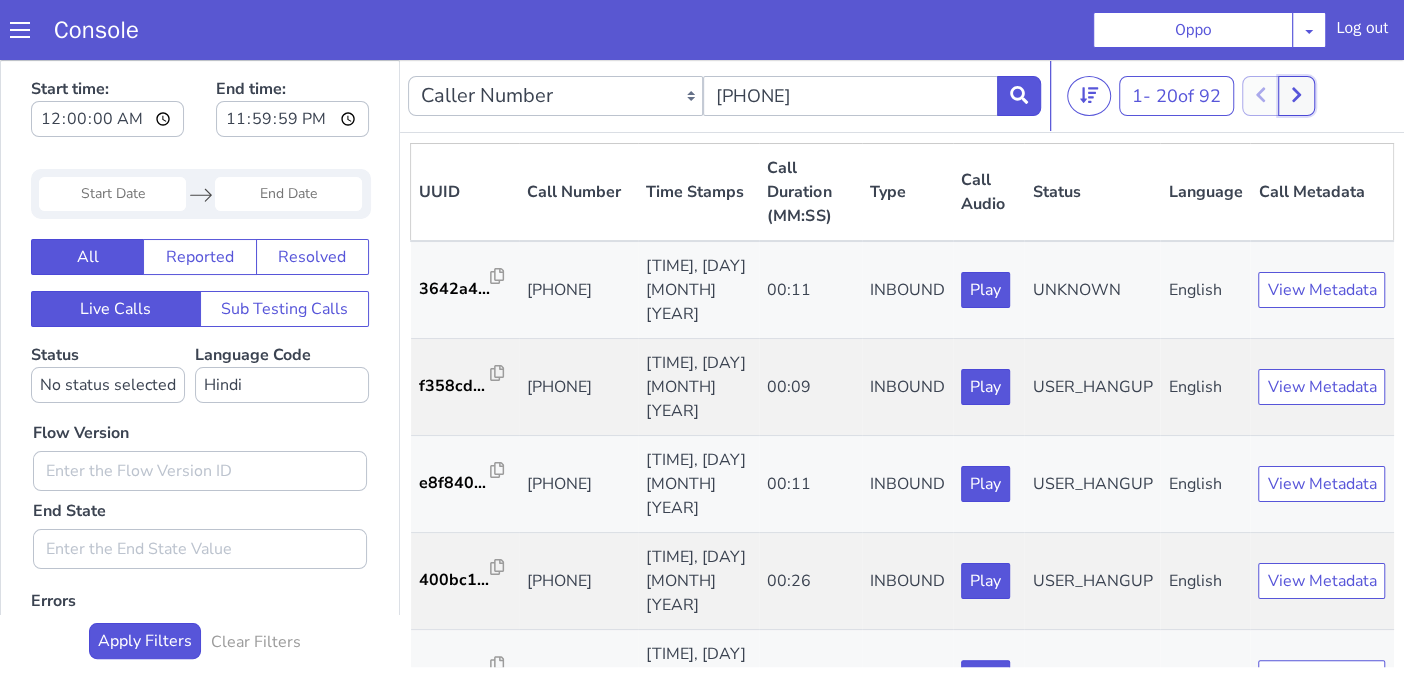 click at bounding box center [1296, 96] 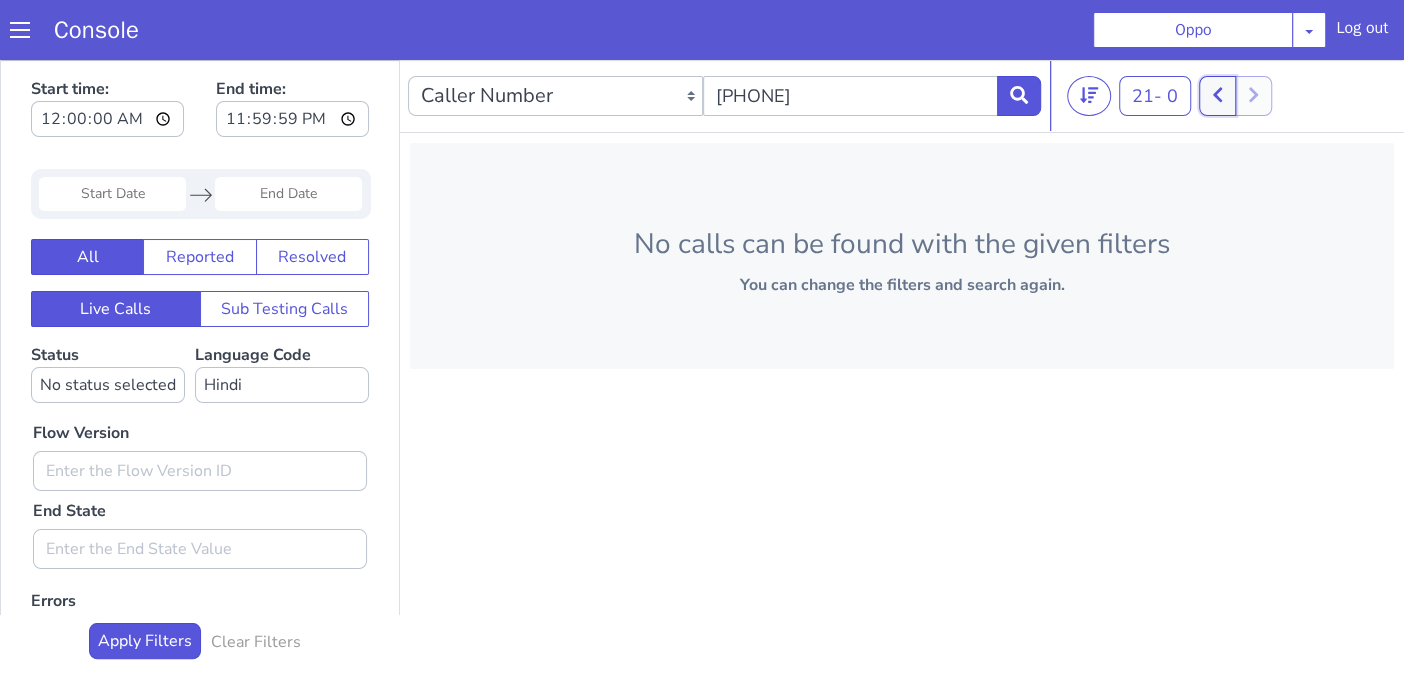 click 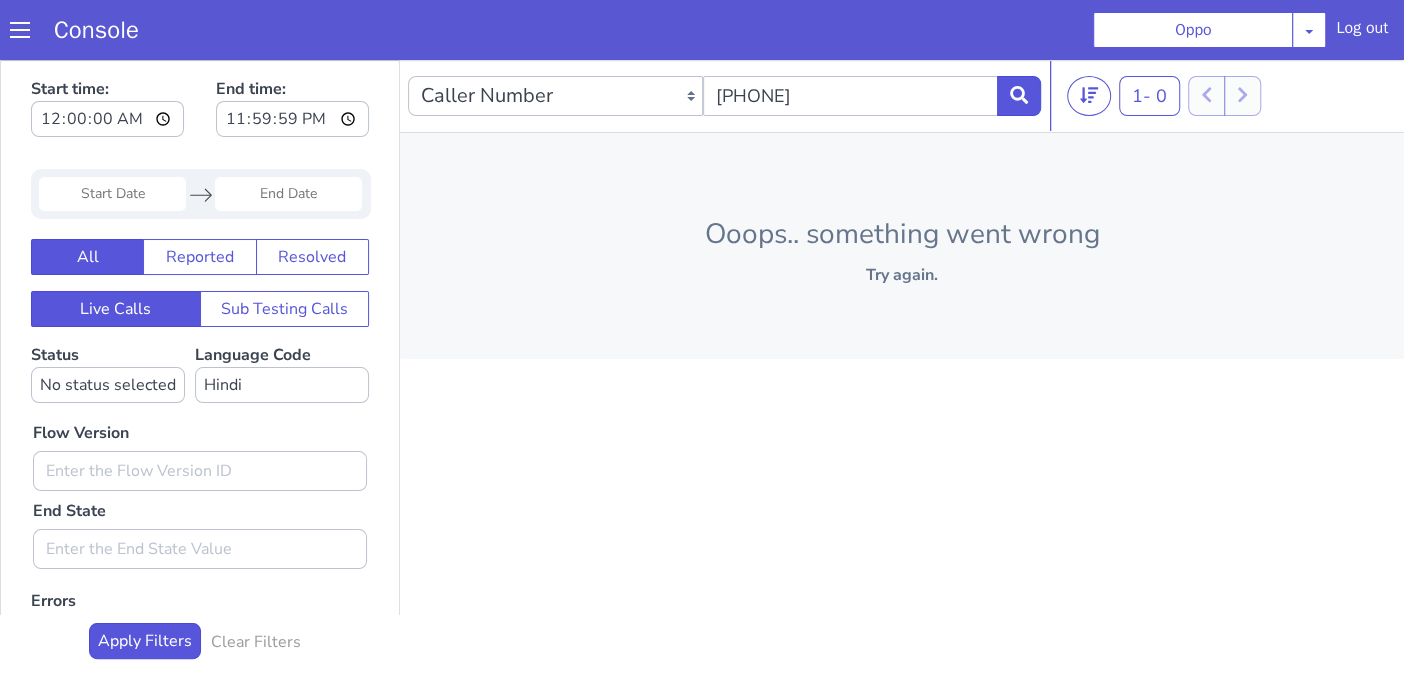 click at bounding box center [112, 194] 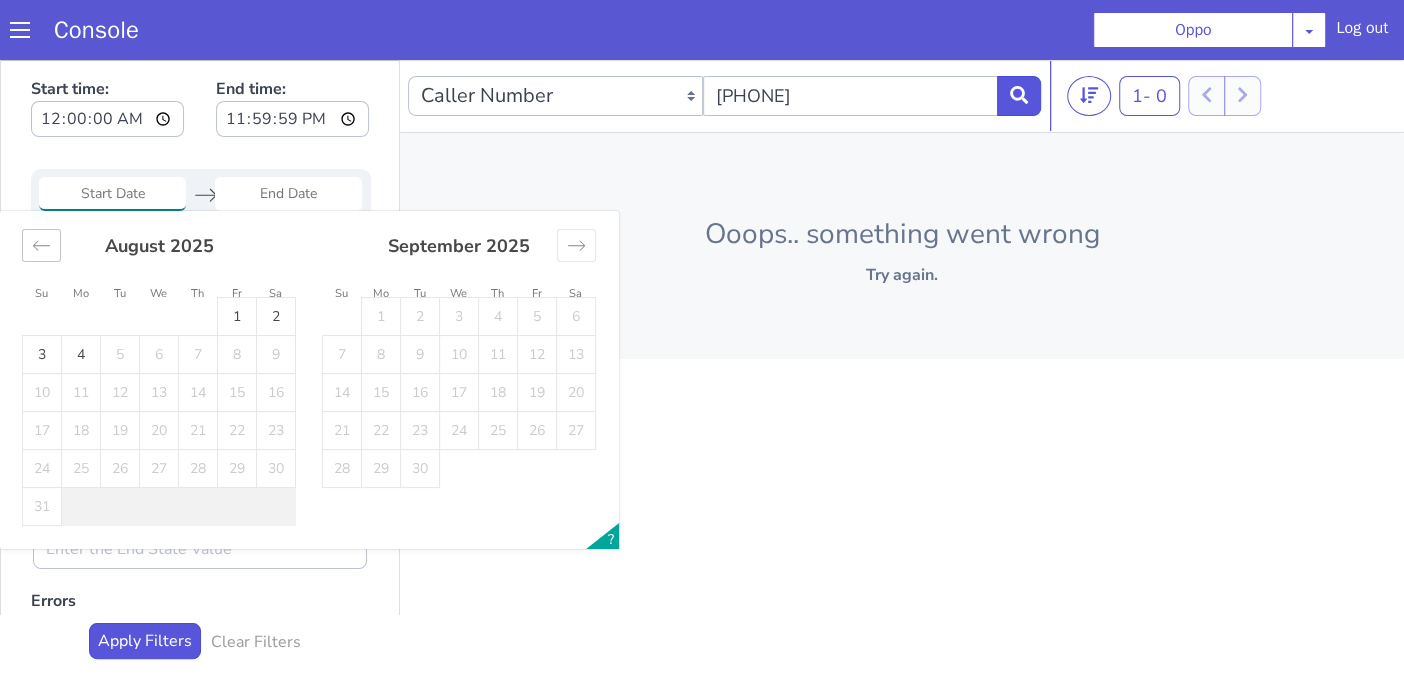 click at bounding box center (41, 245) 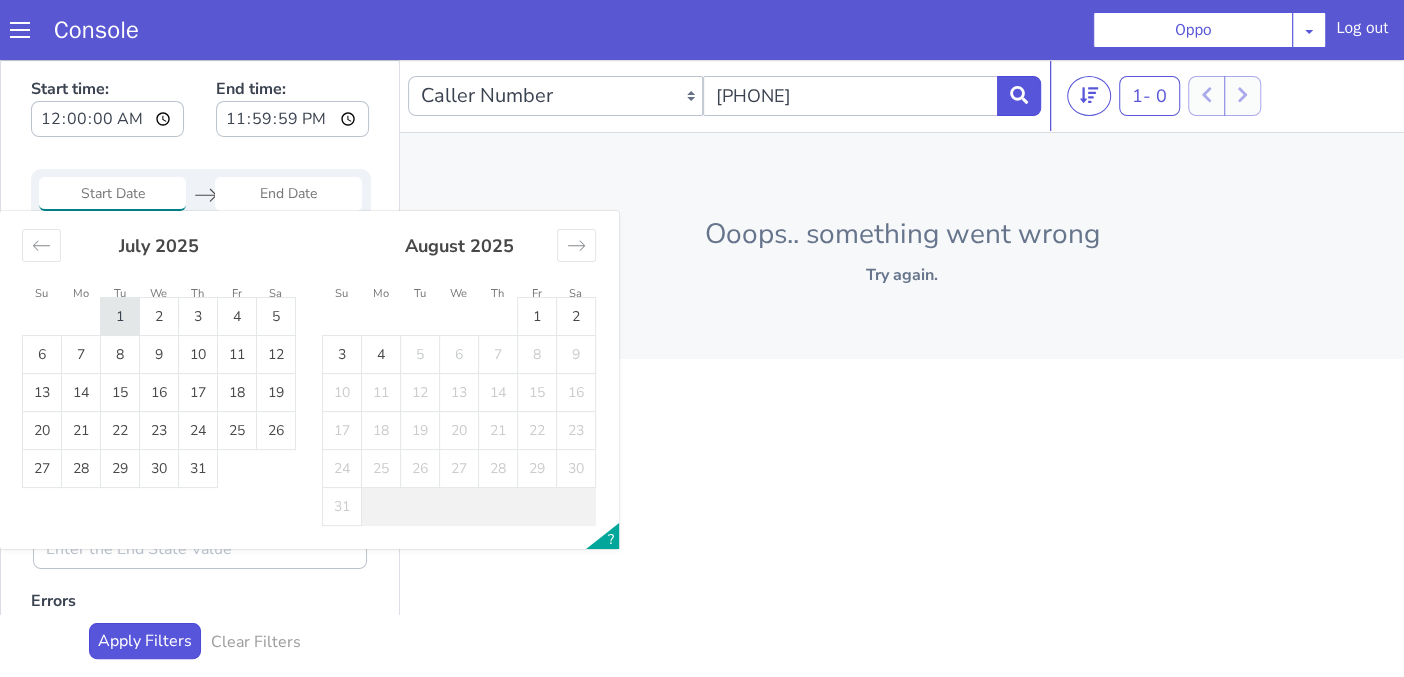 click on "1" at bounding box center (120, 317) 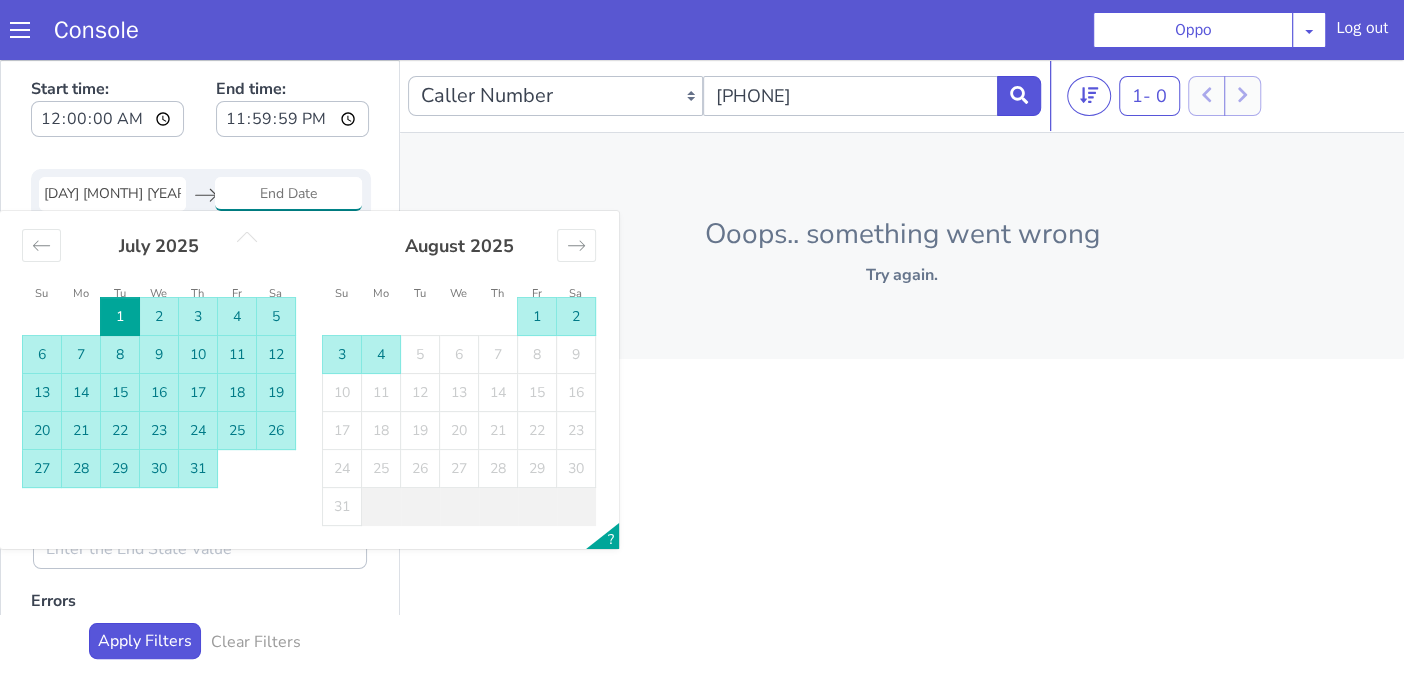 click on "4" at bounding box center [381, 355] 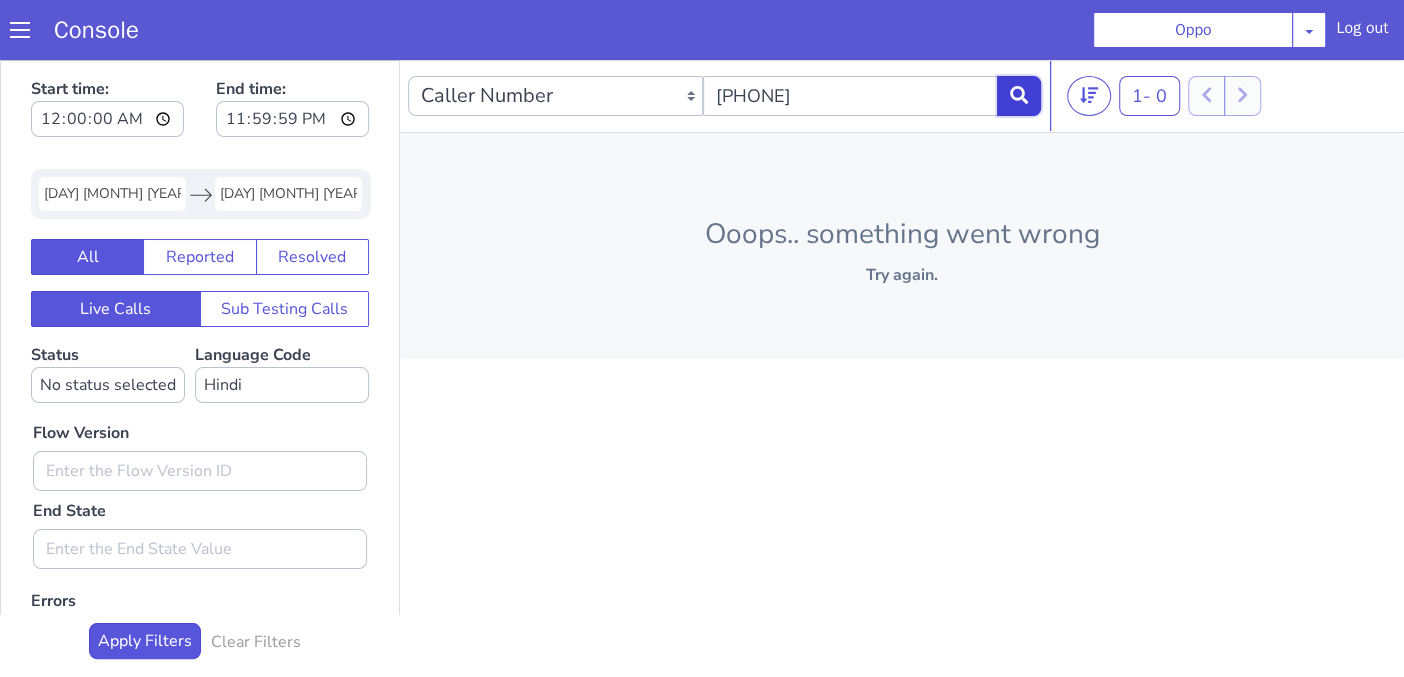 click at bounding box center (1019, 96) 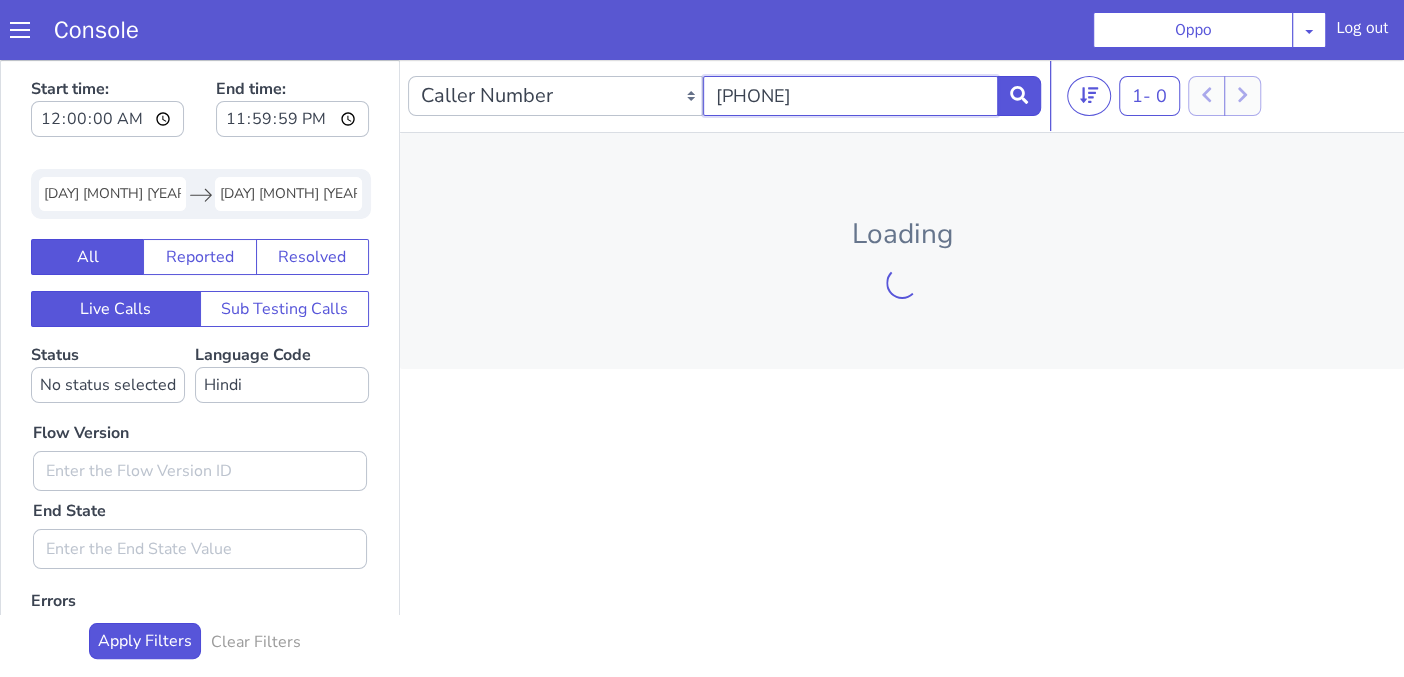 drag, startPoint x: 825, startPoint y: 108, endPoint x: 645, endPoint y: 110, distance: 180.01111 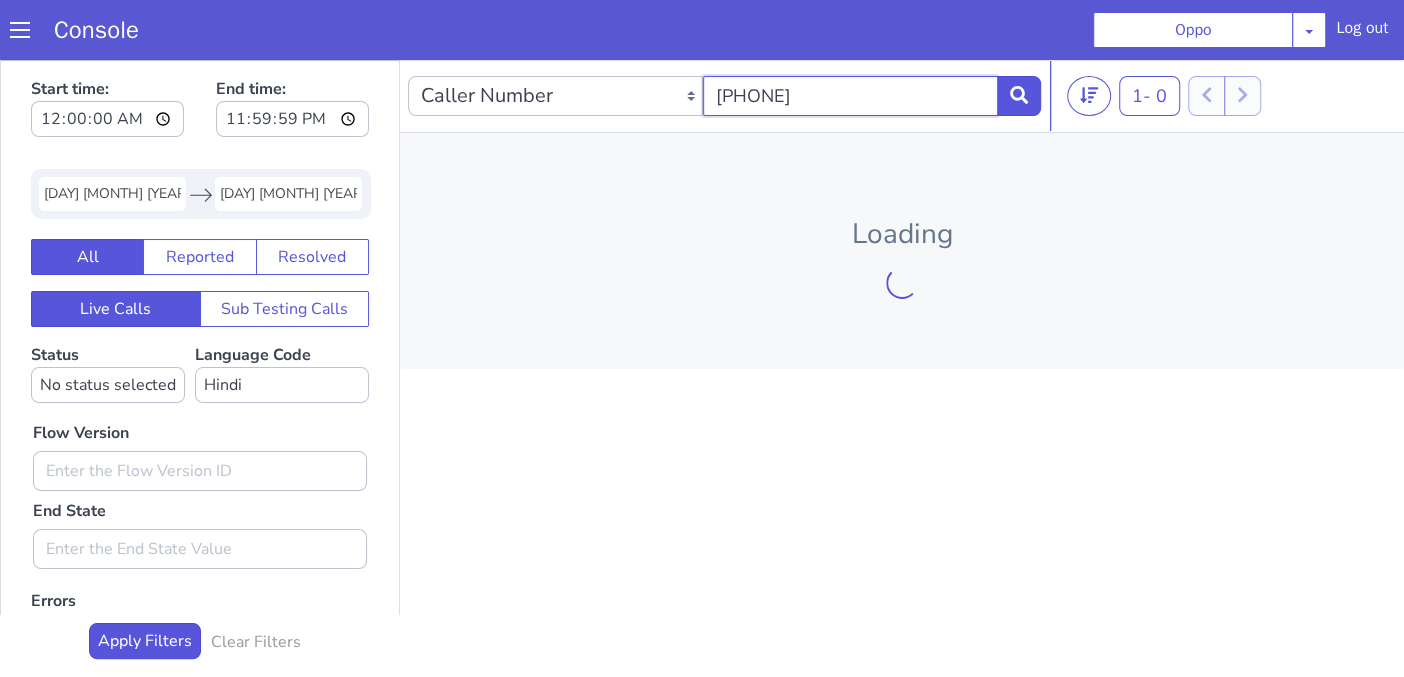 click on "Caller Number Call UUID Custom Parameter [PHONE]" at bounding box center (724, 96) 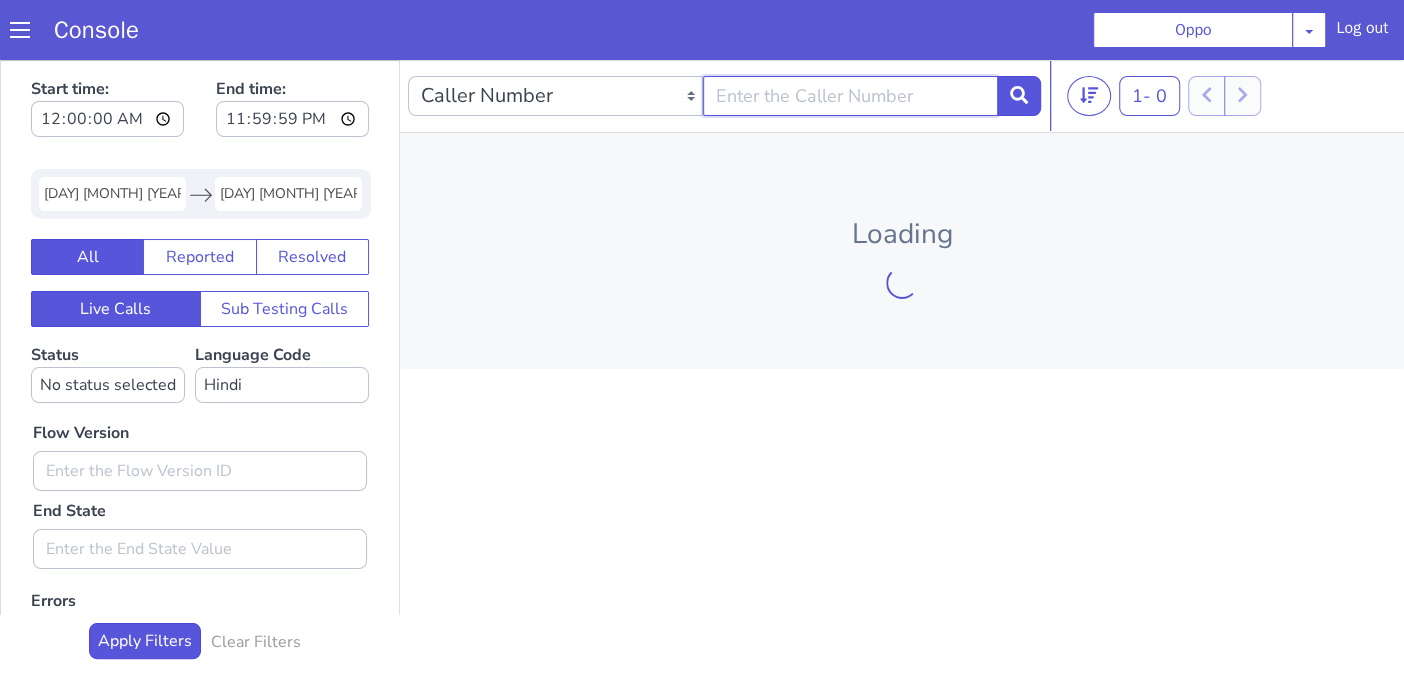 type 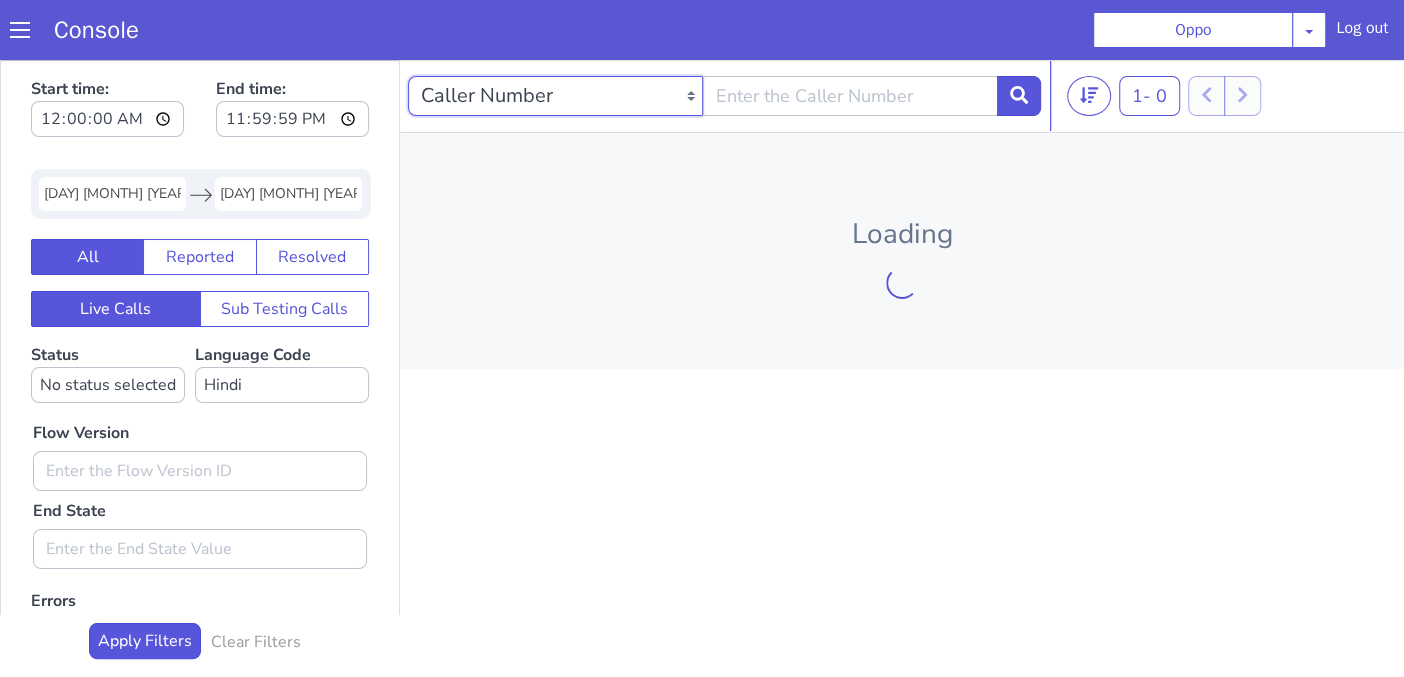 click on "Caller Number Call UUID Custom Parameter" at bounding box center (555, 96) 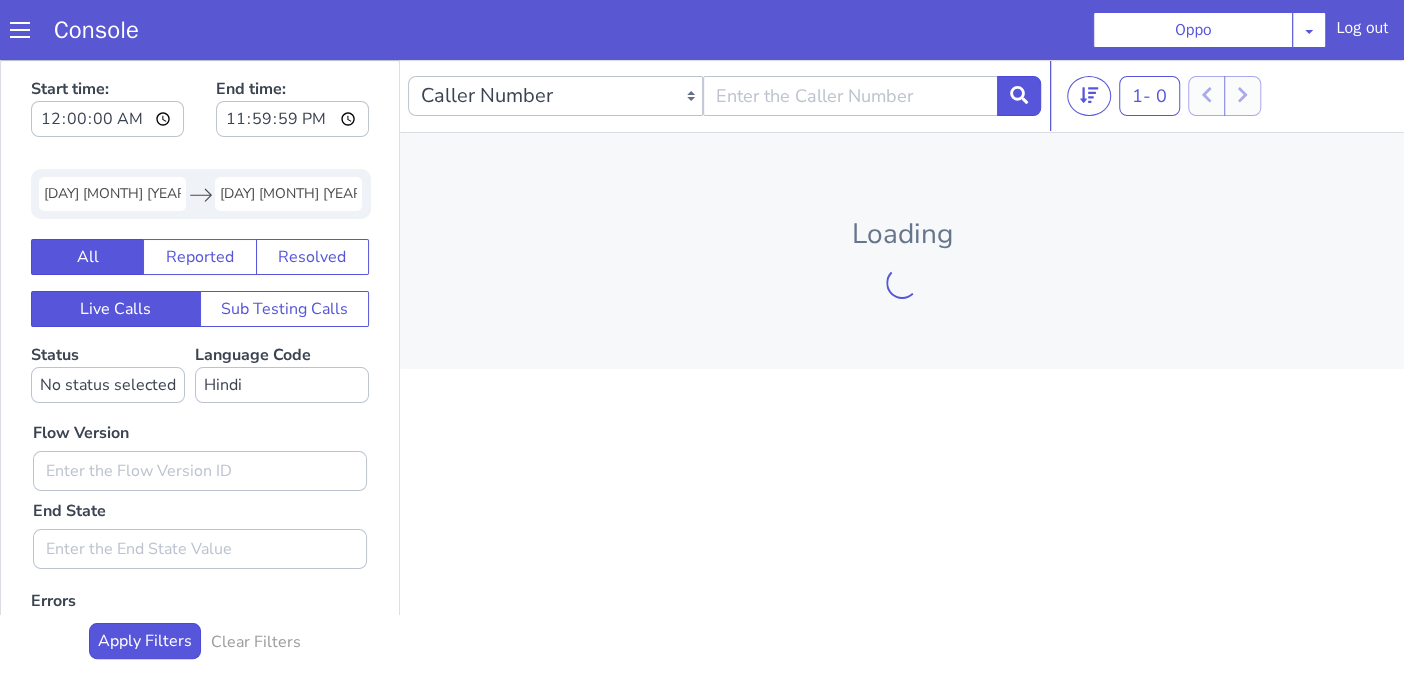 click on "Loading" at bounding box center (902, 251) 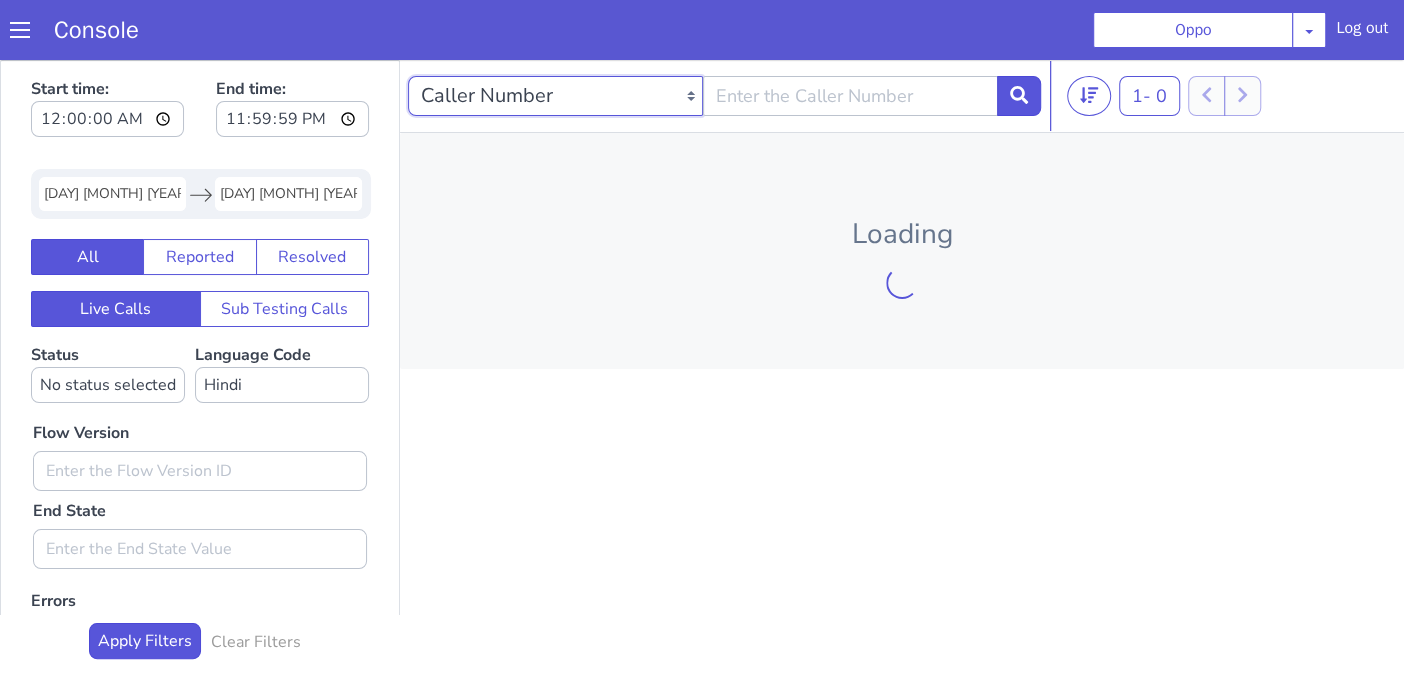 click on "Caller Number Call UUID Custom Parameter" at bounding box center [555, 96] 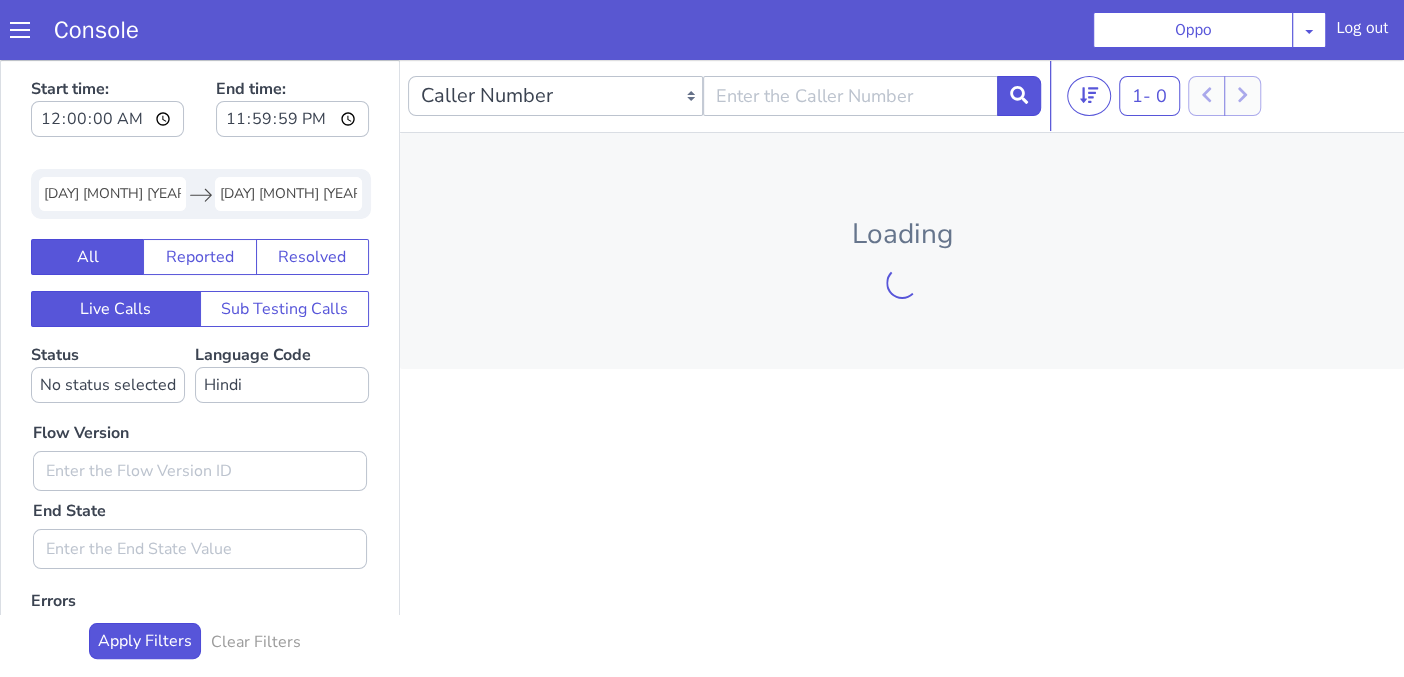 click on "Caller Number Call UUID Custom Parameter 1  -   0 20 50 100" at bounding box center (902, 96) 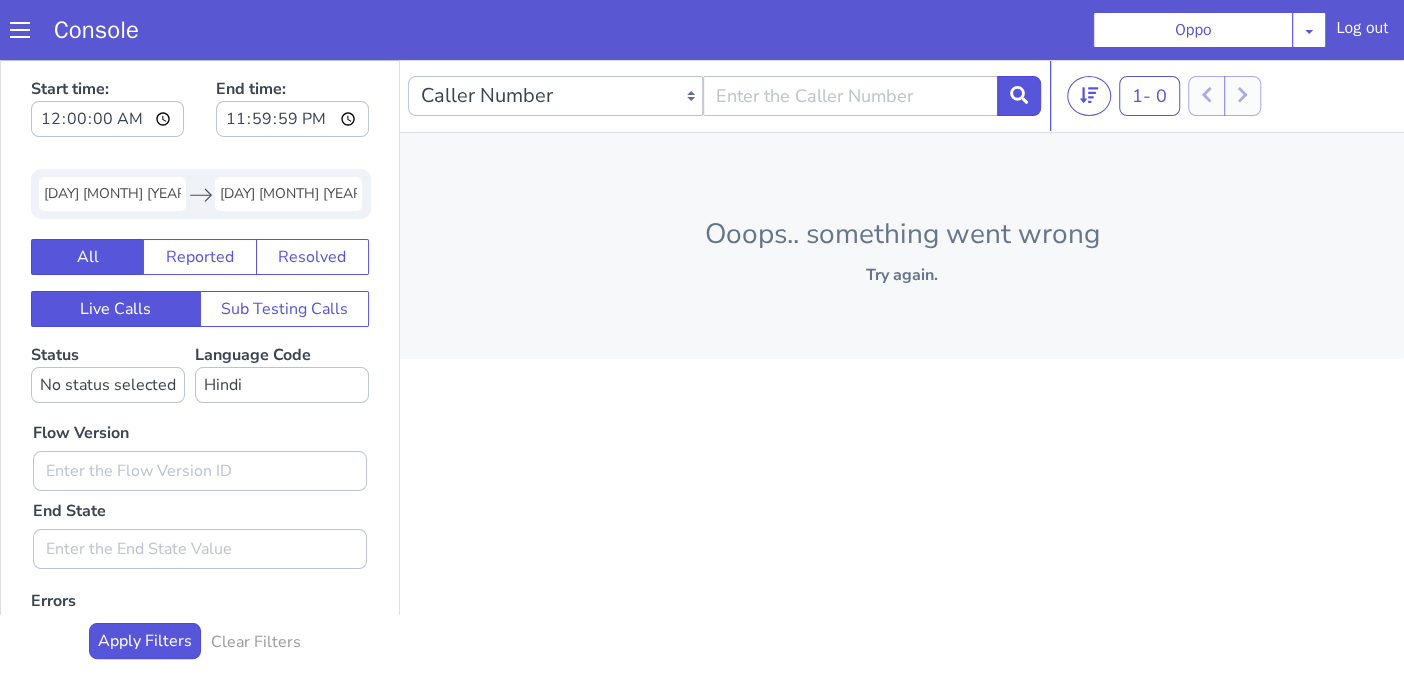 click on "[DAY] [MONTH] [YEAR]" at bounding box center [288, 194] 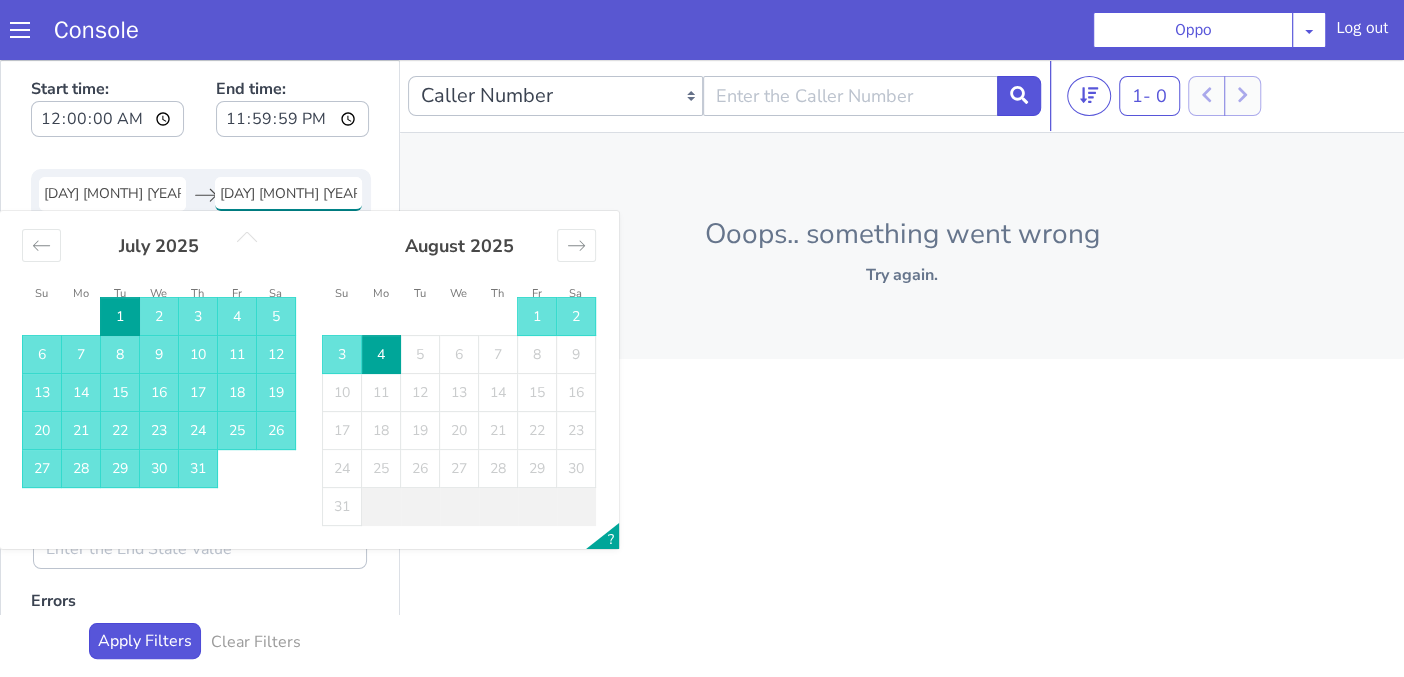 click on "4" at bounding box center (381, 355) 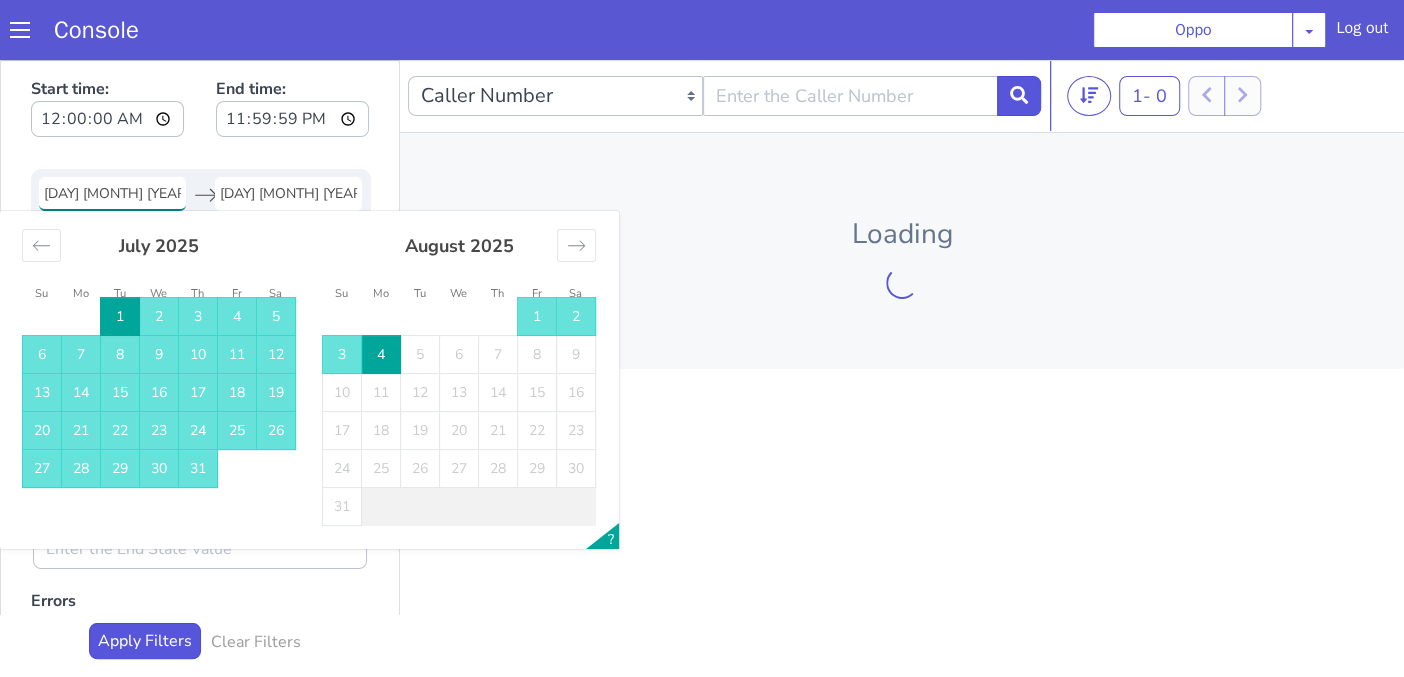click on "[DAY] [MONTH] [YEAR]" at bounding box center [112, 194] 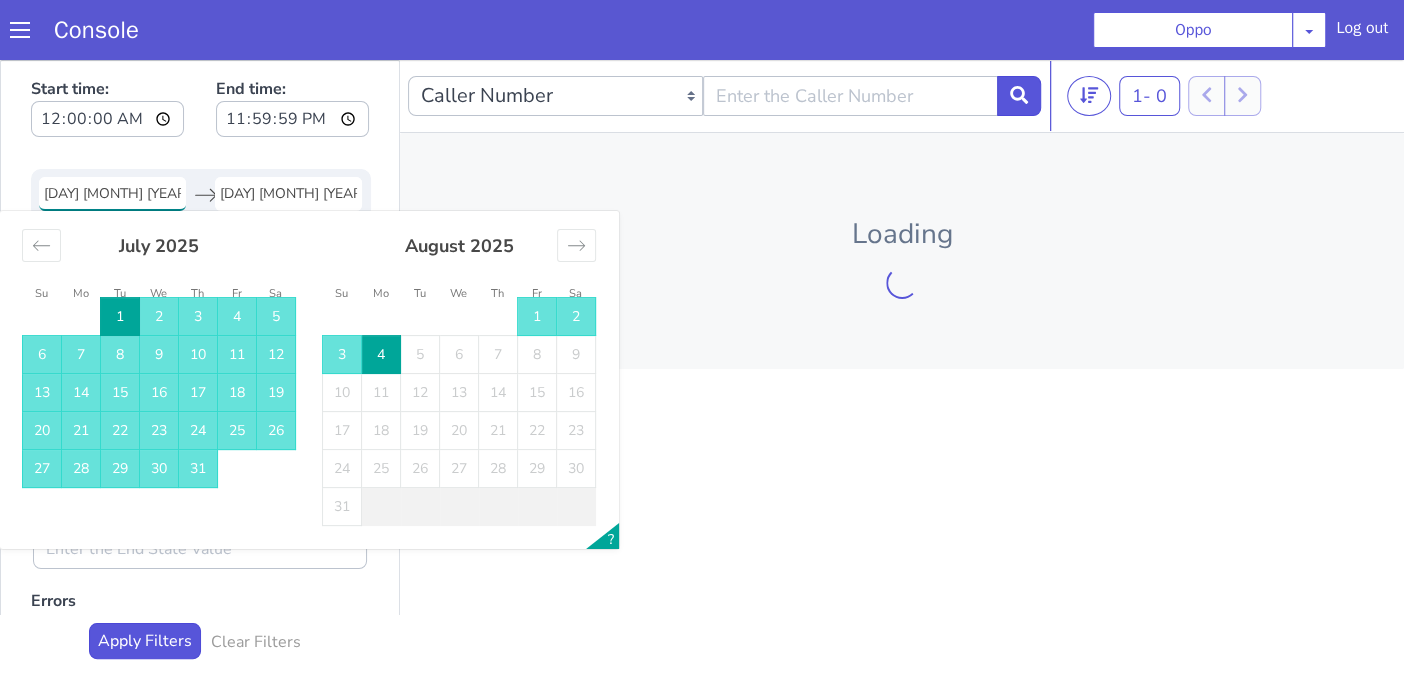 click on "4" at bounding box center (381, 355) 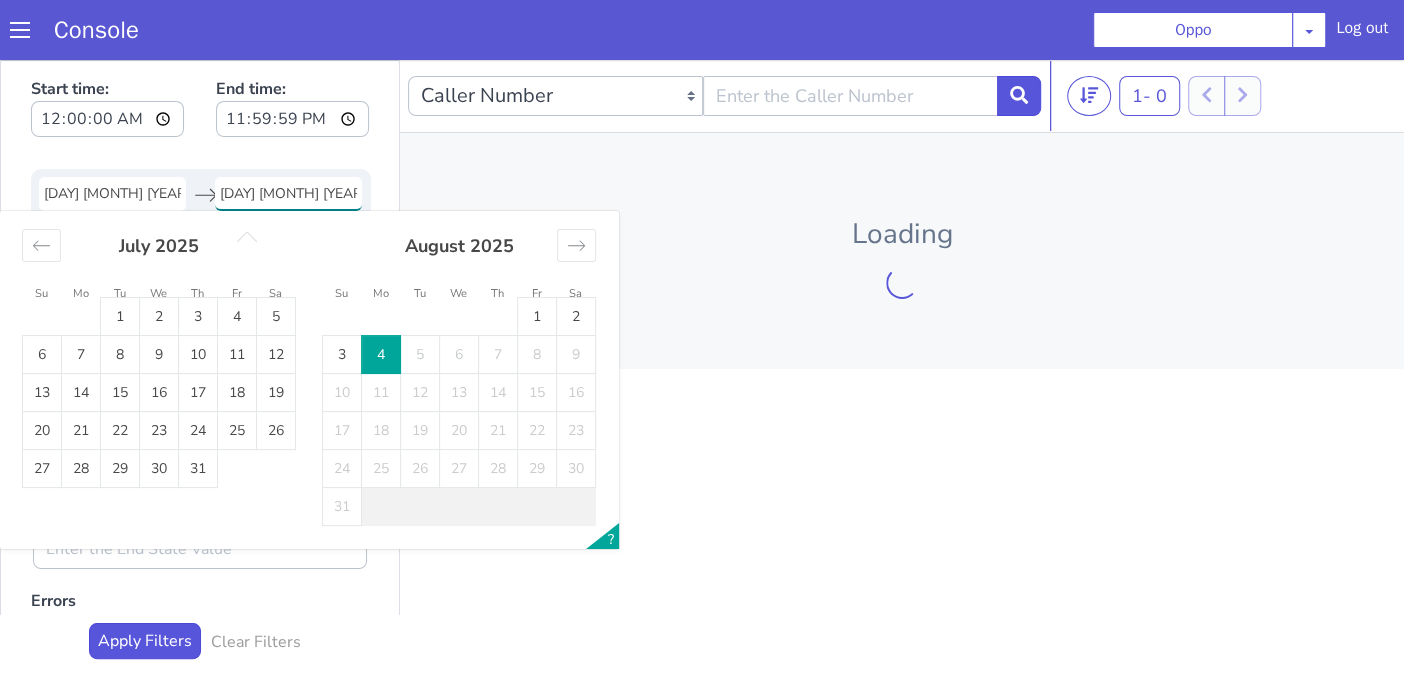 click on "Loading" at bounding box center (902, 251) 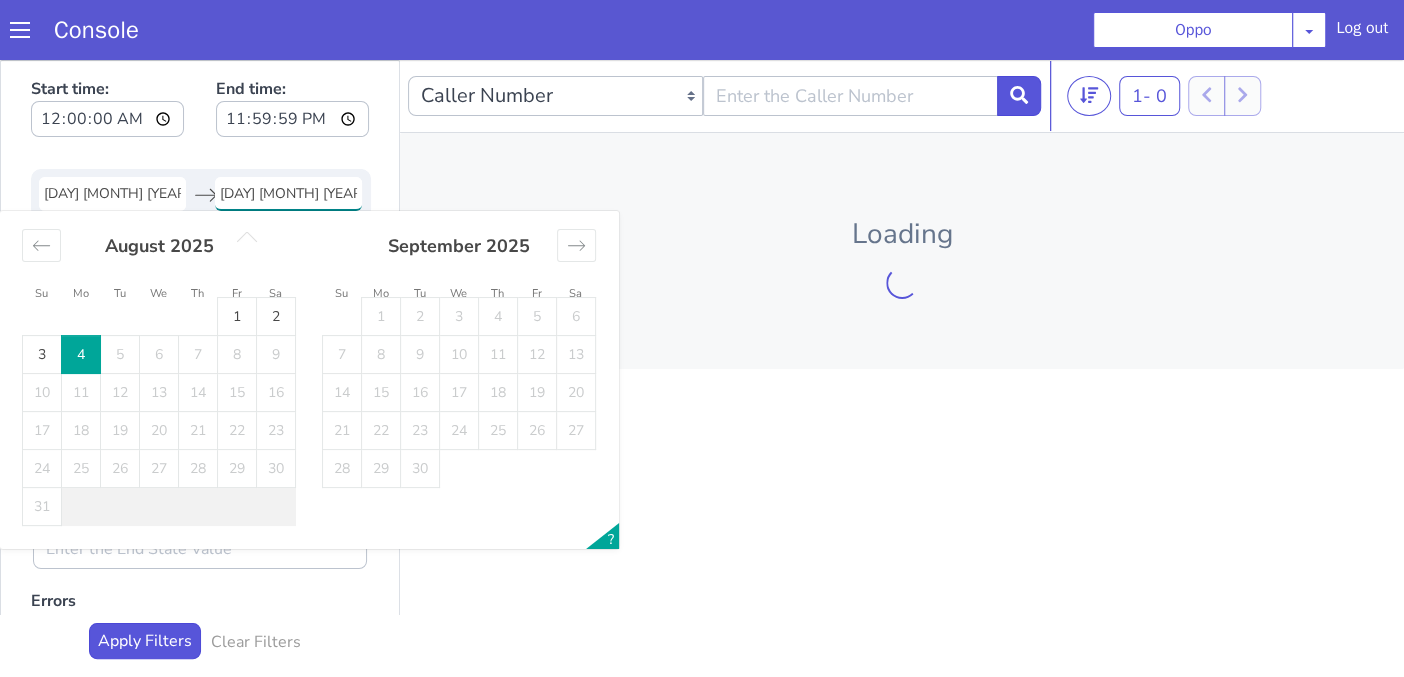 click on "[DAY] [MONTH] [YEAR]" at bounding box center (288, 194) 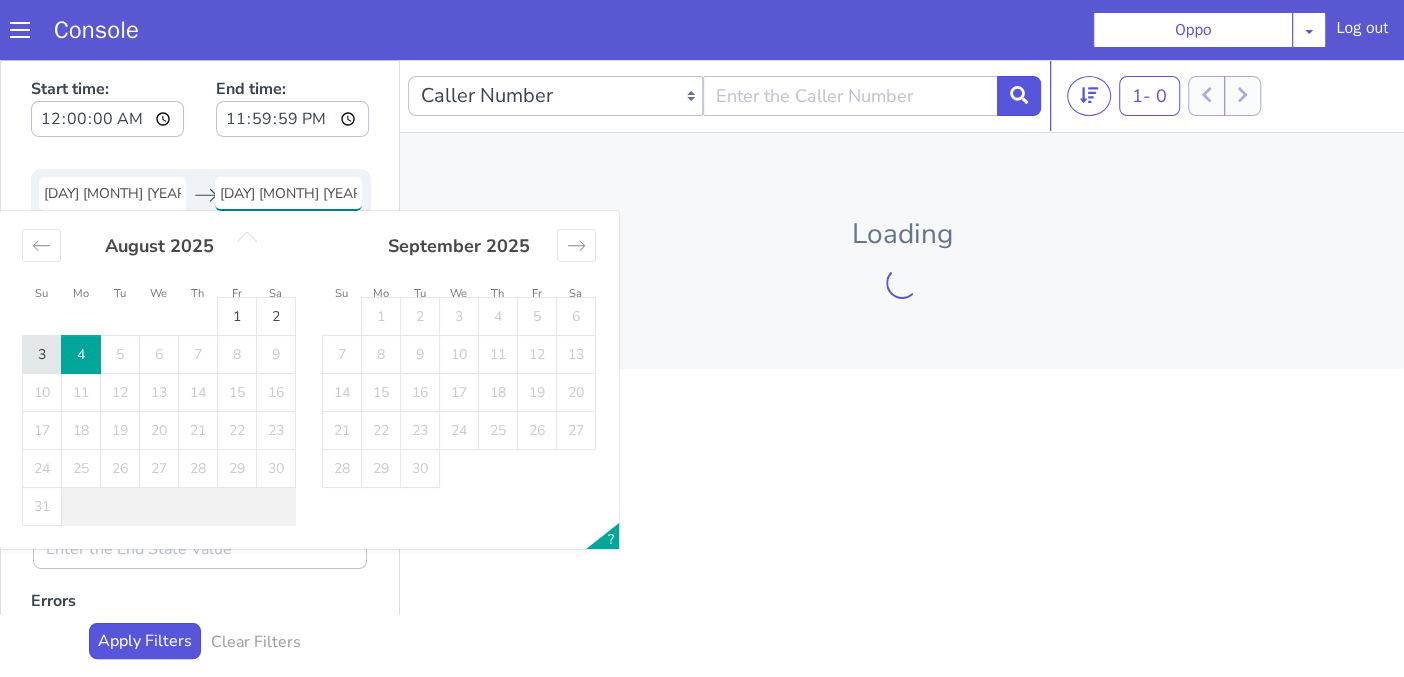 click on "3" at bounding box center [42, 355] 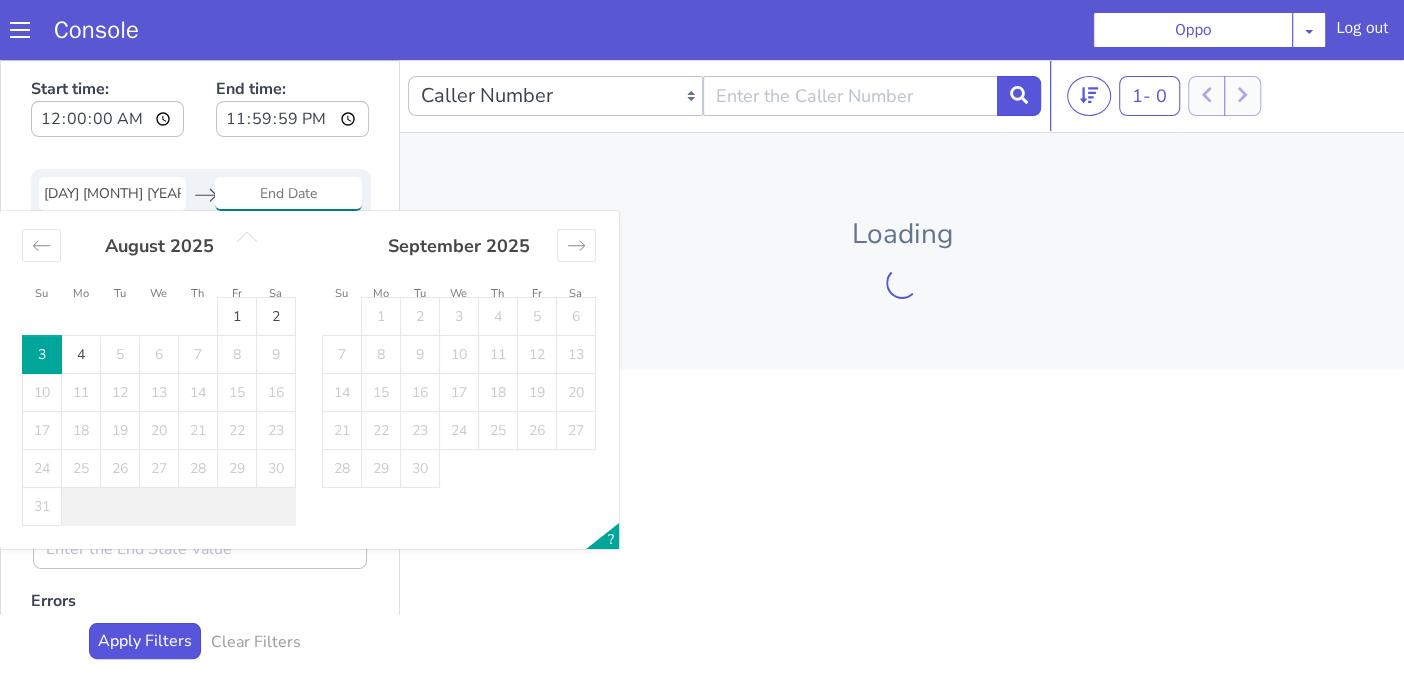 click on "3" at bounding box center (42, 355) 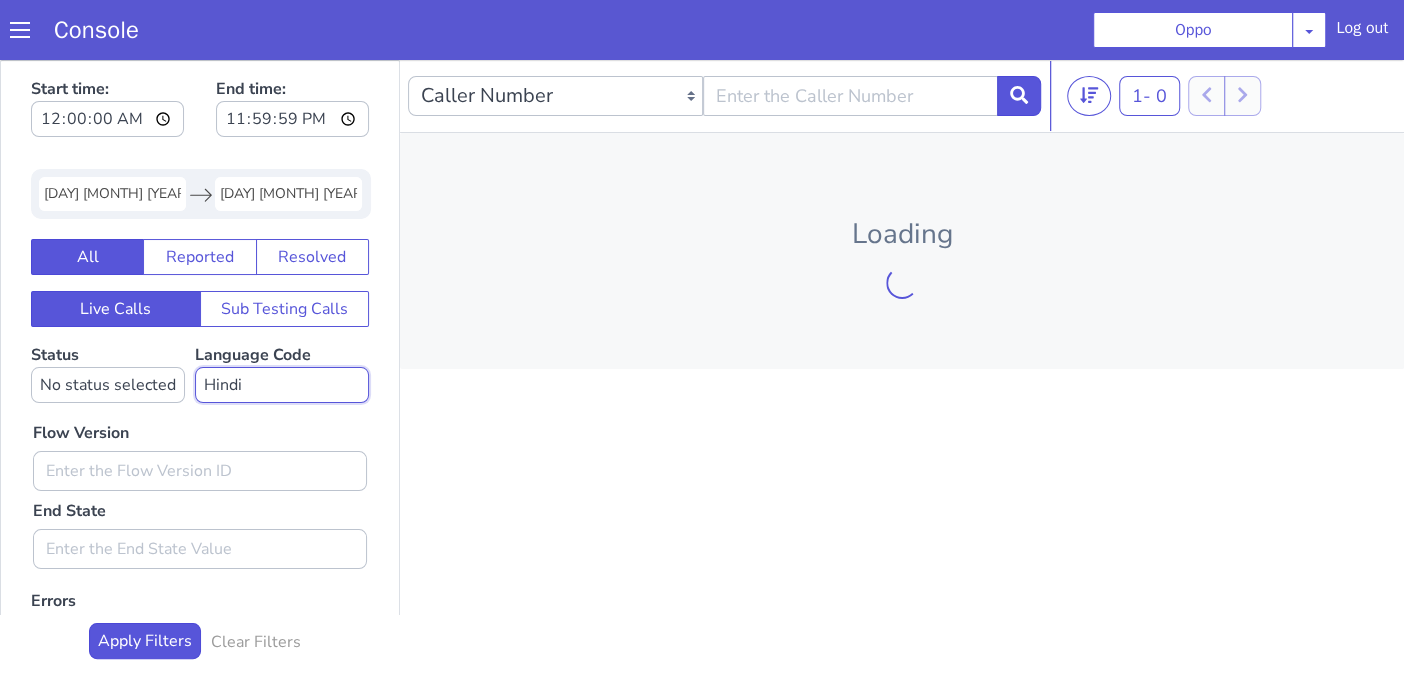 click on "No language selected Hindi English Tamil Telugu Kanada Marathi Malayalam Gujarati Bengali Indonesian Malay English US English GB" at bounding box center (282, 385) 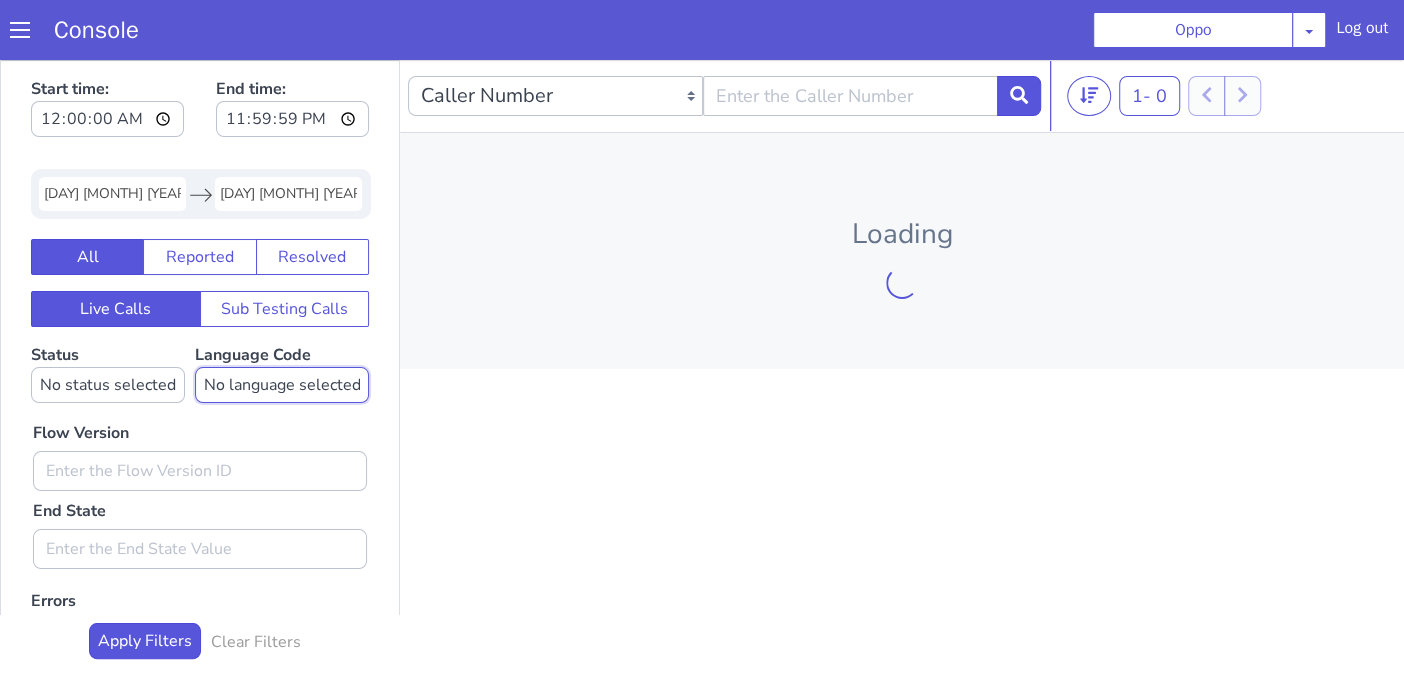 click on "No language selected Hindi English Tamil Telugu Kanada Marathi Malayalam Gujarati Bengali Indonesian Malay English US English GB" at bounding box center (282, 385) 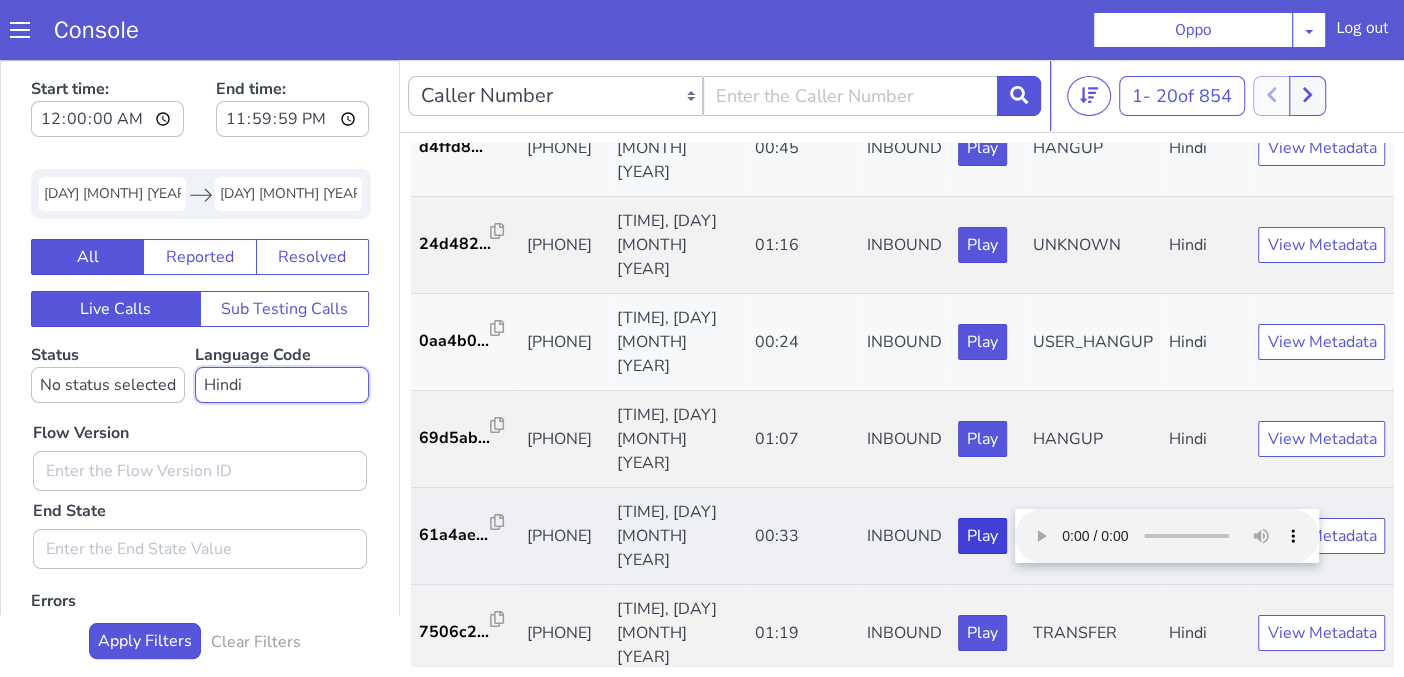 scroll, scrollTop: 737, scrollLeft: 0, axis: vertical 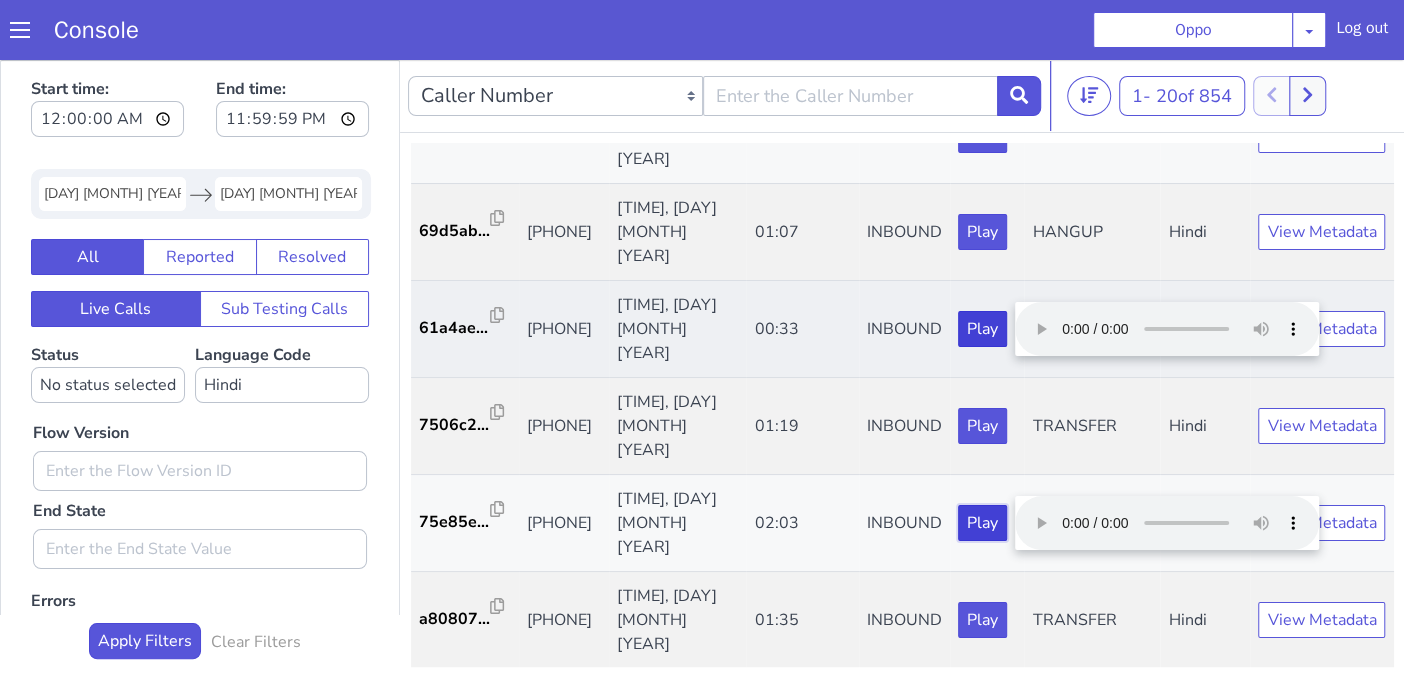 click on "Play" at bounding box center [982, 523] 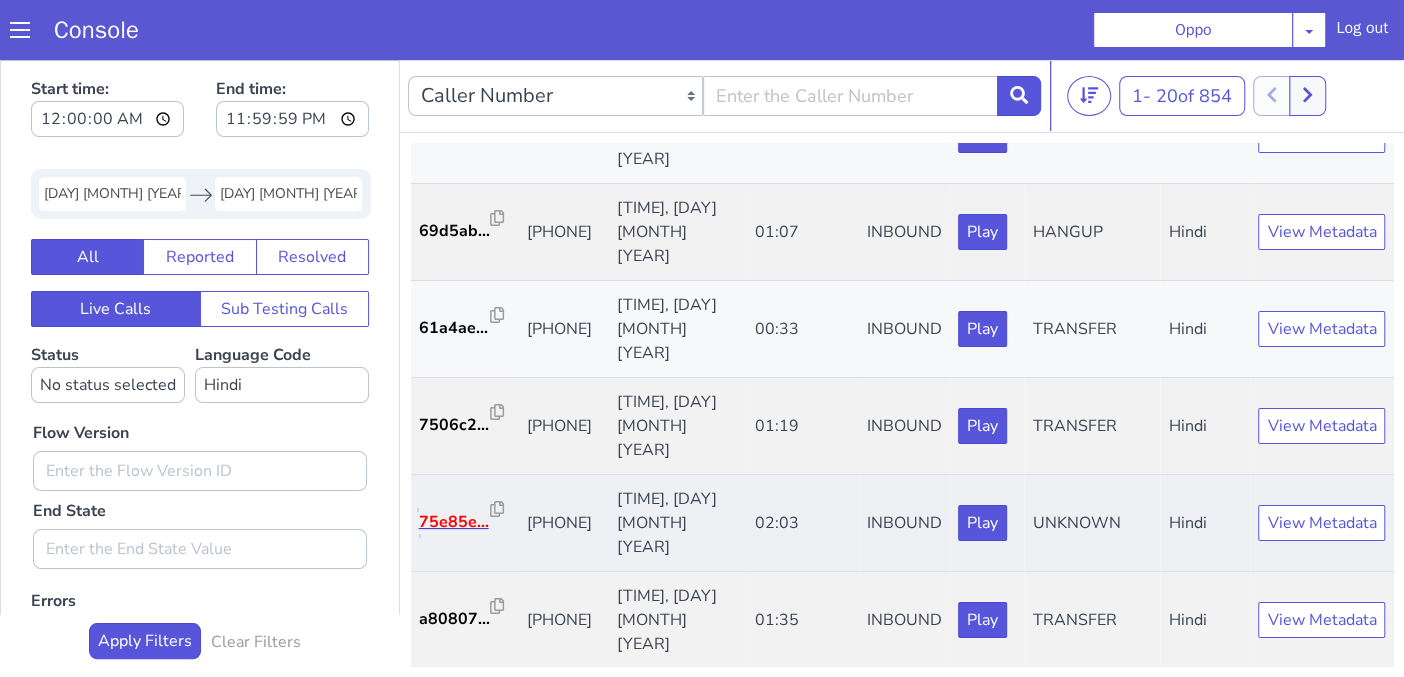click on "75e85e..." at bounding box center [455, 522] 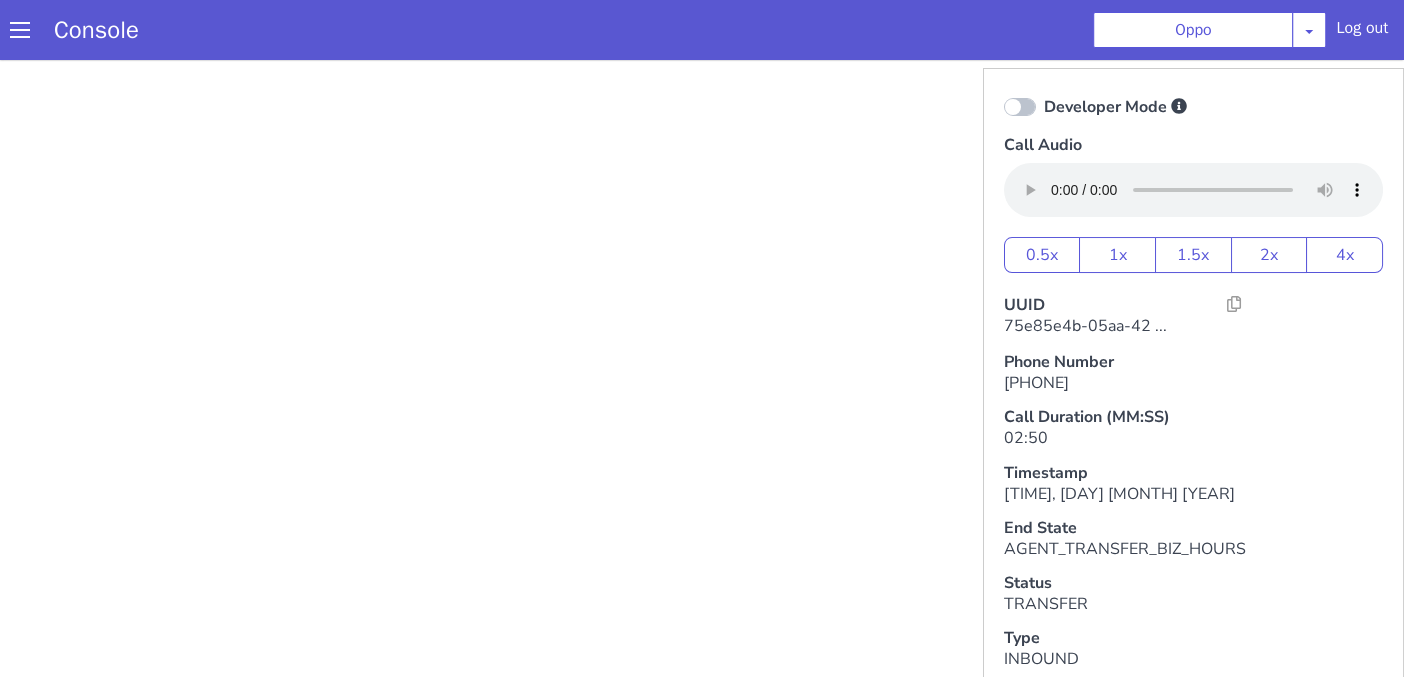 scroll, scrollTop: 0, scrollLeft: 0, axis: both 